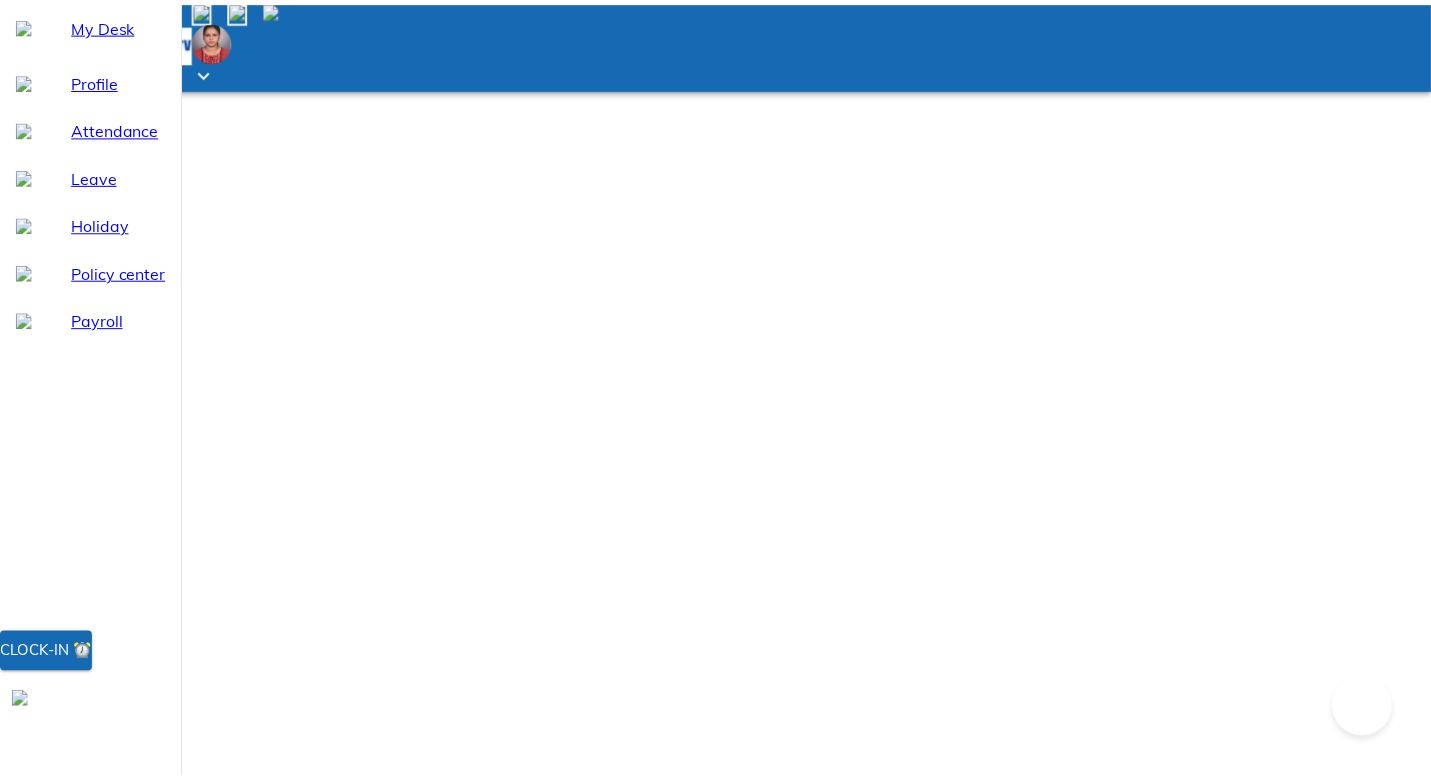 scroll, scrollTop: 0, scrollLeft: 0, axis: both 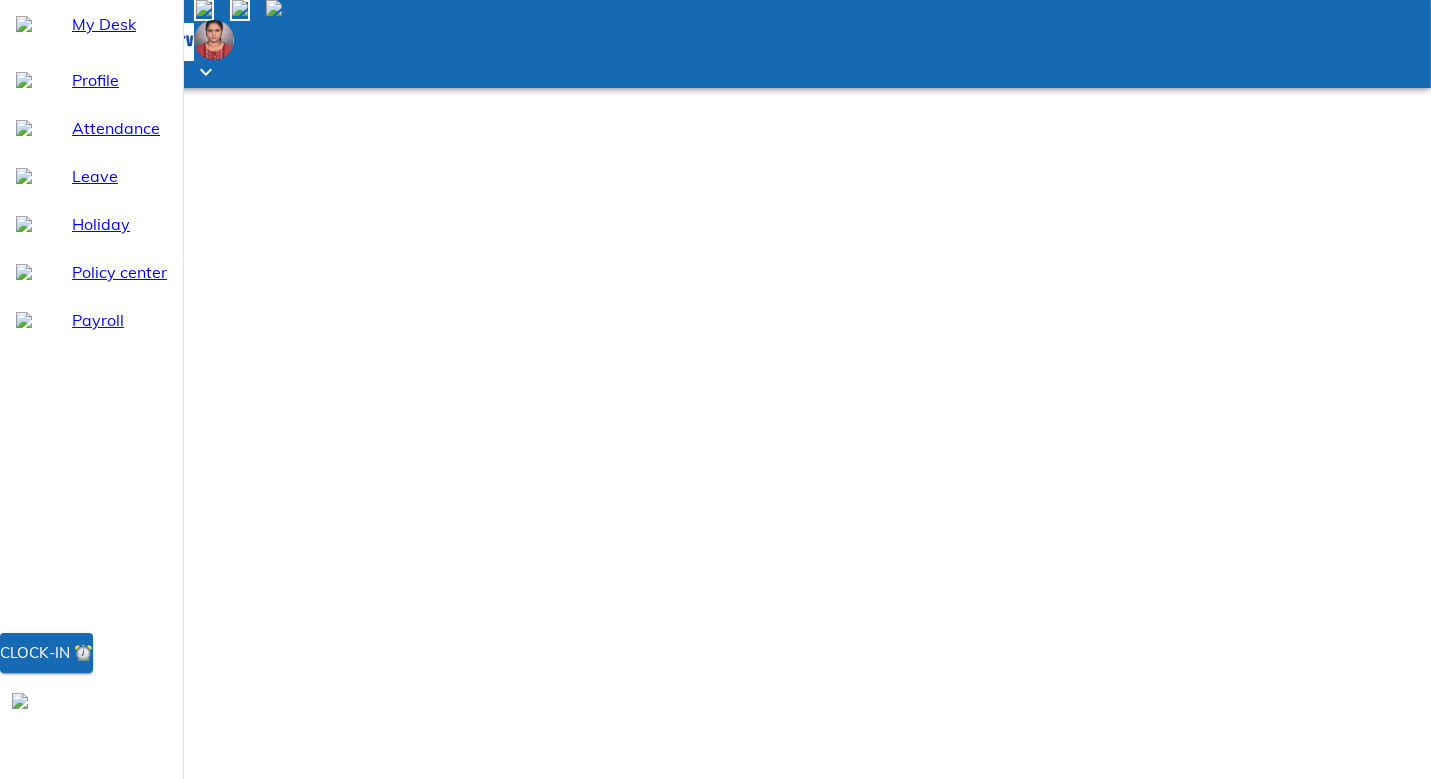 click on "Attendance" at bounding box center (119, 128) 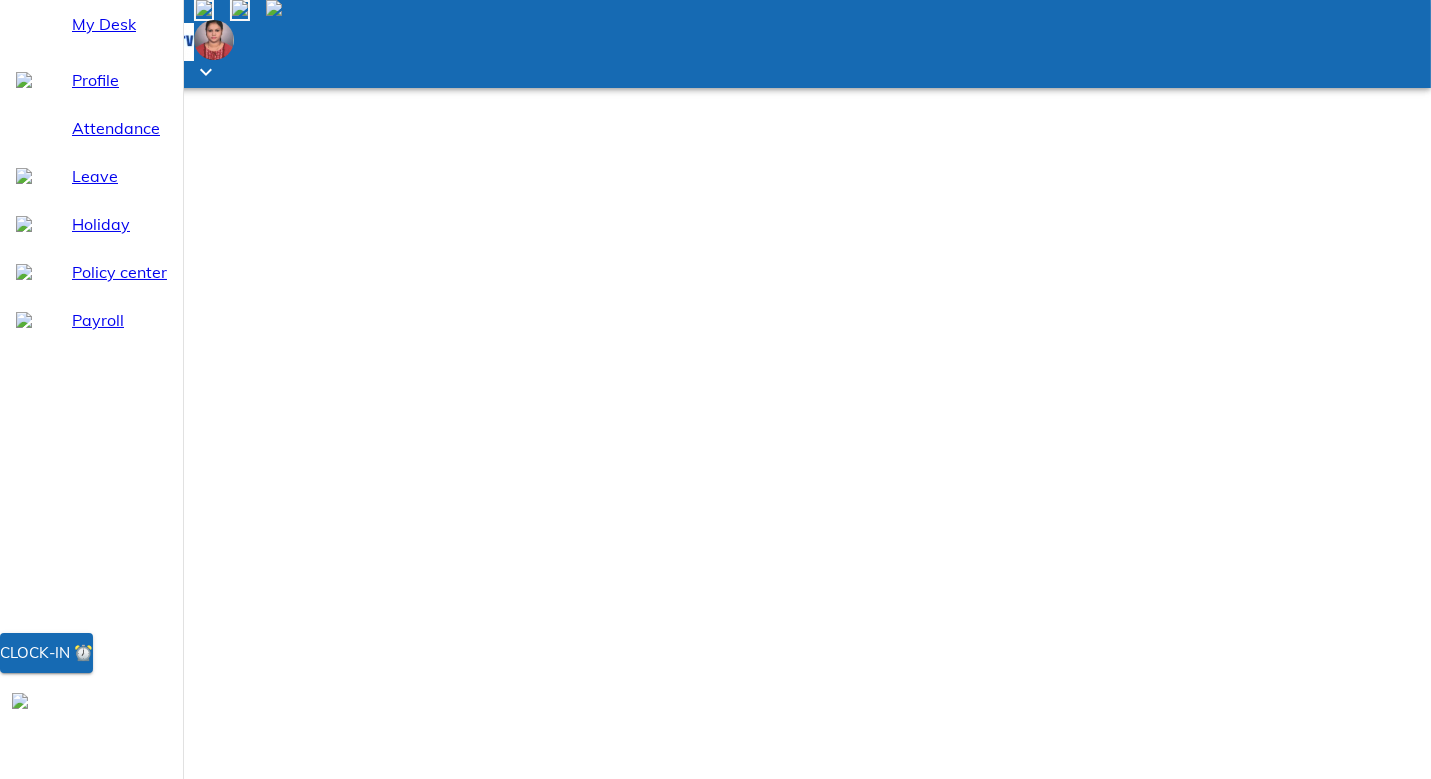 select on "8" 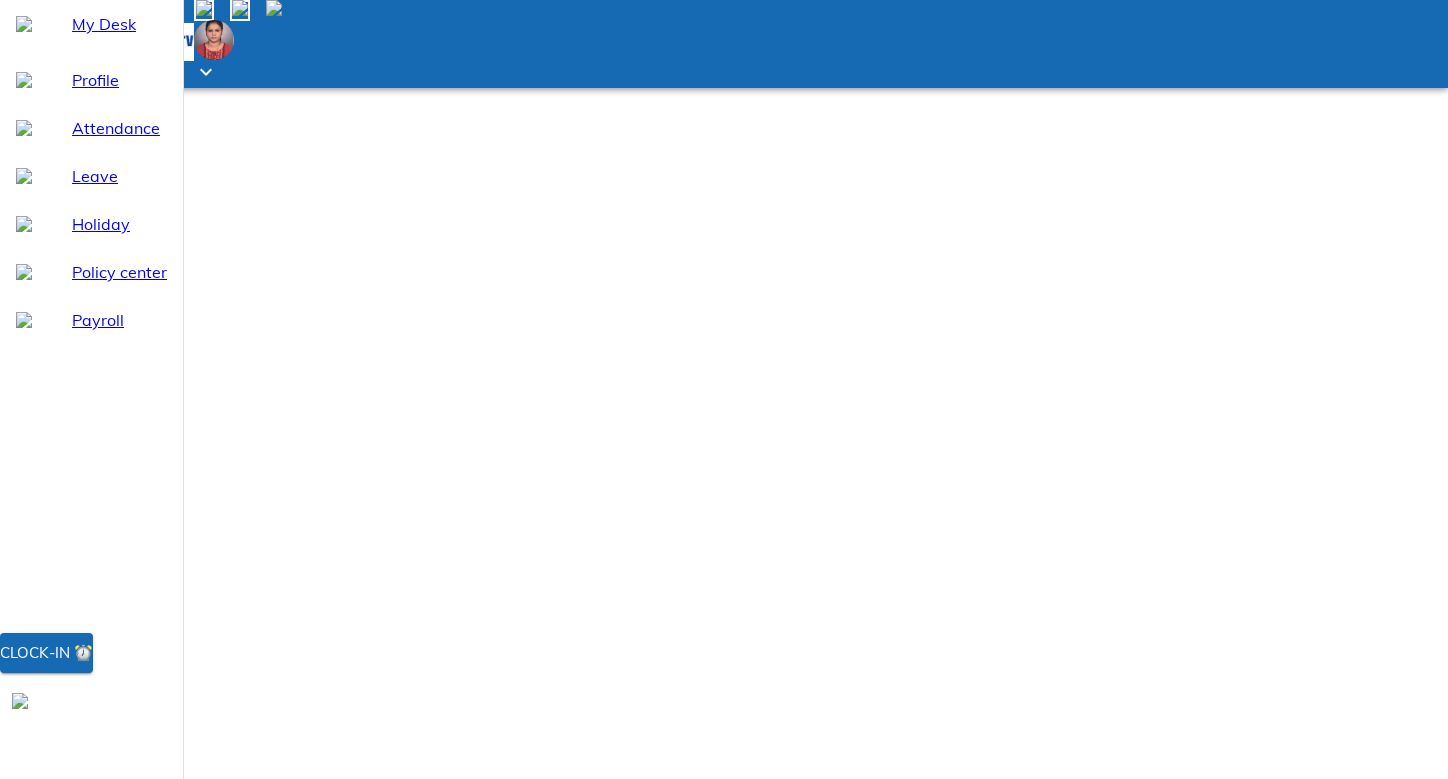 click on "2025-08 Jan Feb Mar Apr May Jun Jul Aug Sep Oct Nov Dec   2025" at bounding box center (1116, 822) 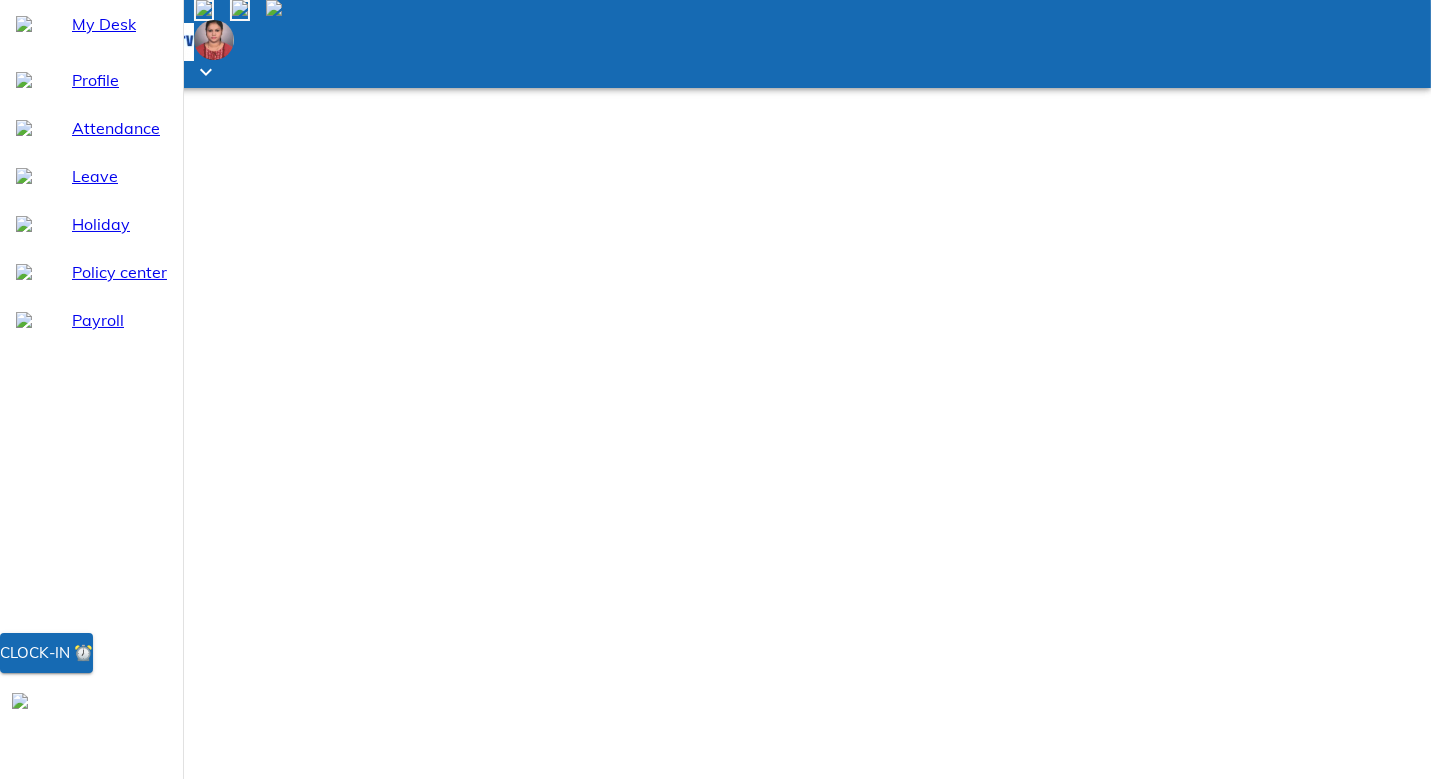 select on "7" 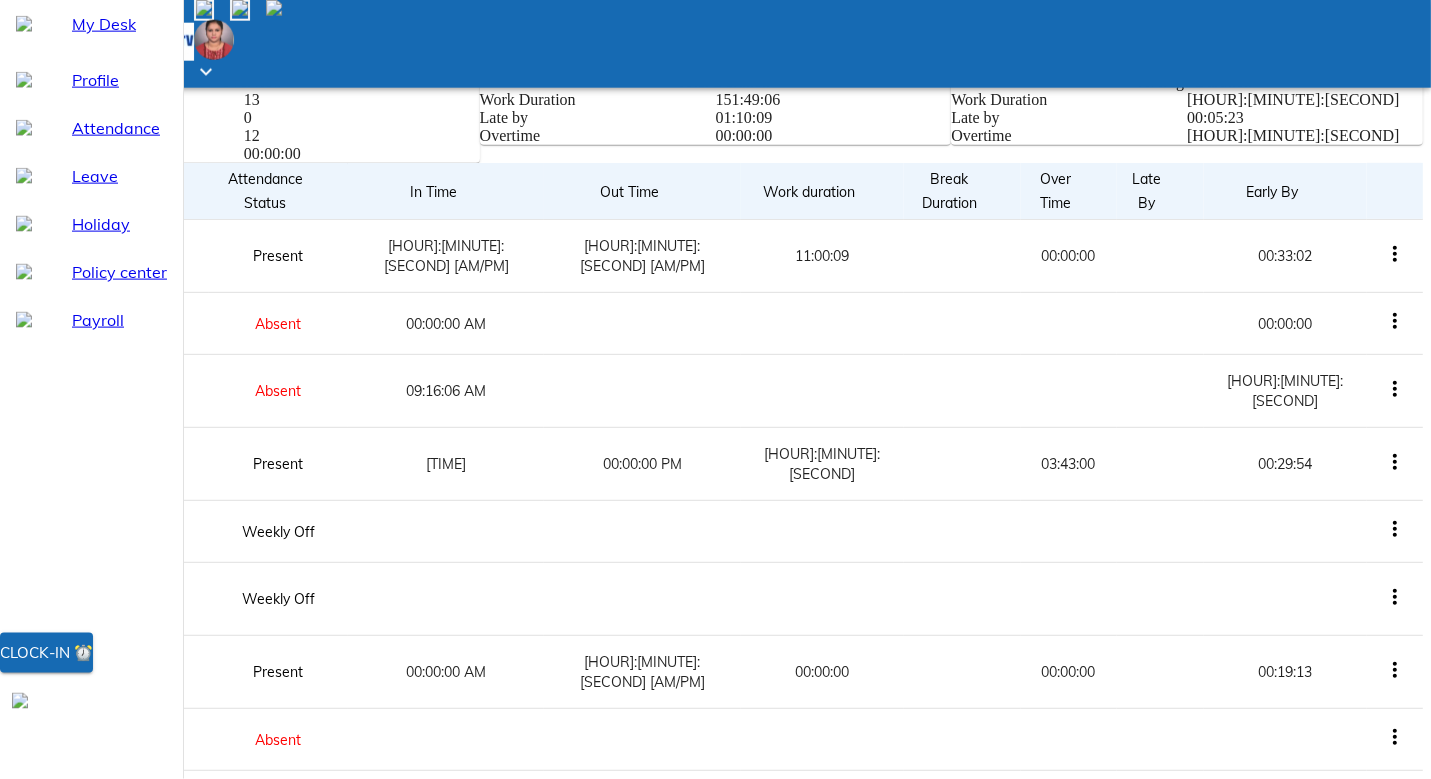 scroll, scrollTop: 1088, scrollLeft: 0, axis: vertical 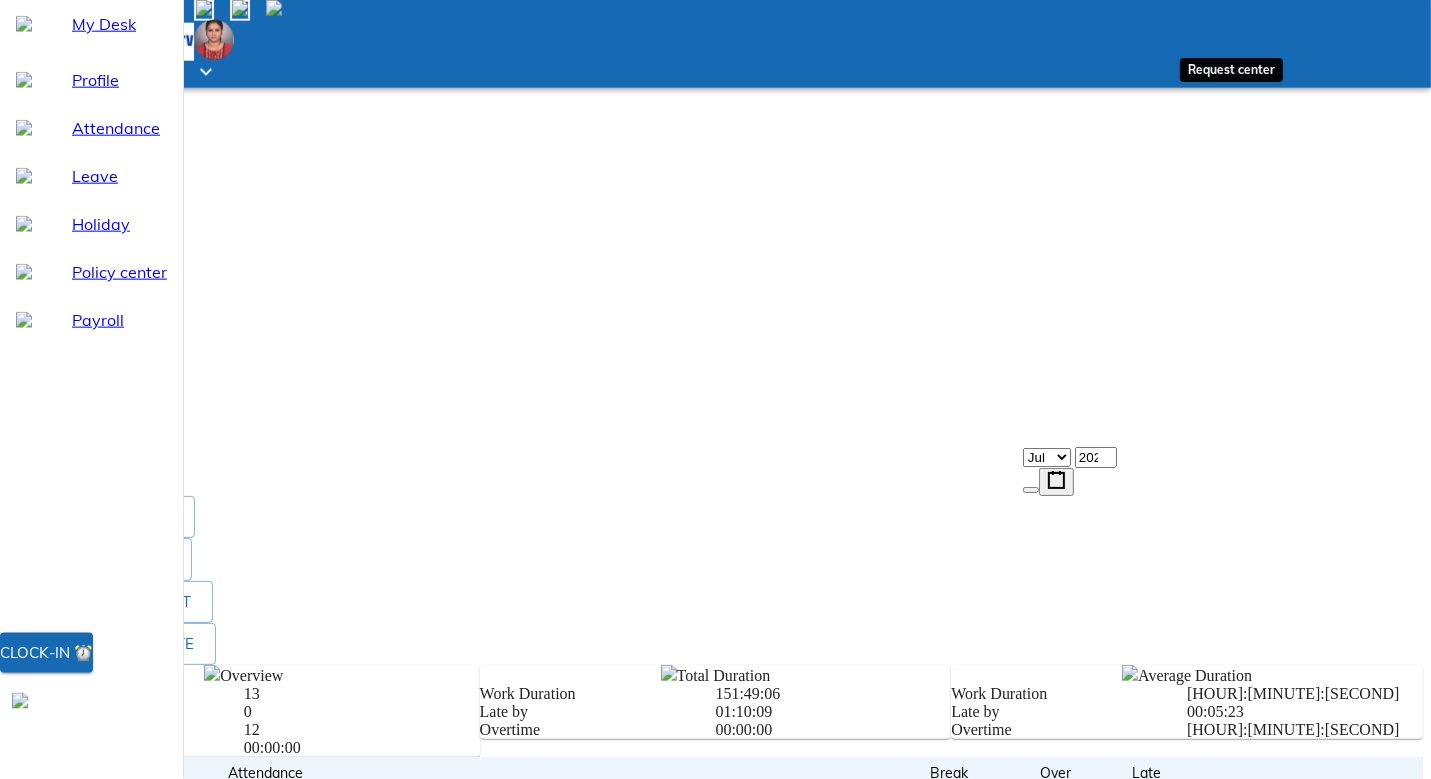 click at bounding box center (240, 8) 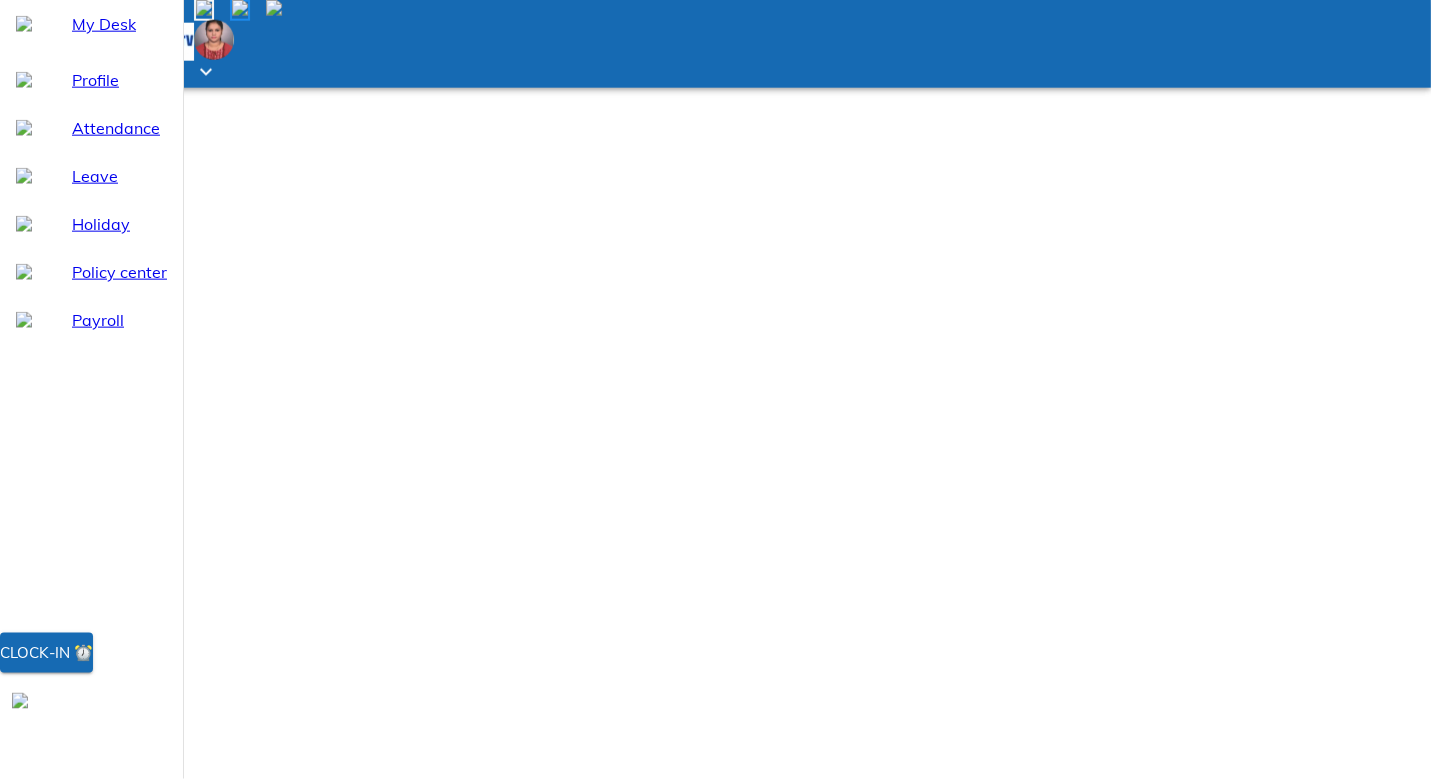 scroll, scrollTop: 0, scrollLeft: 0, axis: both 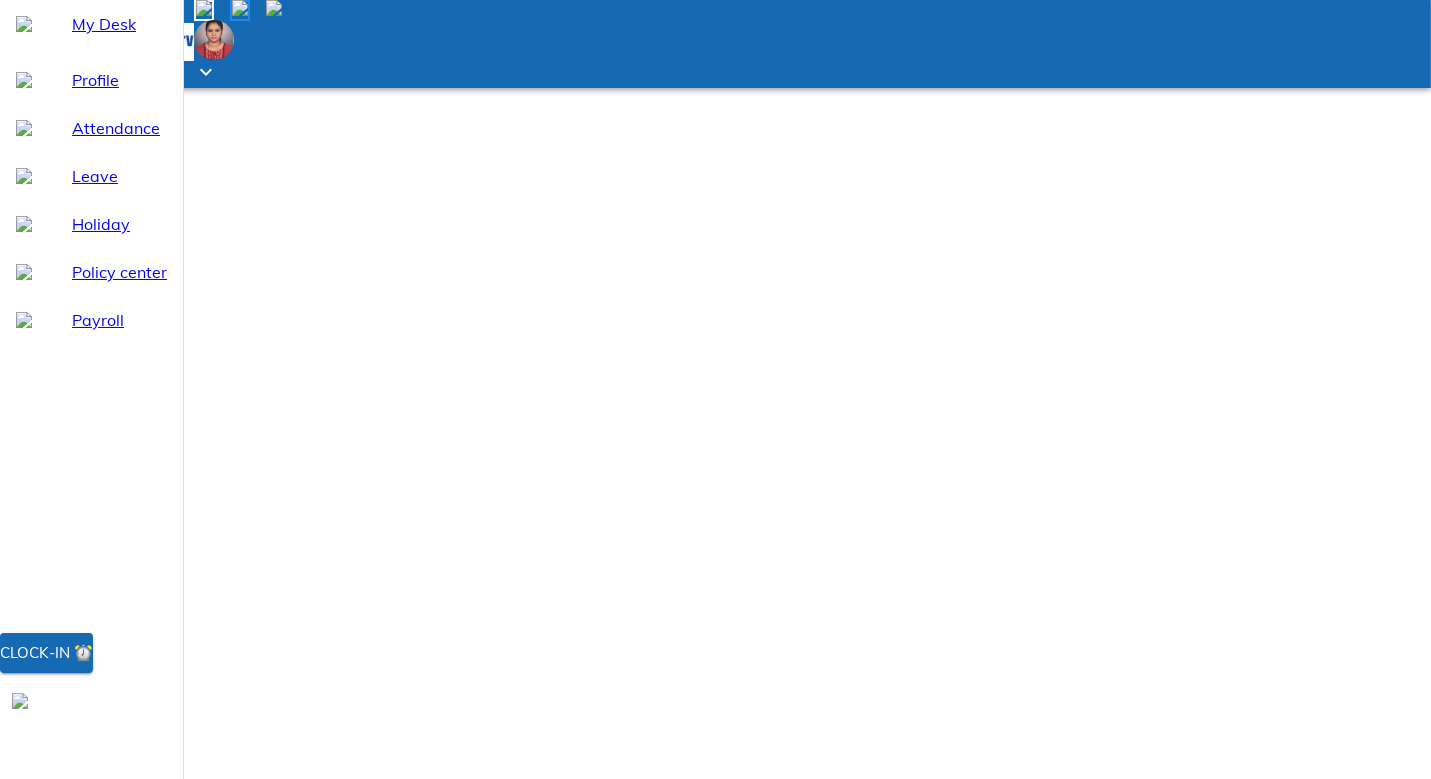 click on "Leaves Request" at bounding box center [155, 1347] 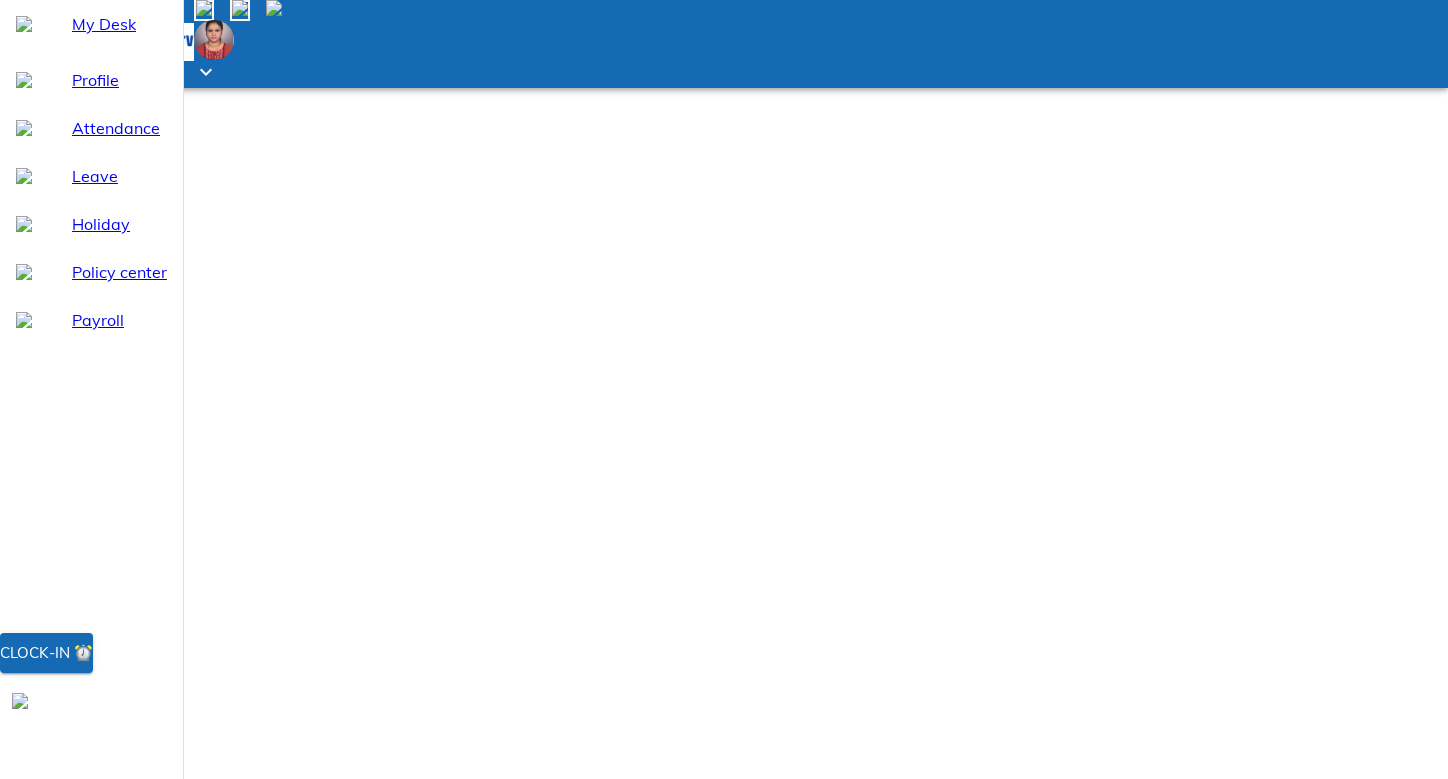 select on "8" 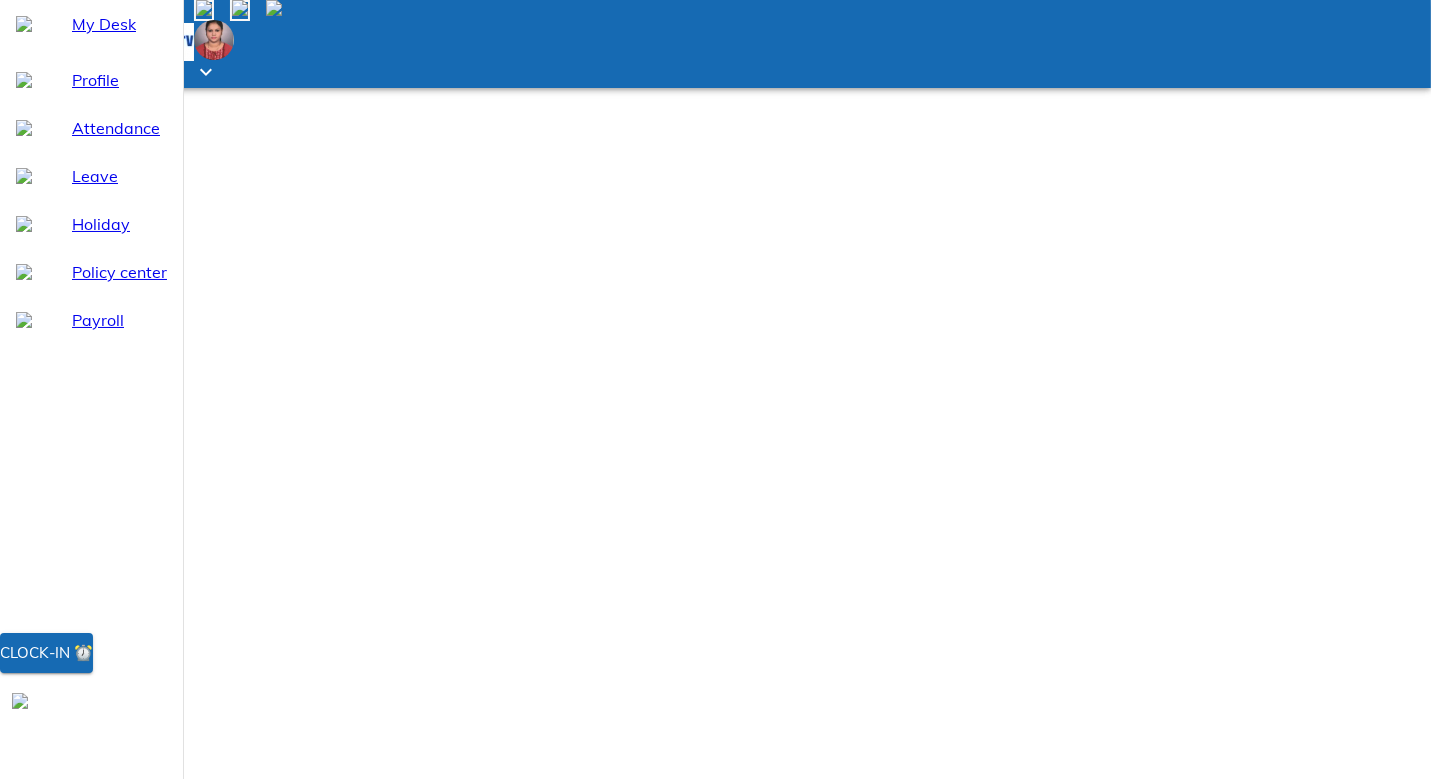select on "7" 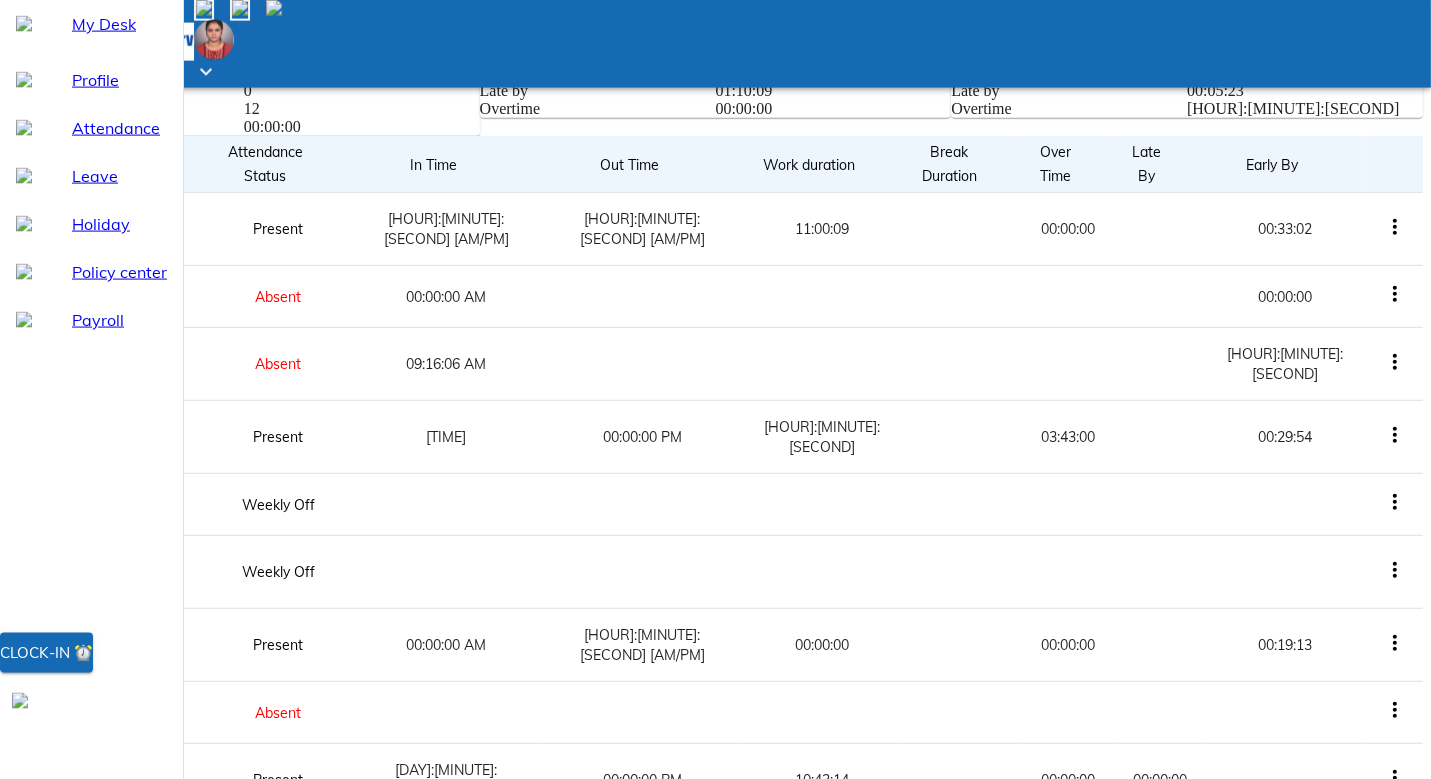 scroll, scrollTop: 1088, scrollLeft: 0, axis: vertical 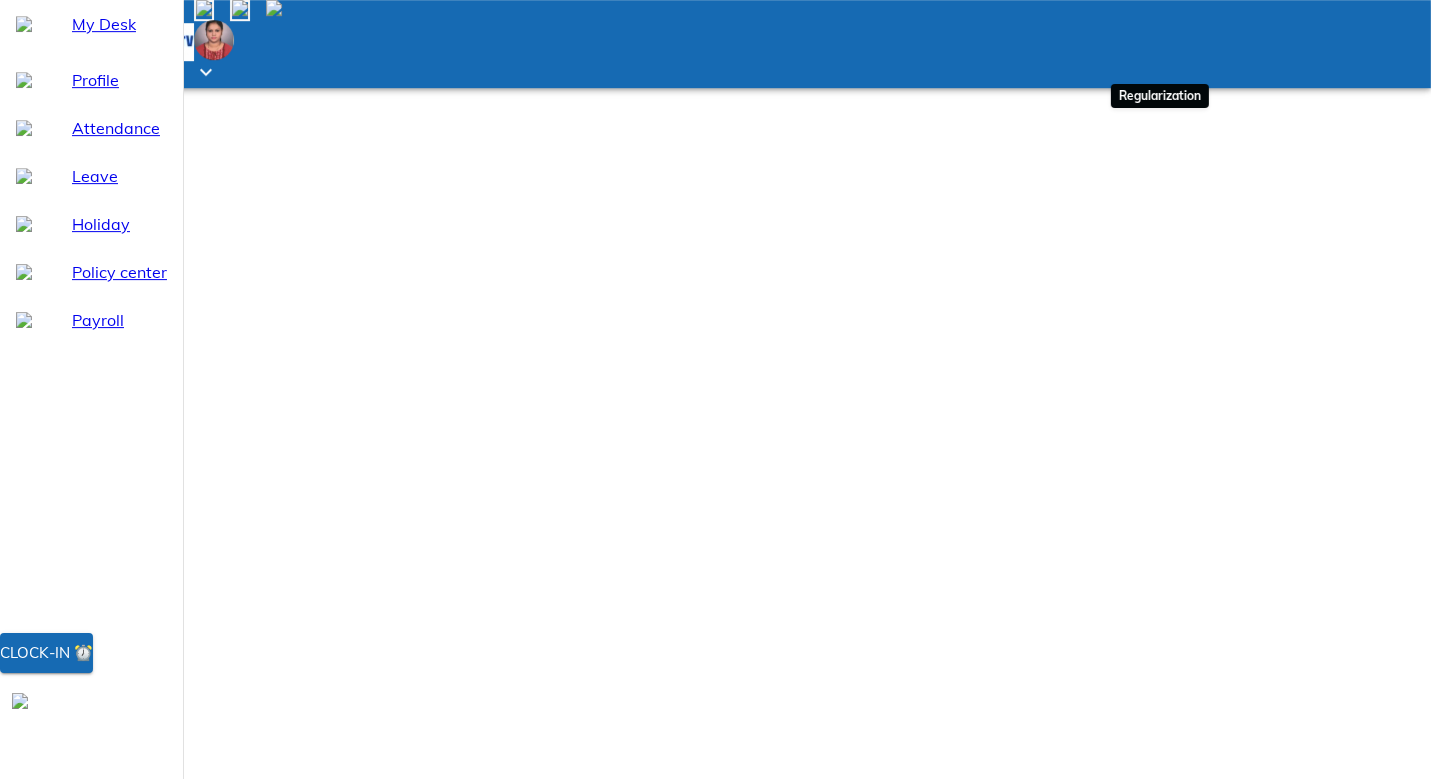 click on "Attendance update" at bounding box center (112, 984) 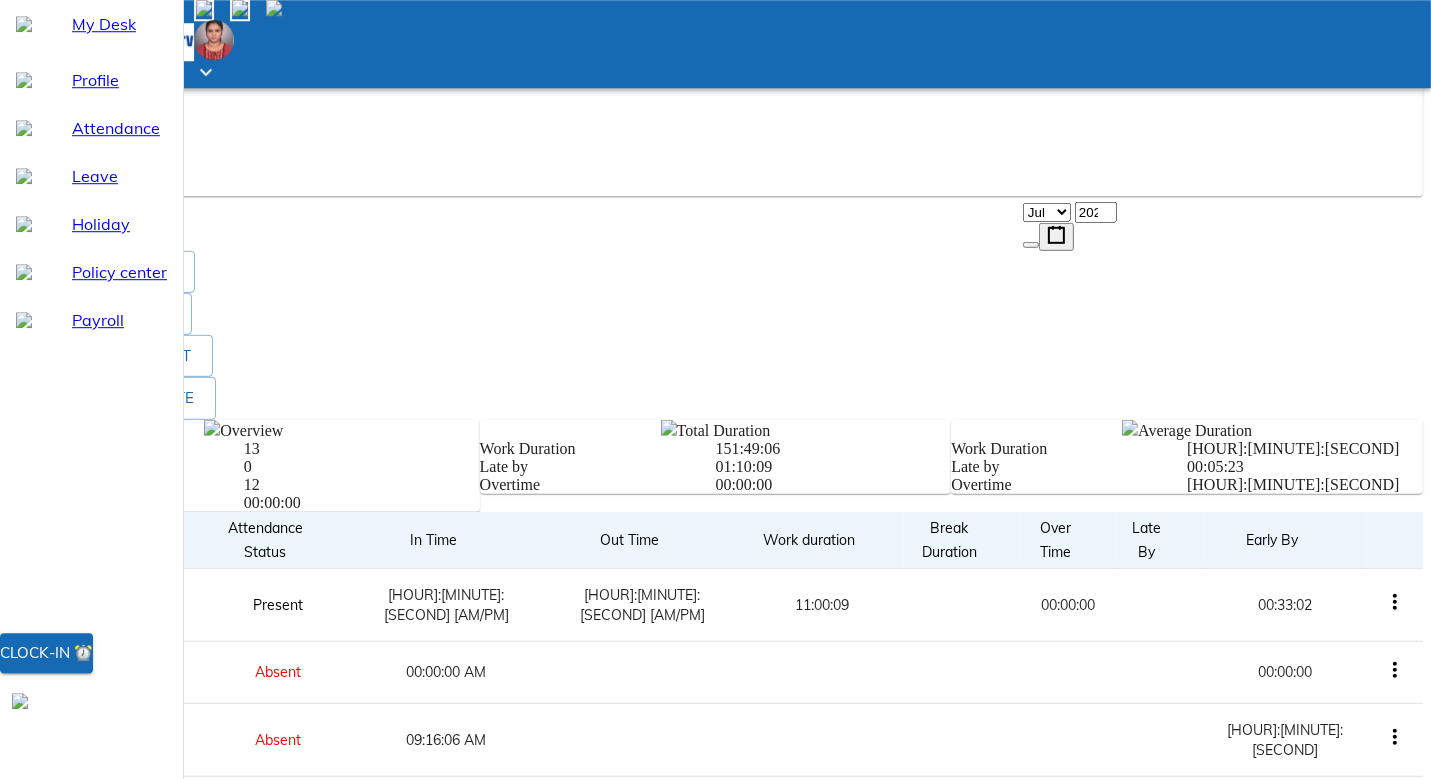 scroll, scrollTop: 1088, scrollLeft: 0, axis: vertical 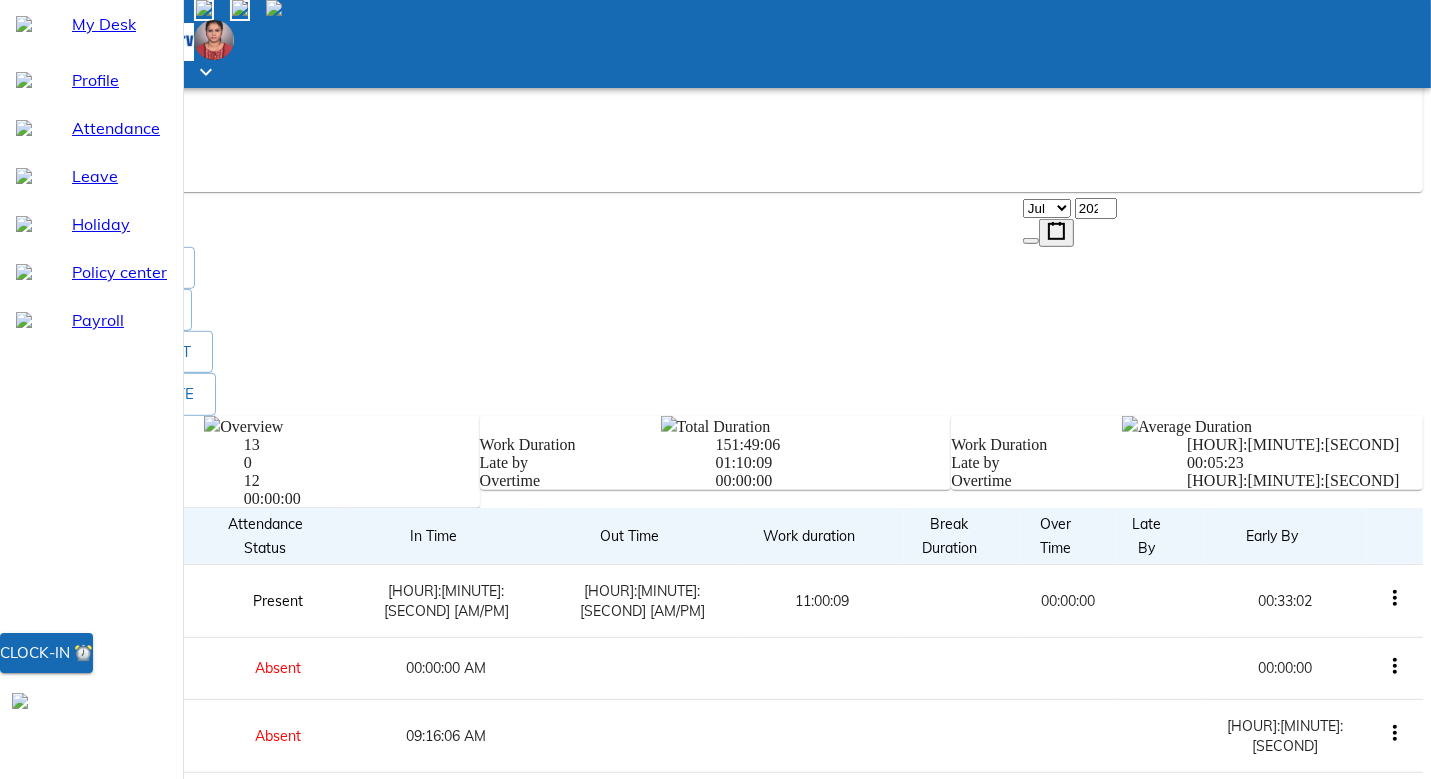 click on "-- Jan Feb Mar Apr May Jun Jul Aug Sep Oct Nov Dec   ," at bounding box center [715, 153] 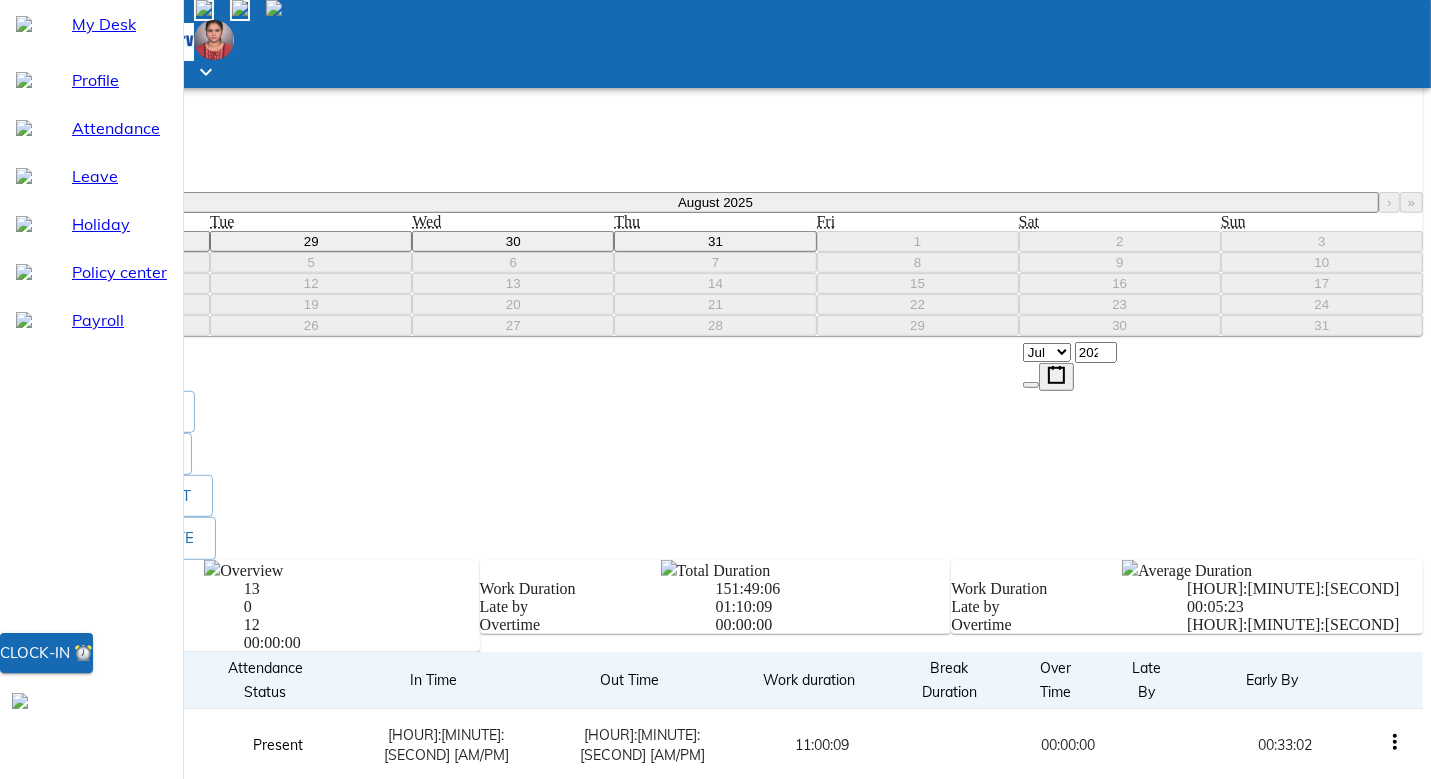 click on "‹" at bounding box center [41, 202] 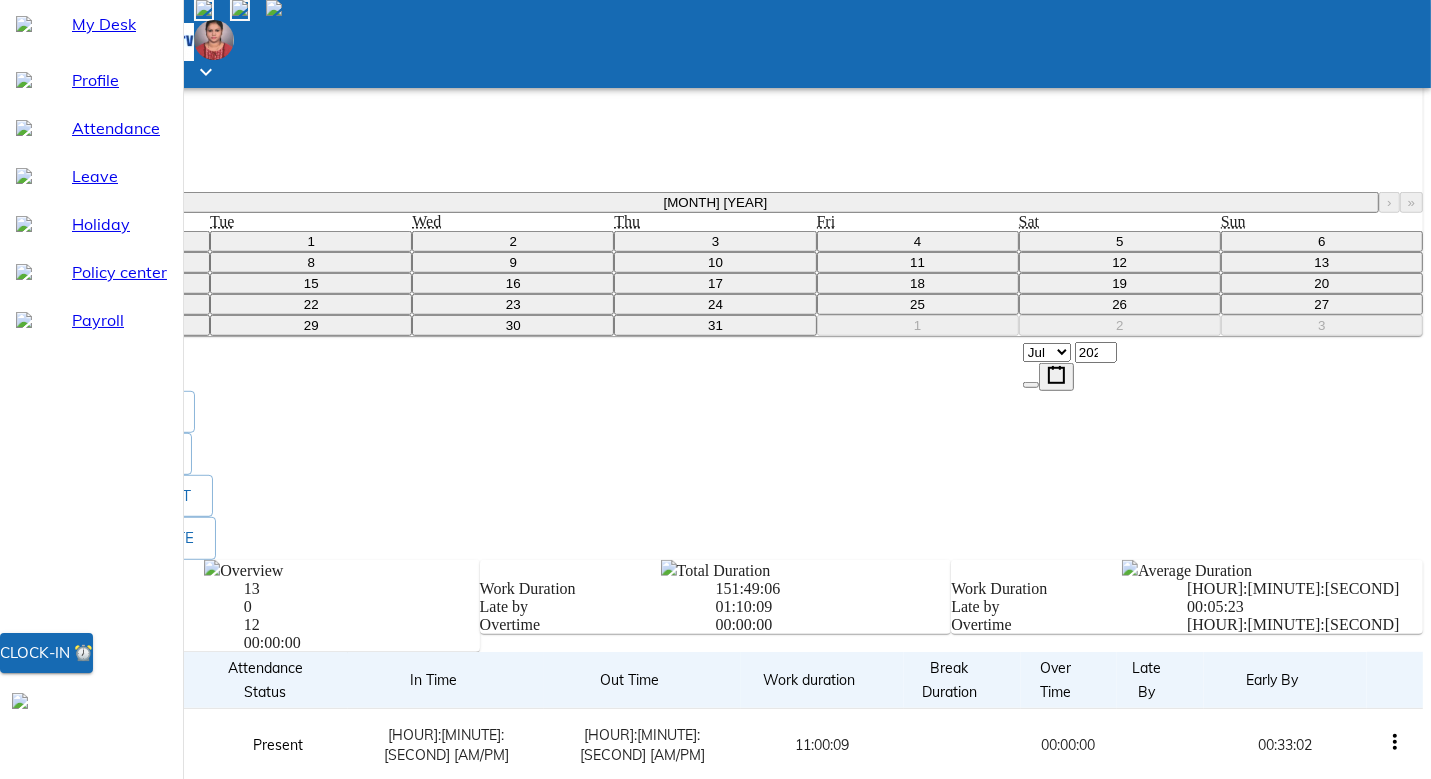 click on "1" at bounding box center [311, 241] 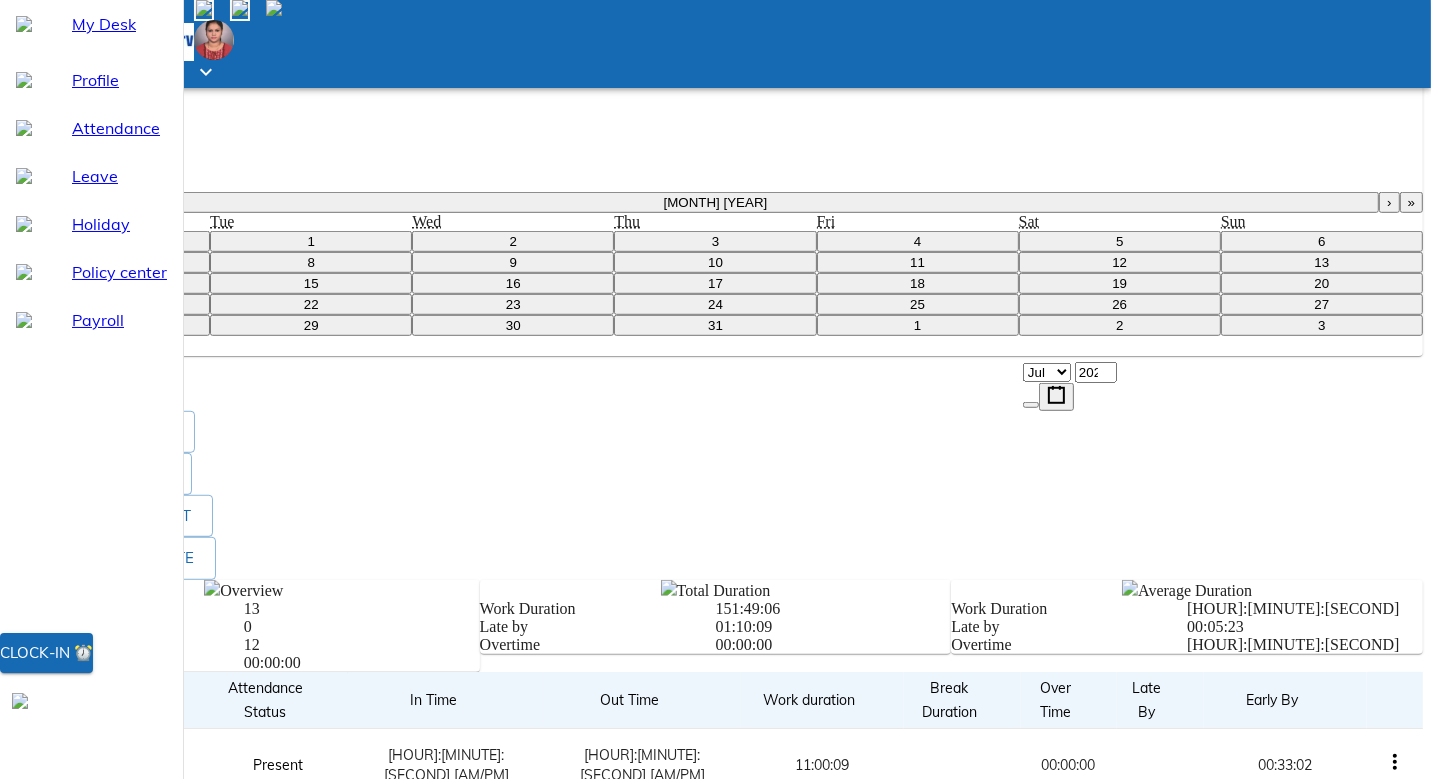 select on "7" 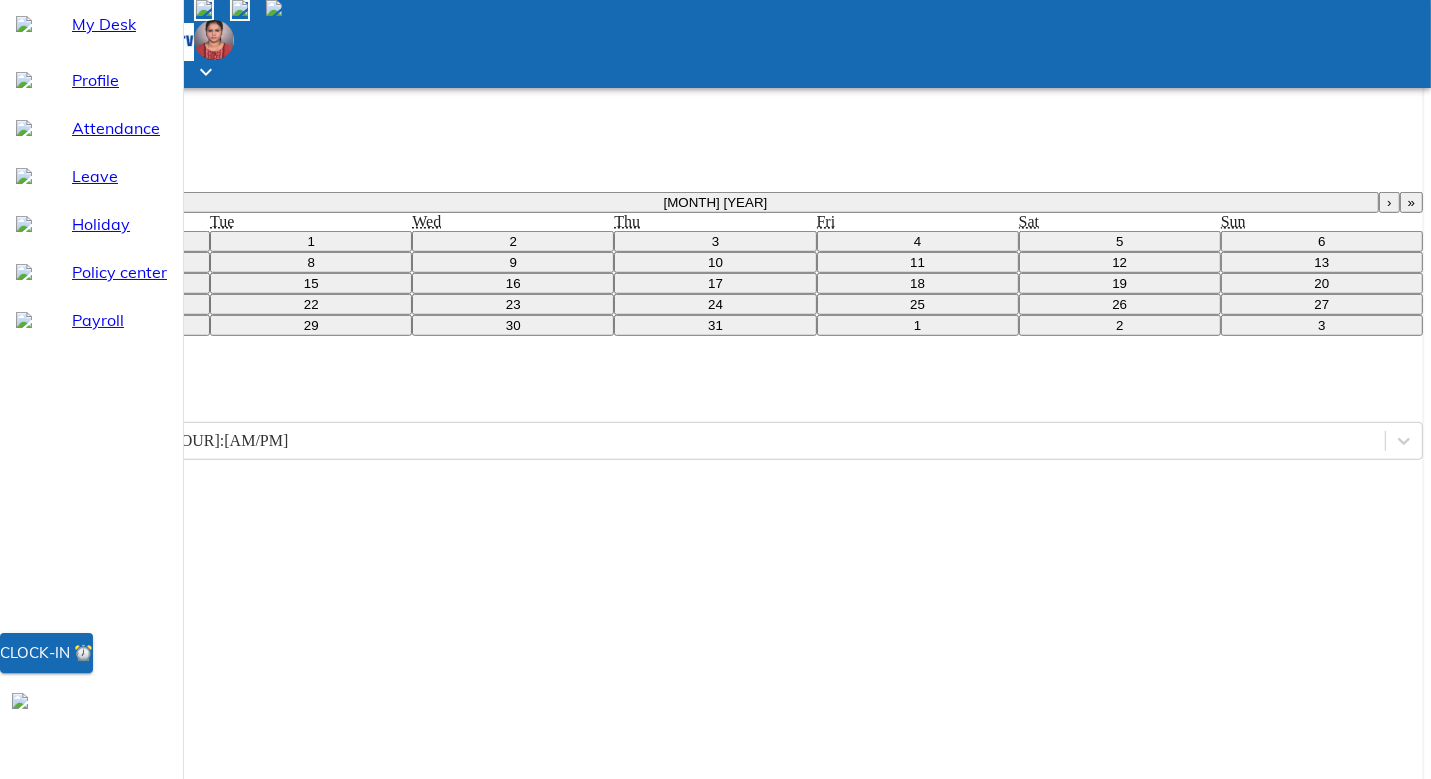 type on "[YEAR]-[MONTH]-[DAY]" 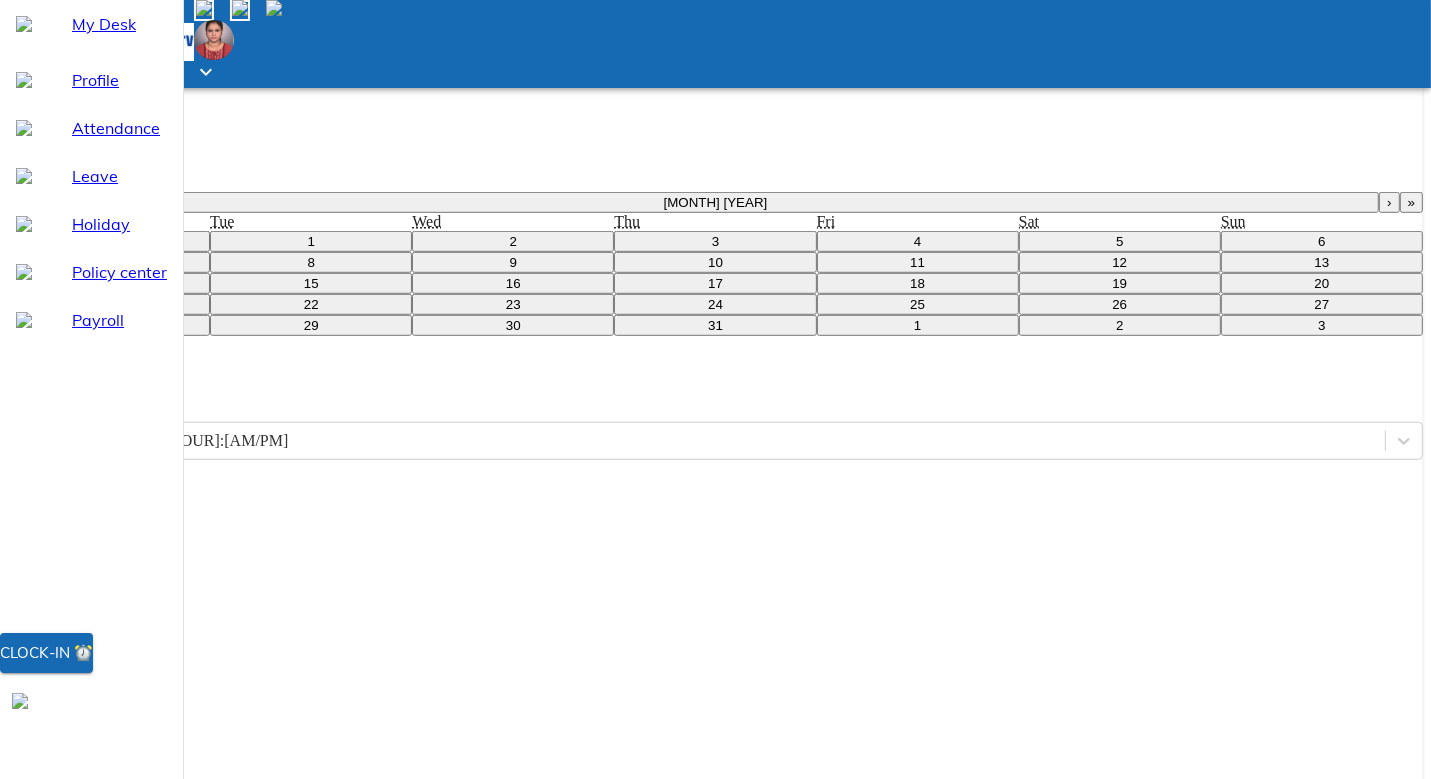 click 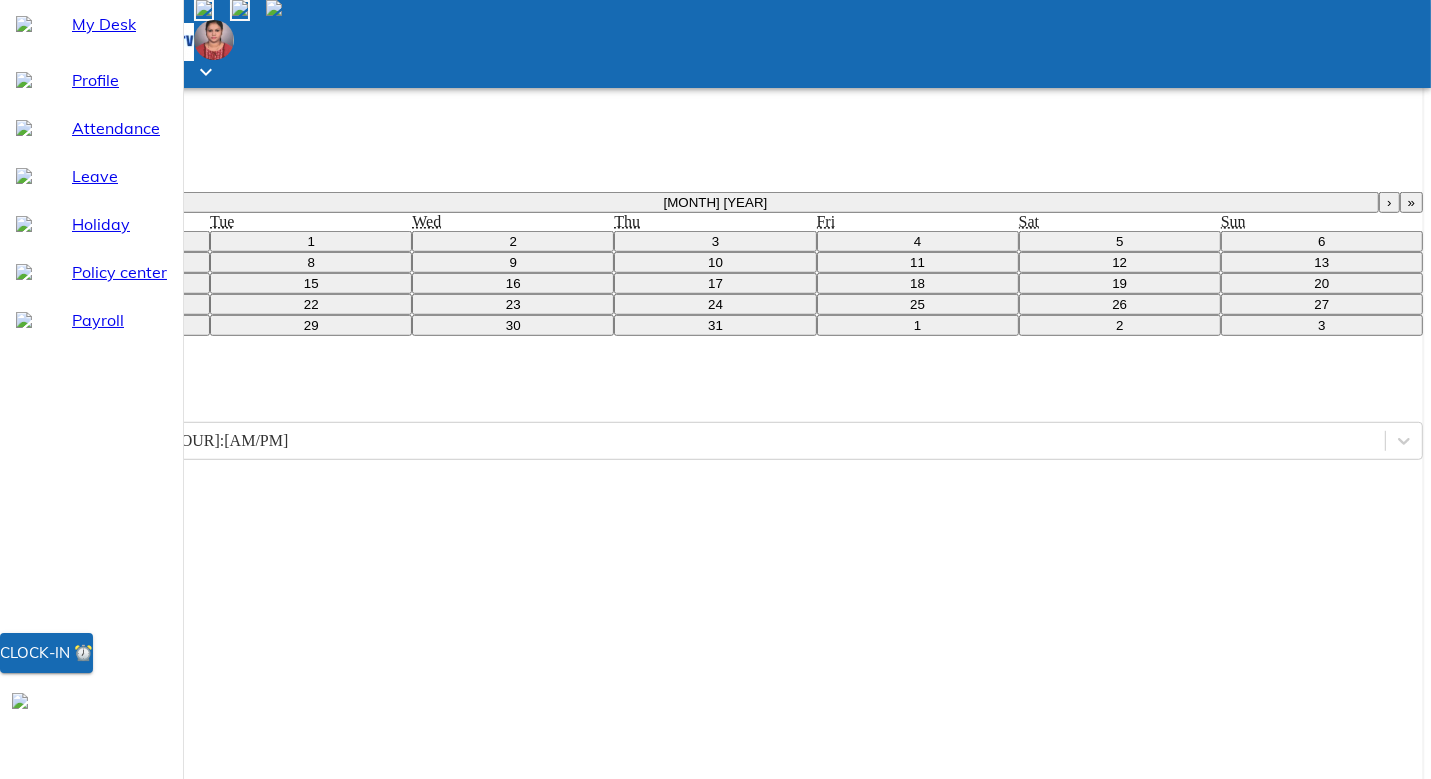 click on "Out Duty" at bounding box center [715, 987] 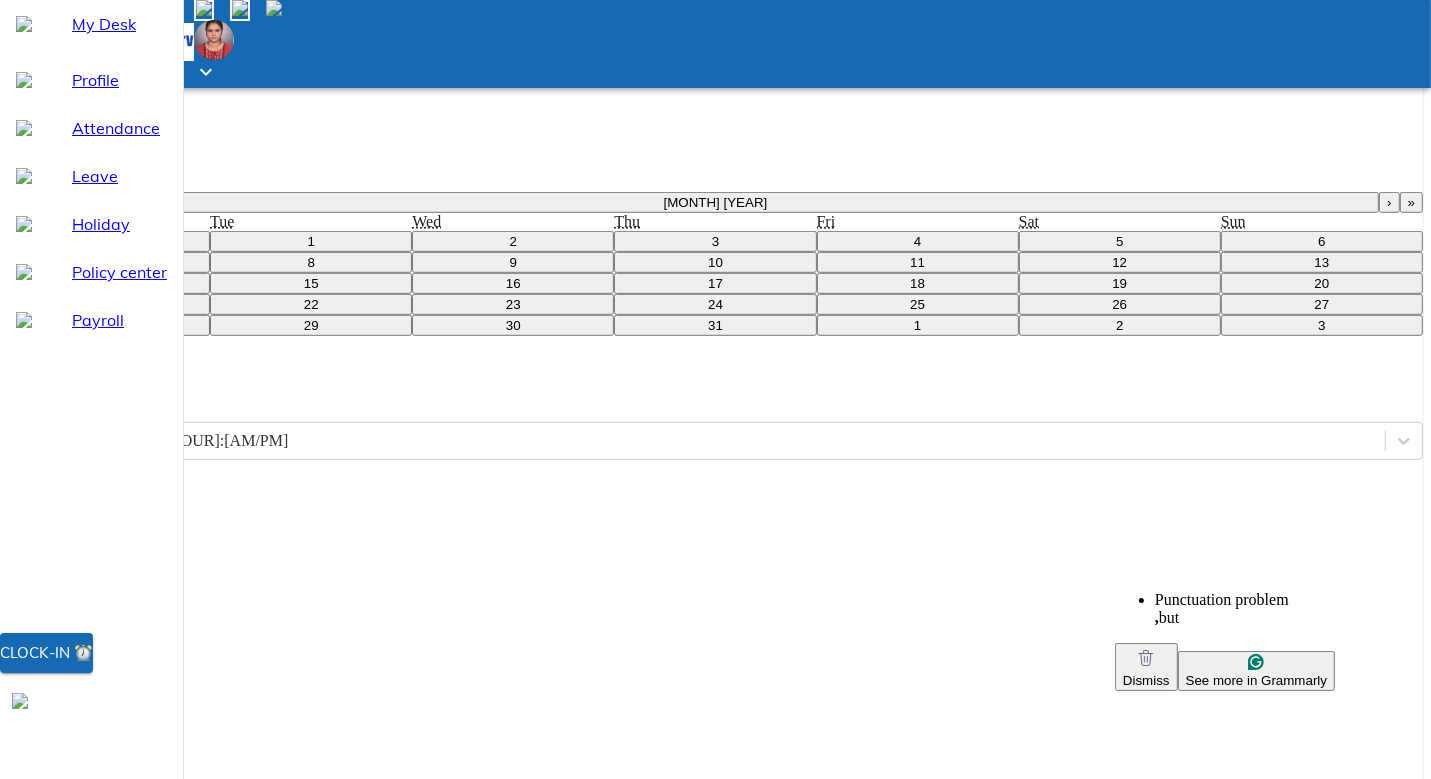 click on "Dear Ma'am,
This is to inform you that I performed my duty on [DATE] but forgot to clock in. Therefore, request you to kindly approve my presence for the said date.
Thanks and regards,
[FIRST] [LAST]" at bounding box center [101, 1060] 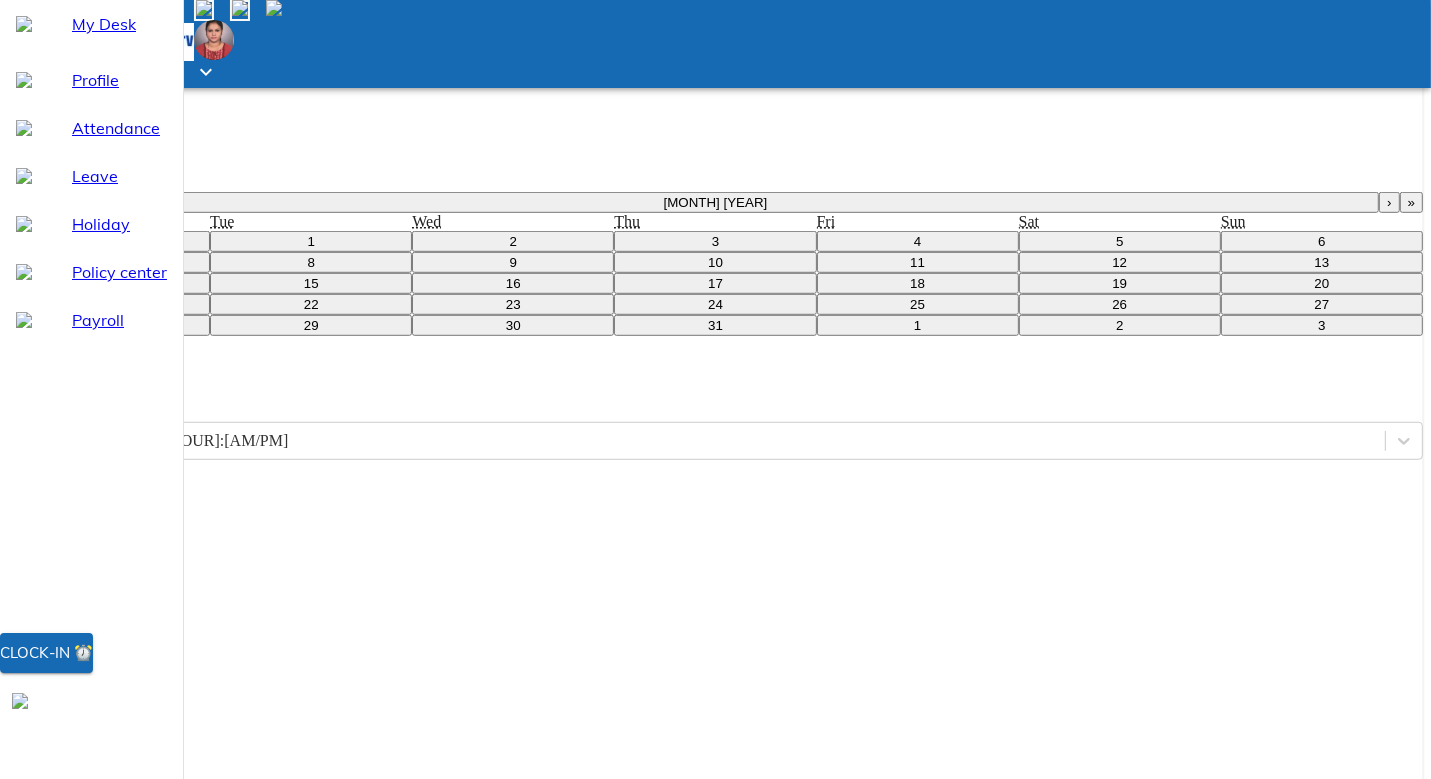 click on "Dear Ma'am,
This is to inform you that I performed my duty on [DATE] but forgot to clock in. Therefore, request you to kindly approve my presence for the said date.
Thanks and regards,
[FIRST] [LAST]" at bounding box center [101, 1060] 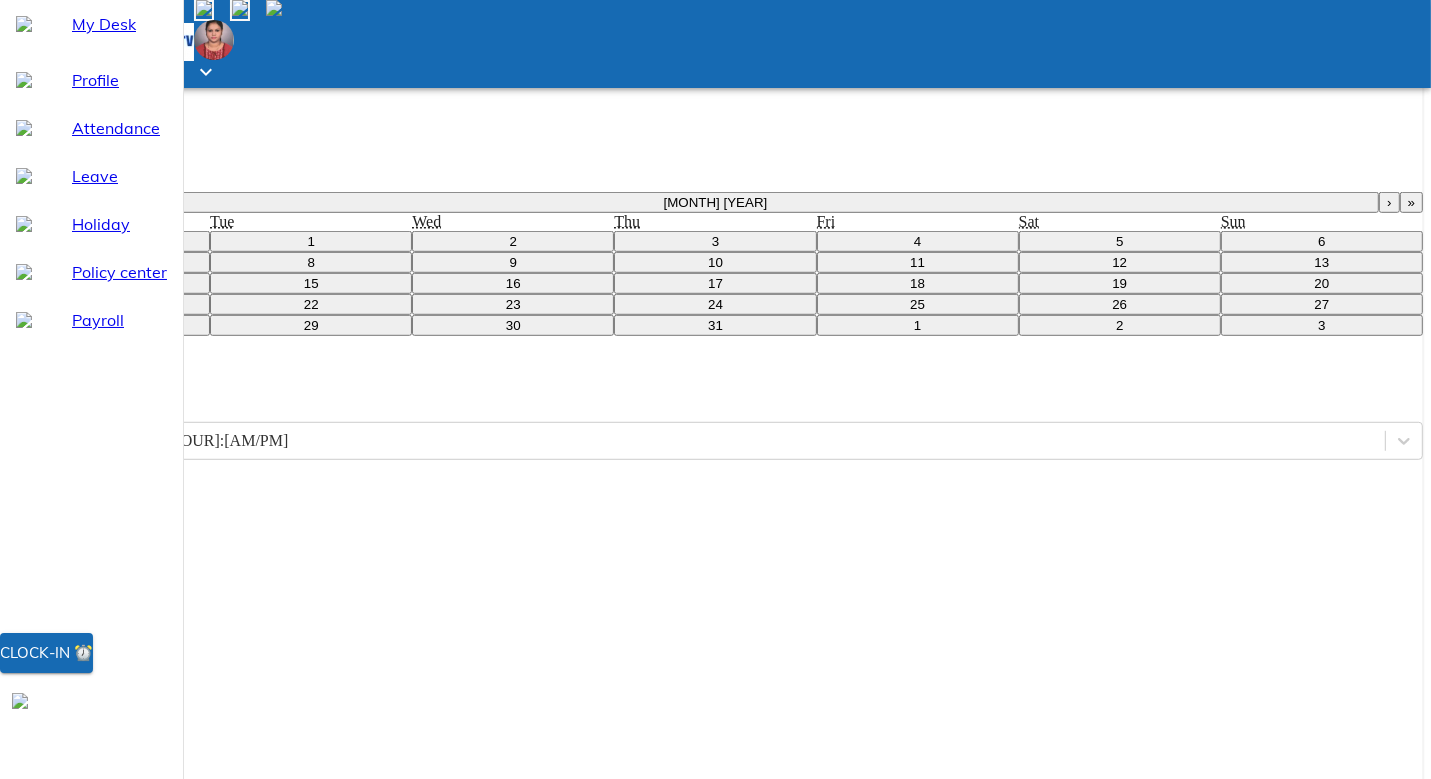 click on "Dear Ma'am,
This is to inform you that I performed my duty on 1st 00 0000 but could not clock in on time. Therefore, request you to kindly approve my presence for the said date.
Thanks and regards,
[FIRST] [LAST]" at bounding box center [101, 1060] 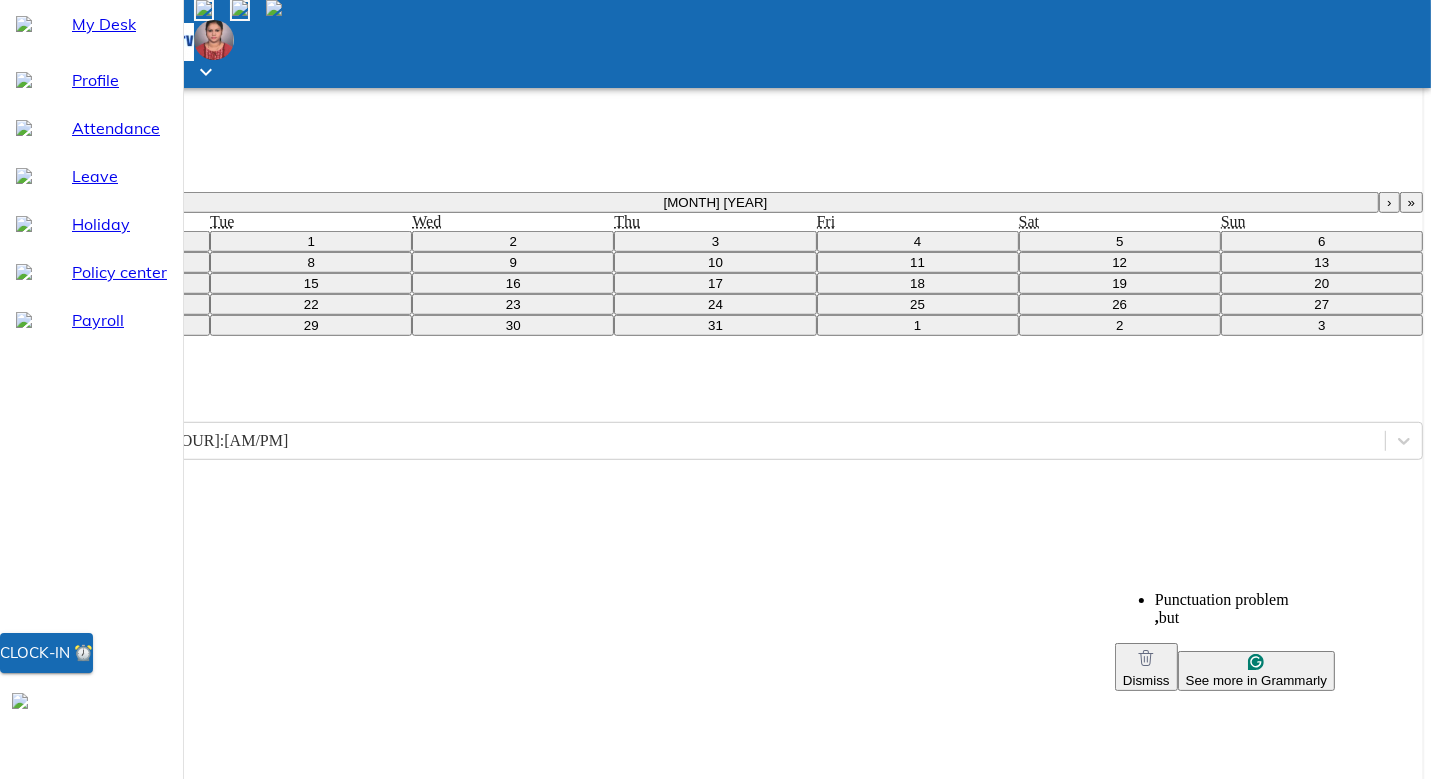 click on "Dear Ma'am,
This is to inform you that I performed my duty on 1st 00 0000 but could not clock in on time. Therefore, request you to kindly approve my presence for the said date.
Thanks and regards,
[FIRST] [LAST]" at bounding box center (101, 1060) 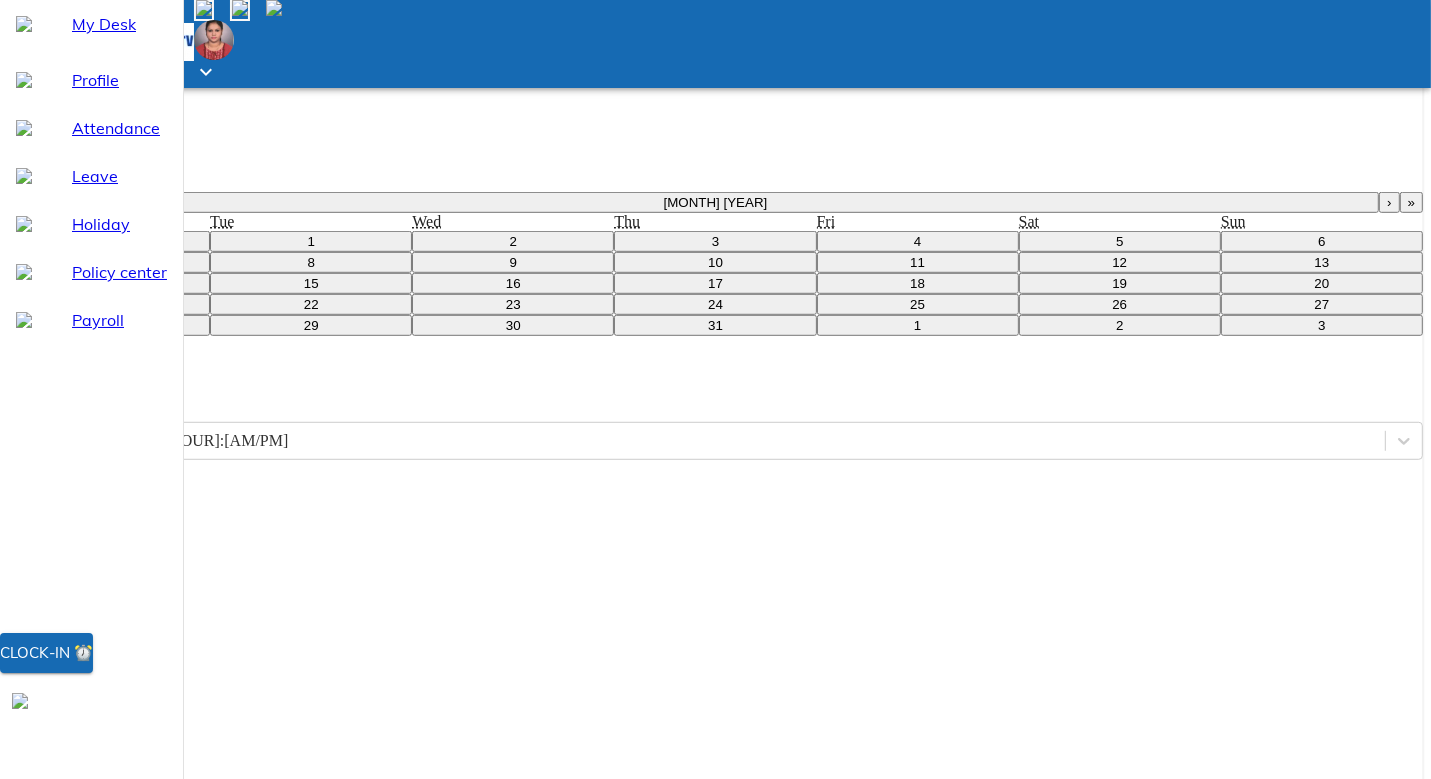 click on "Dear Ma'am,
This is to inform you that I performed my duty on [DATE], but could not clock in on time. Therefore, request you to kindly approve my presence for the said date.
Thanks and regards,
[FIRST] [LAST]" at bounding box center [101, 1060] 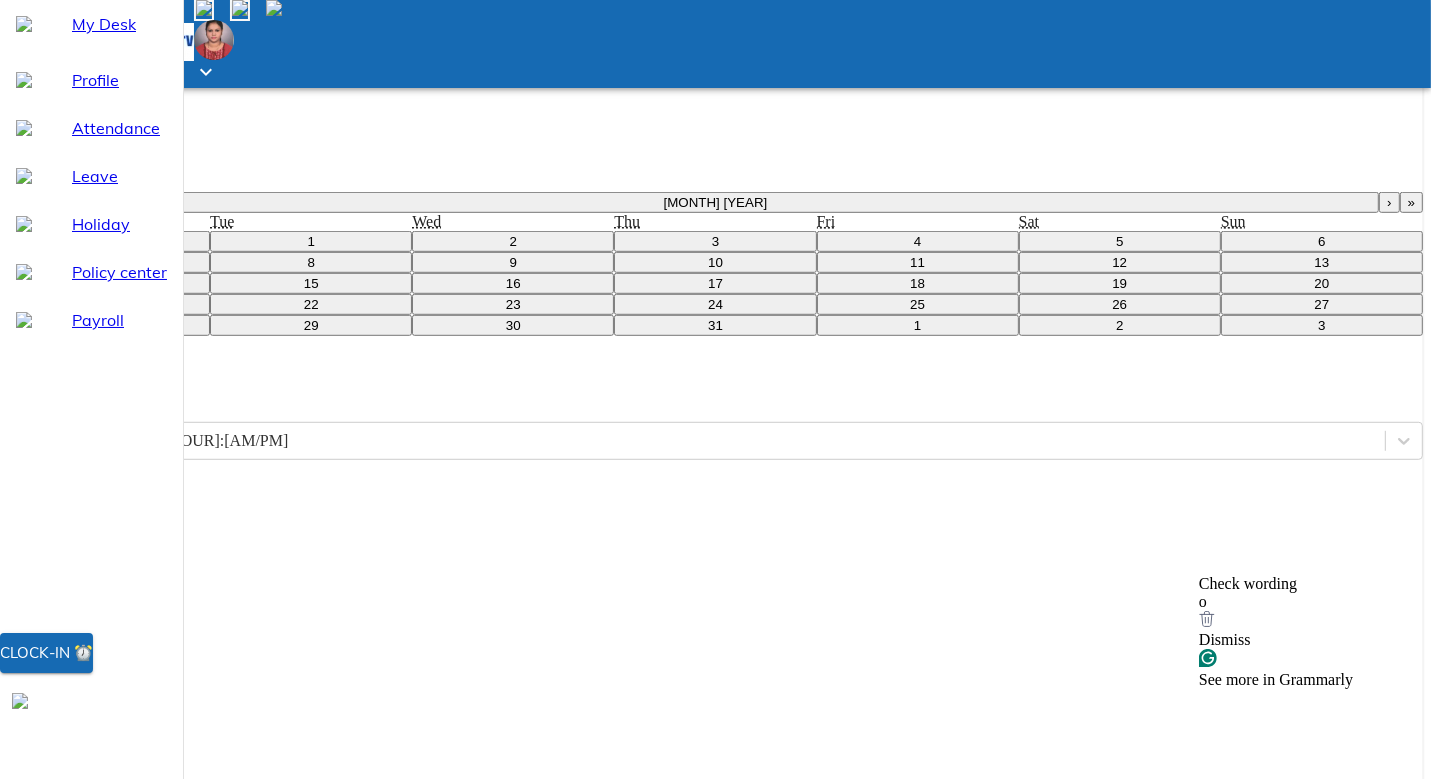 click on "Dear Ma'am,
This is to inform you that I performed my duty on [DATE], but could not clock in on time. Therefore, request you to kindly approve my presence for the said date.
Thanks and regards,
[FIRST] [LAST]" at bounding box center [101, 1060] 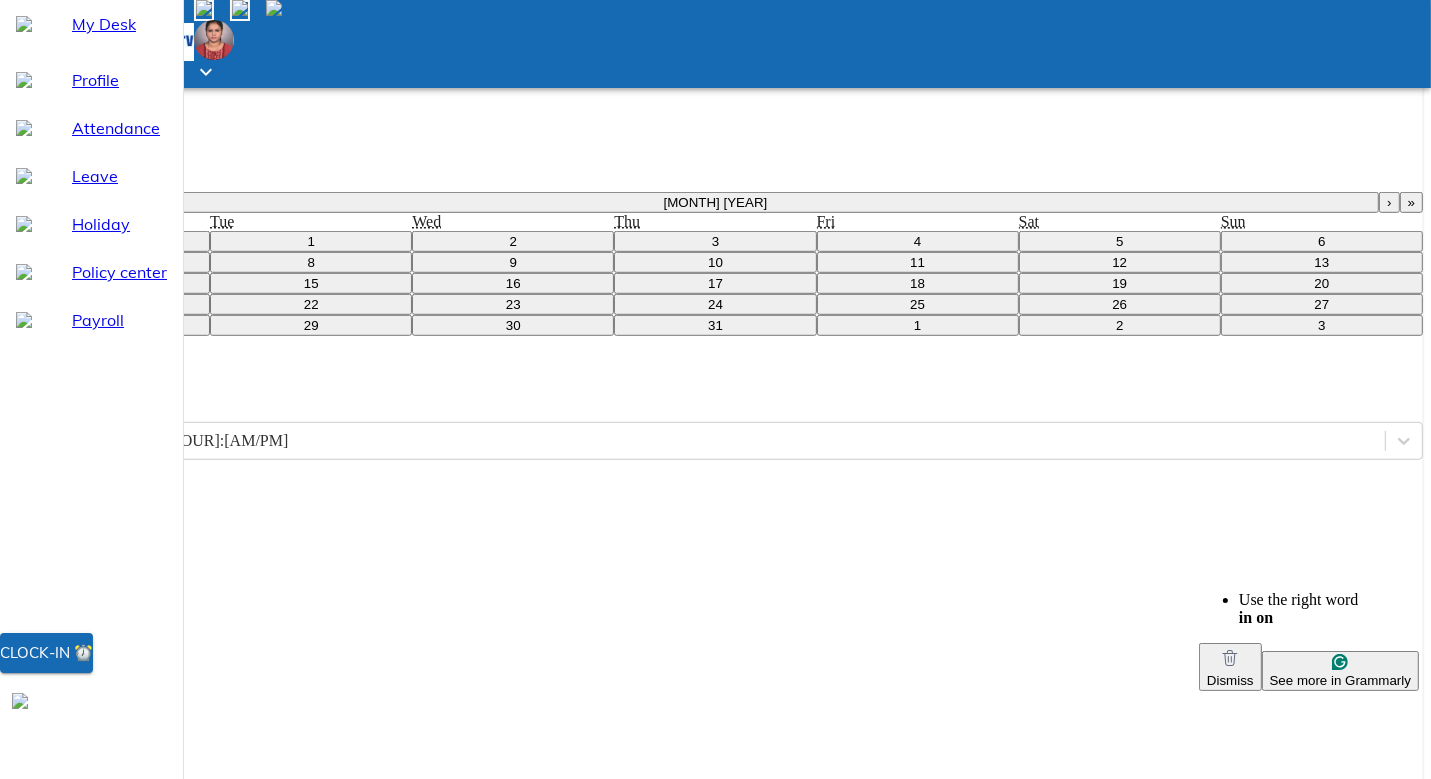click on "Dear Ma'am,
This is to inform you that I performed my duty on [DATE], but could not clock in on time. Therefore, request you to kindly approve my presence for the said date.
Thanks and regards,
[FIRST] [LAST]" at bounding box center [101, 1060] 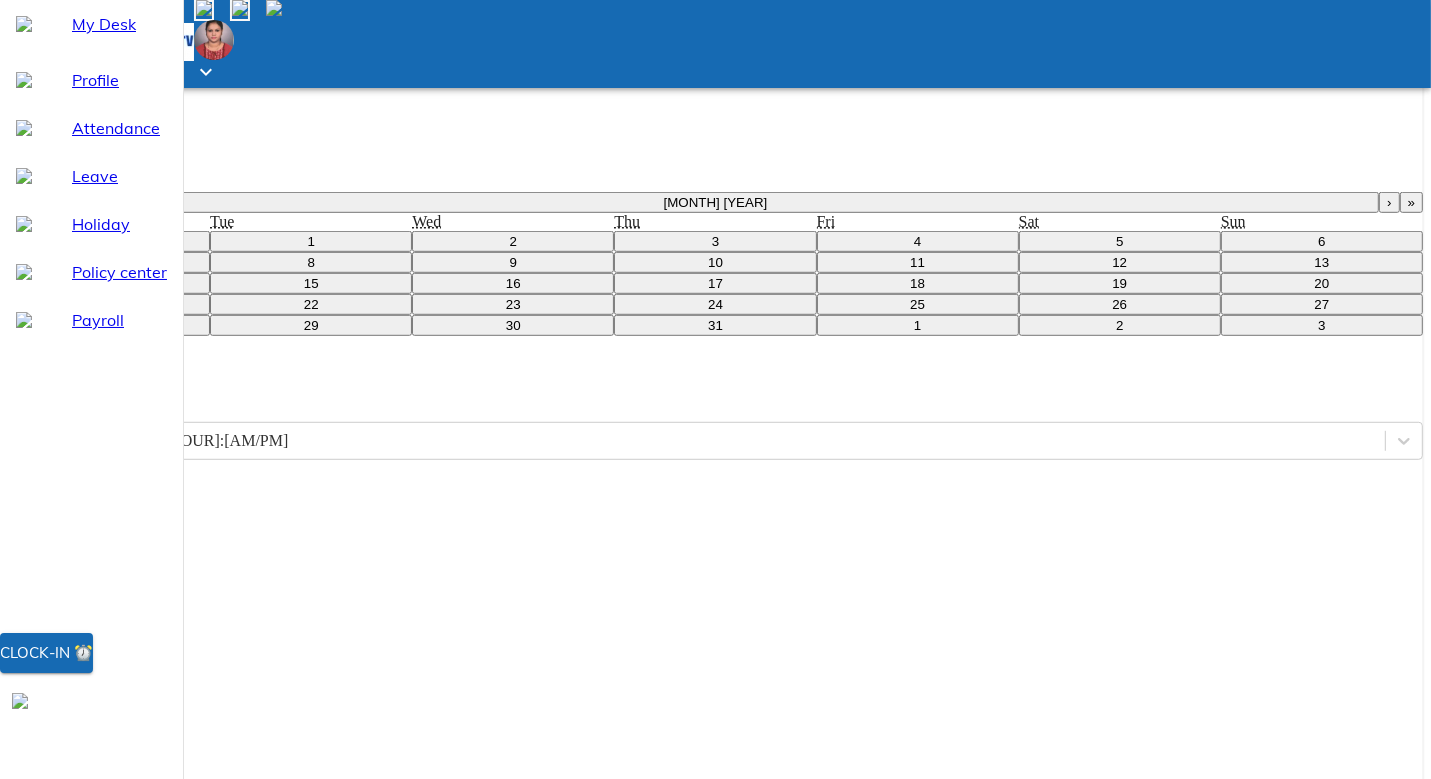 click on "Dear Ma'am,
This is to inform you that I performed my duty on [DATE], but could not clock in on time. Therefore, request you to kindly approve my presence for the said date.
Thanks and regards,
[FIRST] [LAST]" at bounding box center (101, 1060) 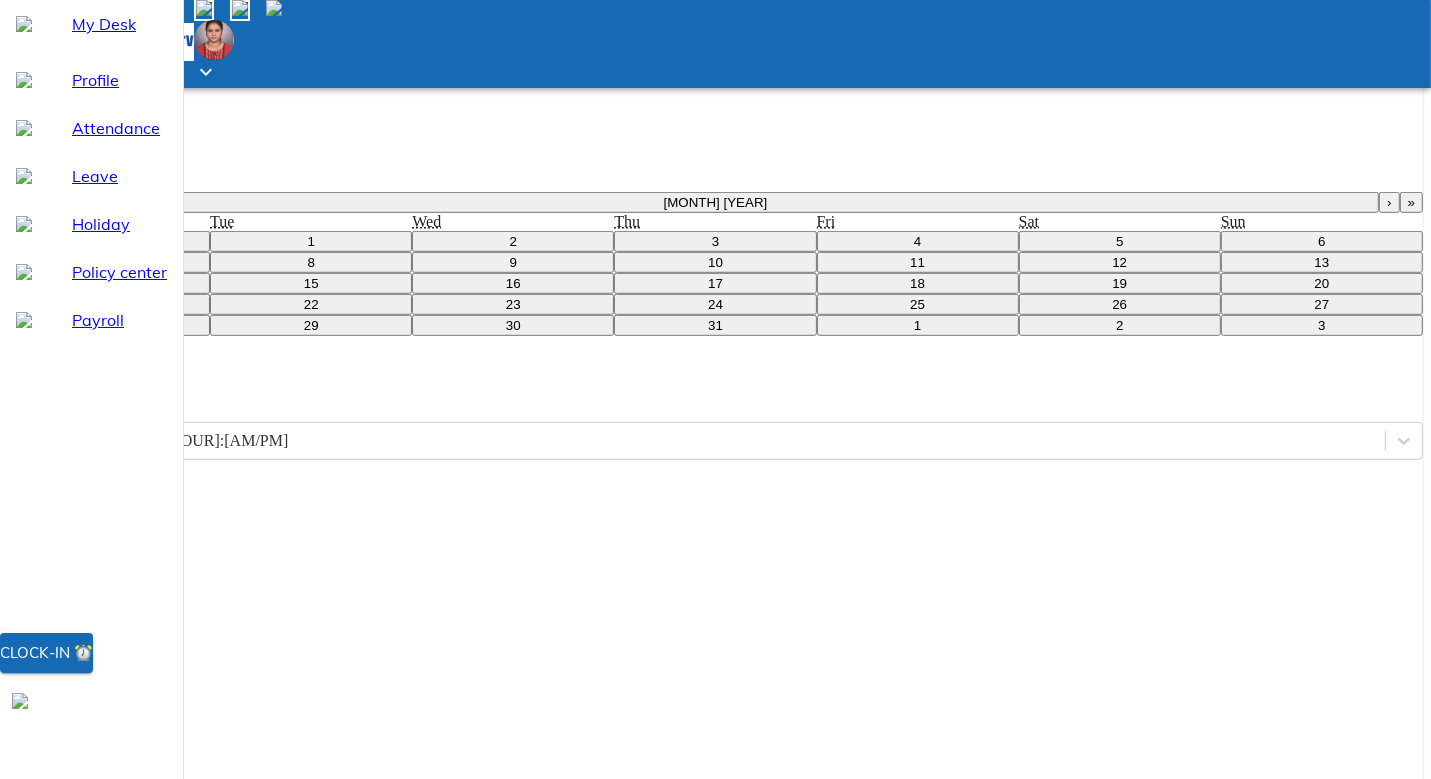 click on "Dear Ma'am,
This is to inform you that I performed my duty on [DATE], but could not clock in on time. Therefore, request you to kindly approve my presence for the said date.
Thanks and regards,
[FIRST] [LAST]" at bounding box center (101, 1060) 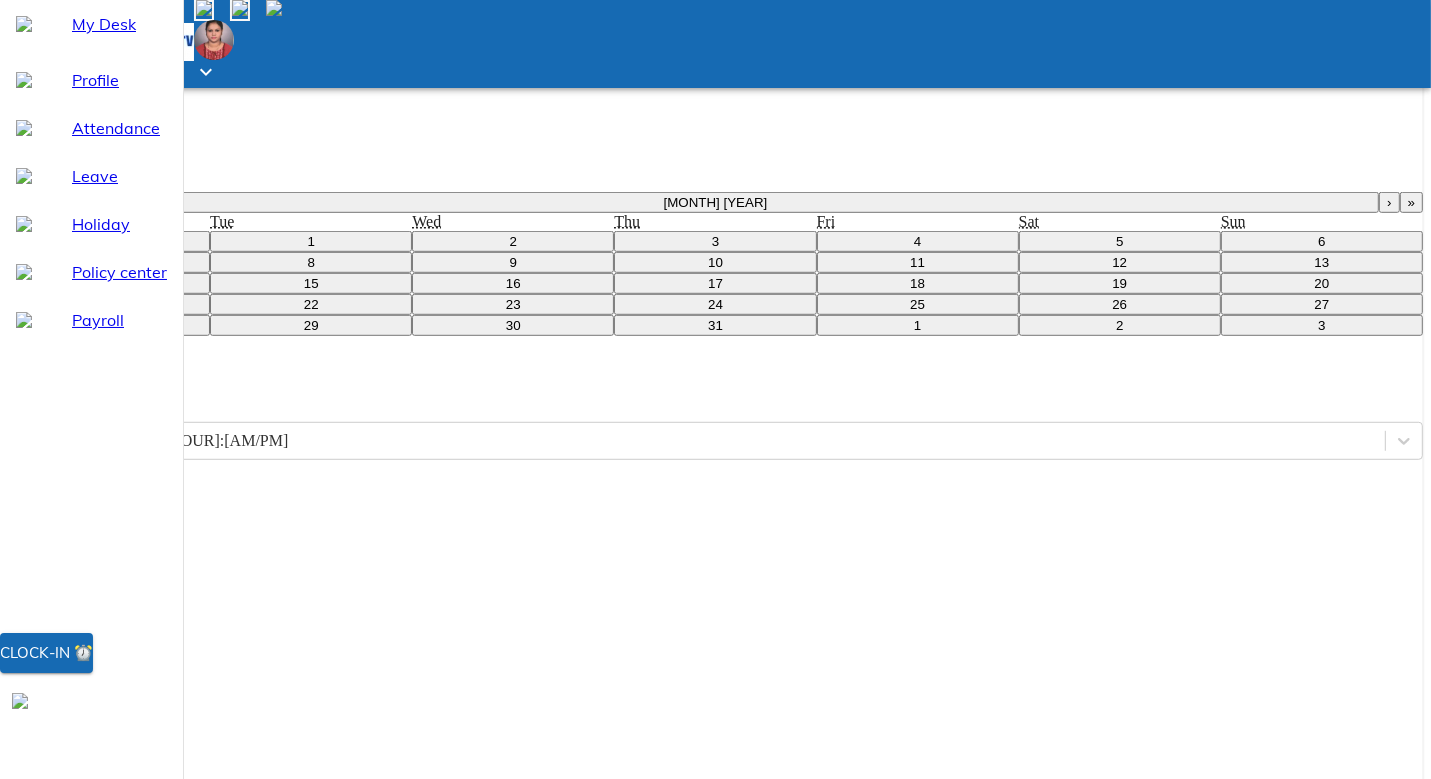 click on "Dear Ma'am,
This is to inform you that I performed my duty on [DATE], but could not clock in on time. Therefore, request you to kindly approve my presence for the said date.
Thanks and regards,
[FIRST] [LAST]" at bounding box center [101, 1069] 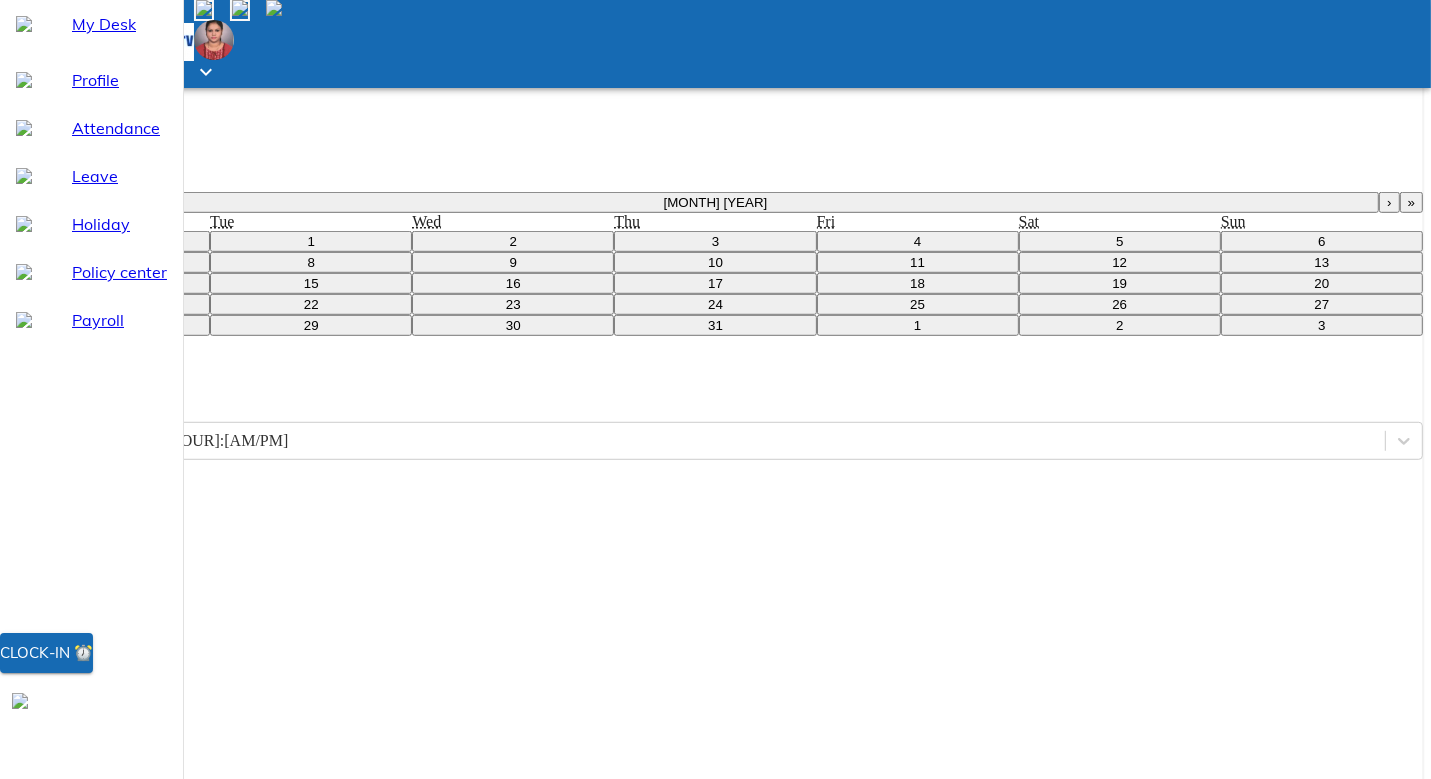type on "Dear Ma'am,
This is to inform you that I performed my duty on [DATE], but could not clock in on time. Therefore, request you to kindly approve my presence for the said date.
Thanks and regards,
[FIRST] [LAST]" 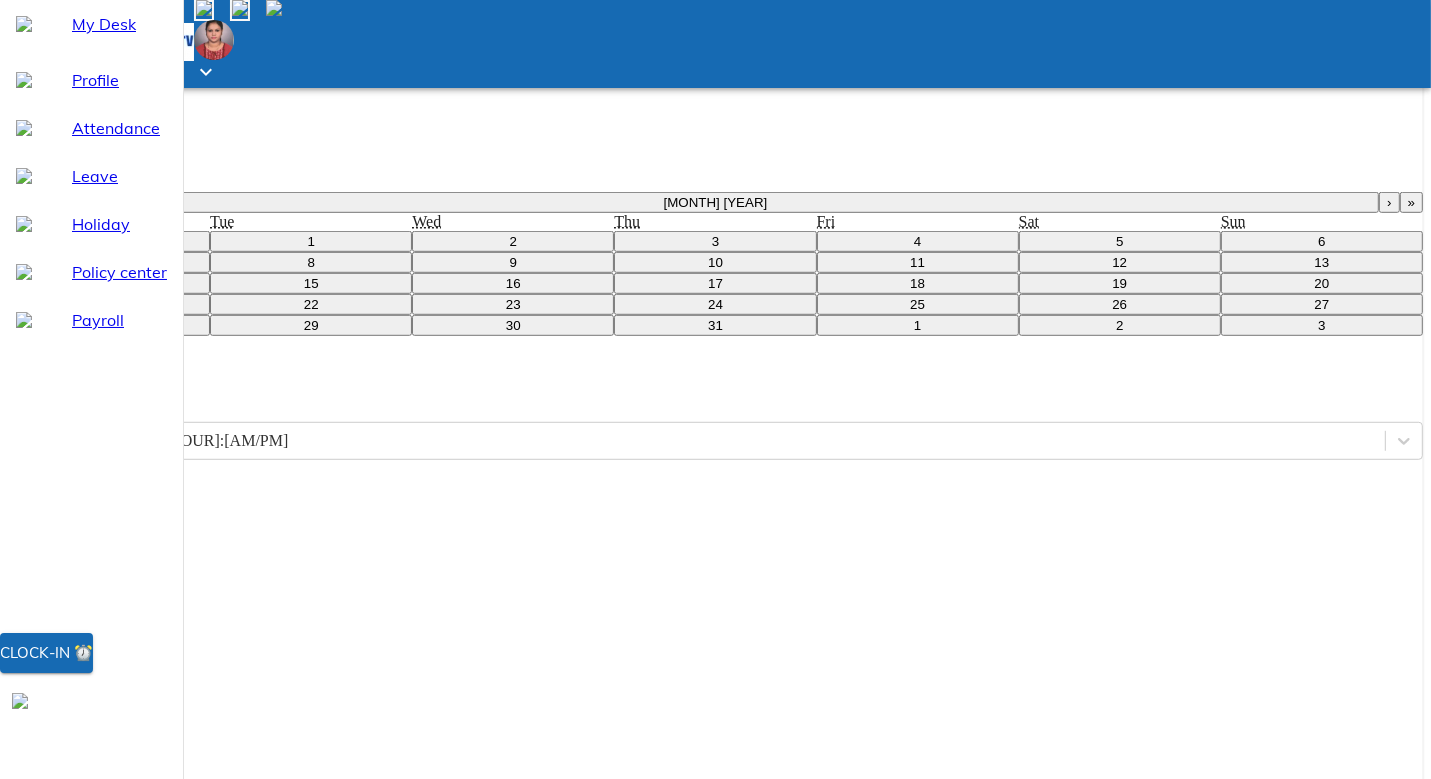 click on "Dear Ma'am,
This is to inform you that I performed my duty on [DATE] but could not clock in on time. Therefore, request you to kindly approve my presence for the said date.
Thanks and regards,
[FIRST] [LAST]" at bounding box center [101, 1069] 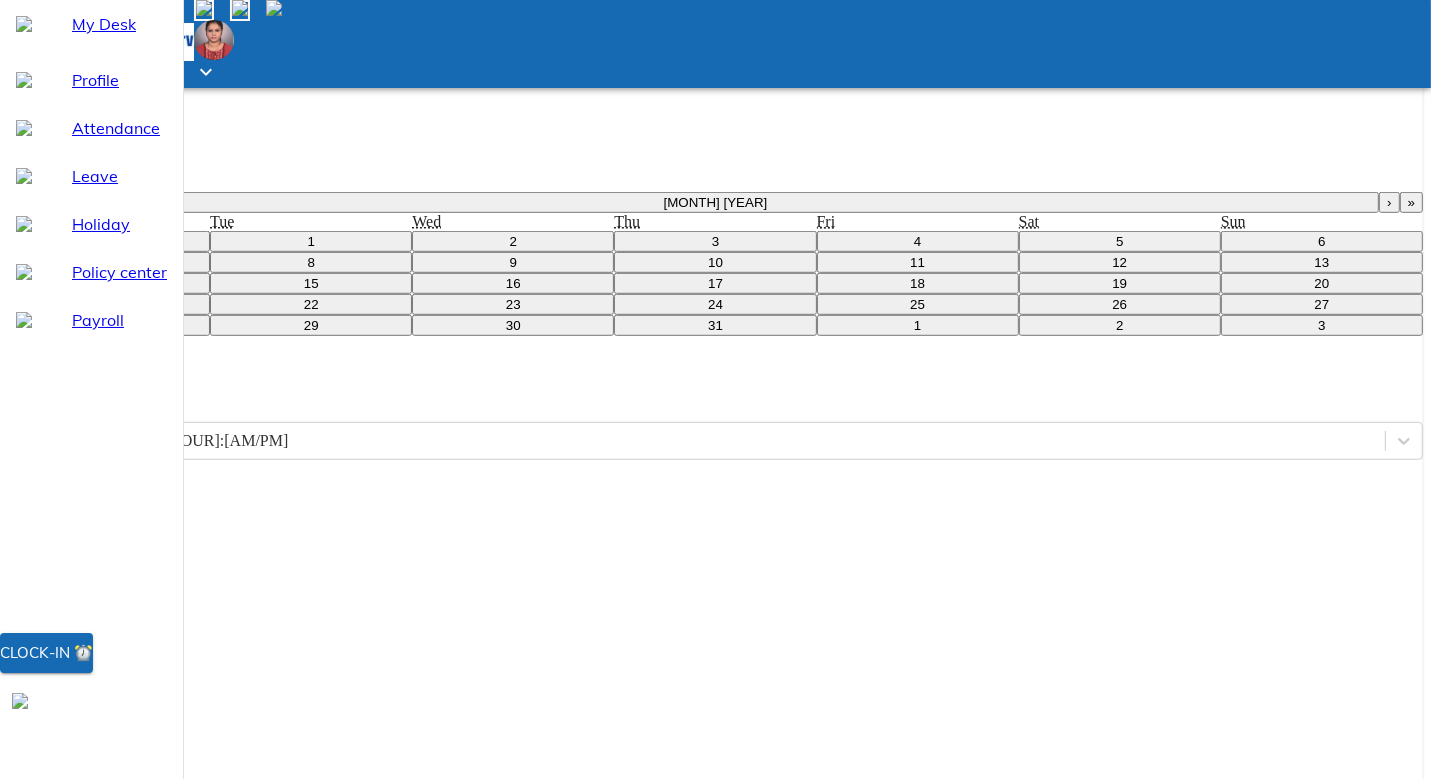 scroll, scrollTop: 30, scrollLeft: 0, axis: vertical 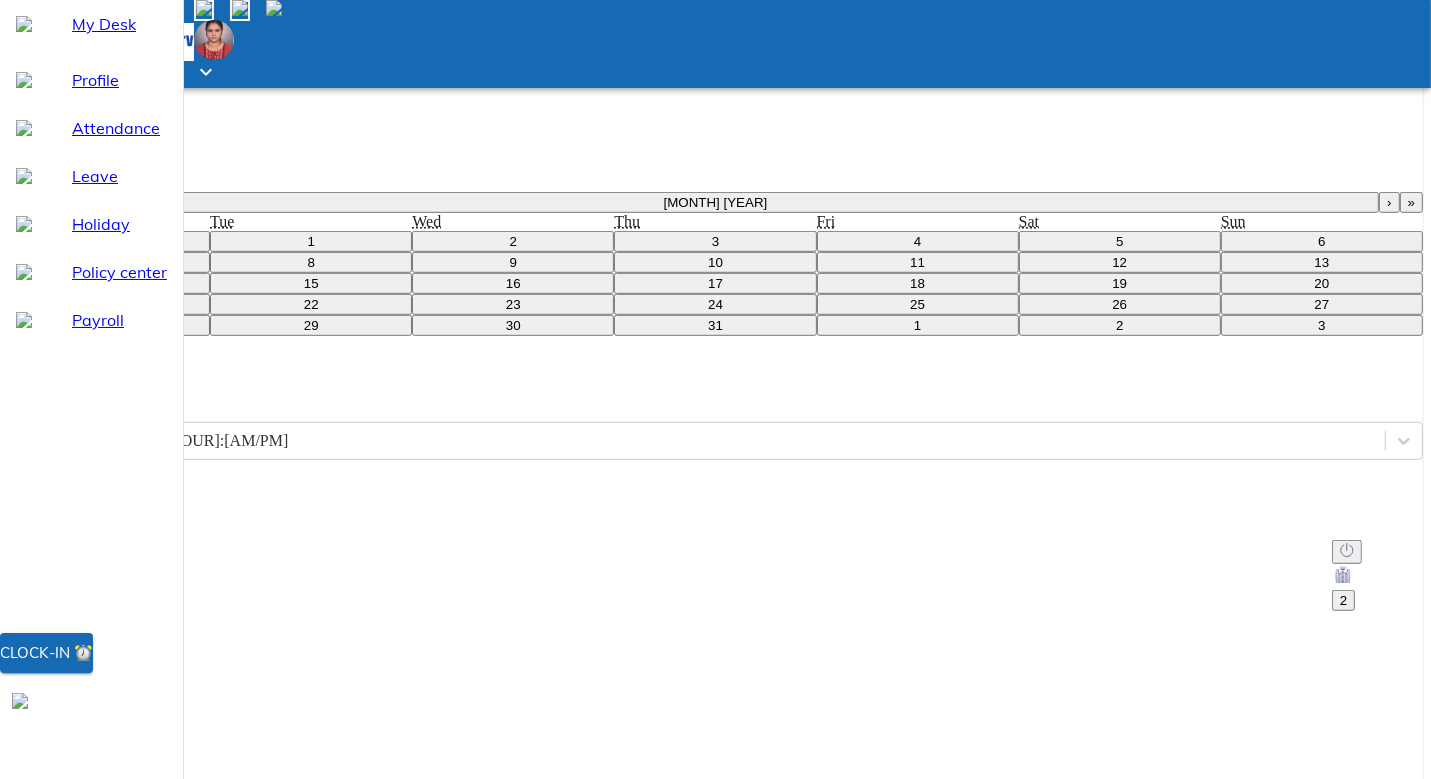 type on "Dear Ma'am,
This is to inform you that I performed my duty on 1st 00 0000, but could not clock in on time. Therefore, request you to kindly approve my presence for the said date.
Thanks and regards,
[FIRST] [LAST]" 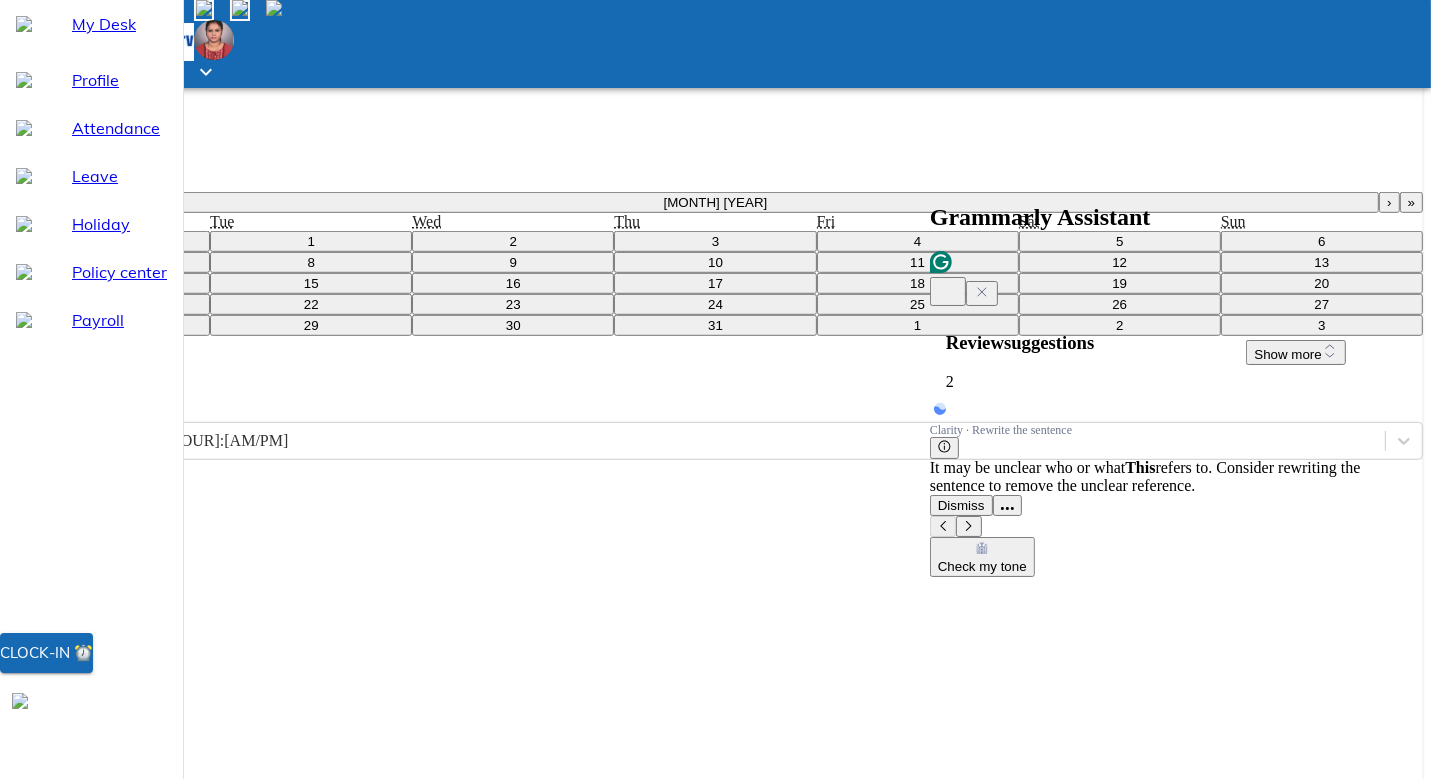 click 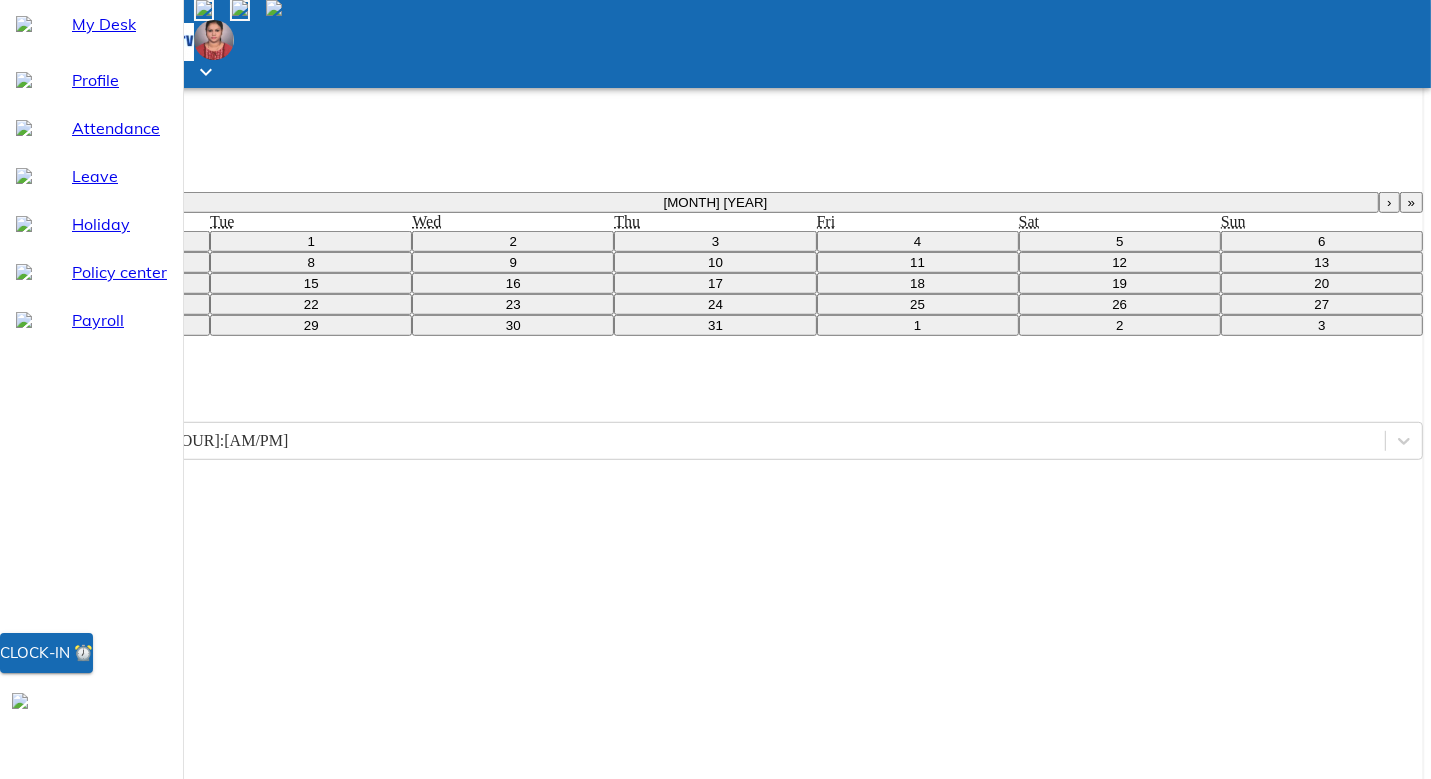 click on "Dear Ma'am,
This is to inform you that I performed my duty on 1st 00 0000, but could not clock in on time. Therefore, request you to kindly approve my presence for the said date.
Thanks and regards,
[FIRST] [LAST]" at bounding box center [101, 1060] 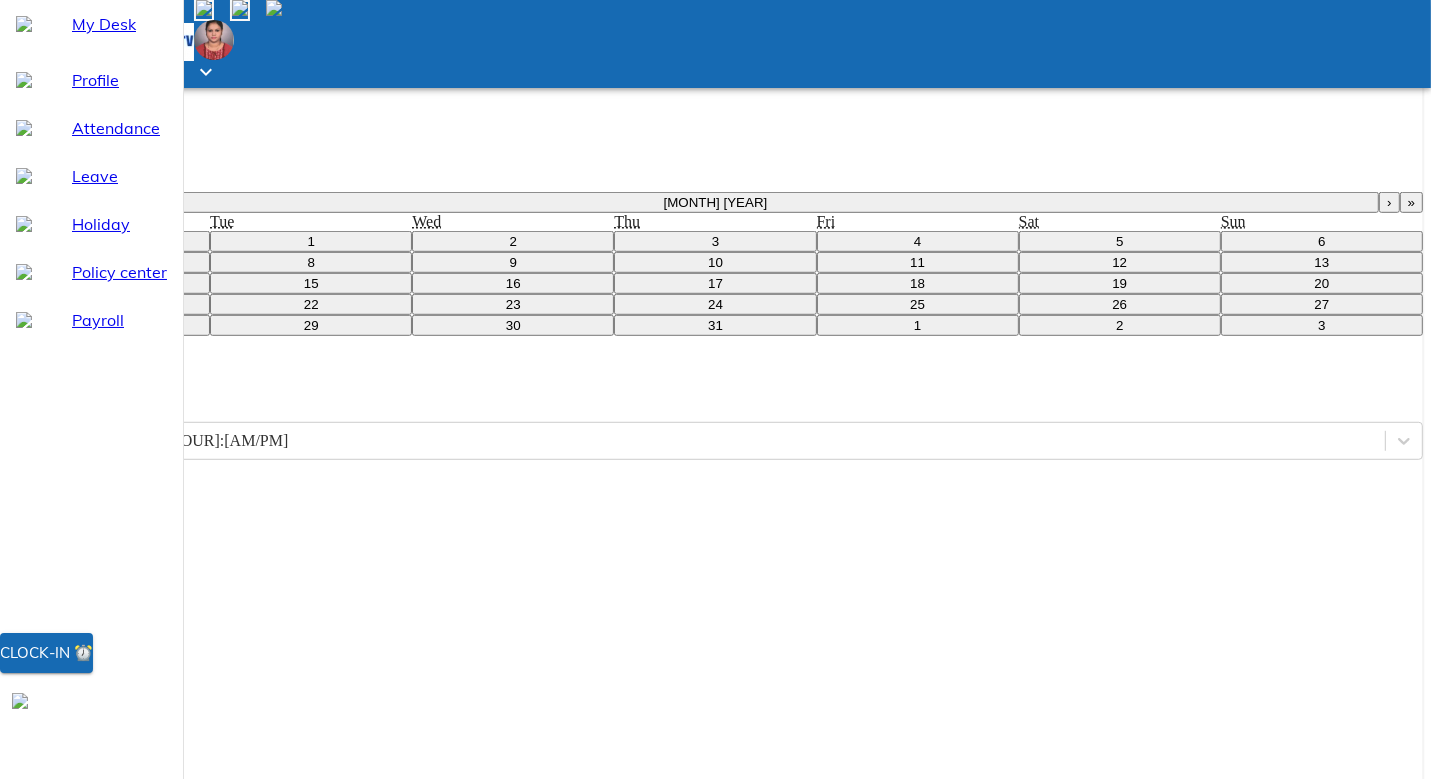 click on "Dear Ma'am,
This is to inform you that I performed my duty on 1st 00 0000, but could not clock in on time. Therefore, I request you to kindly approve my presence for the said date.
Thanks and regards,
[FIRST] [LAST]" at bounding box center (101, 1060) 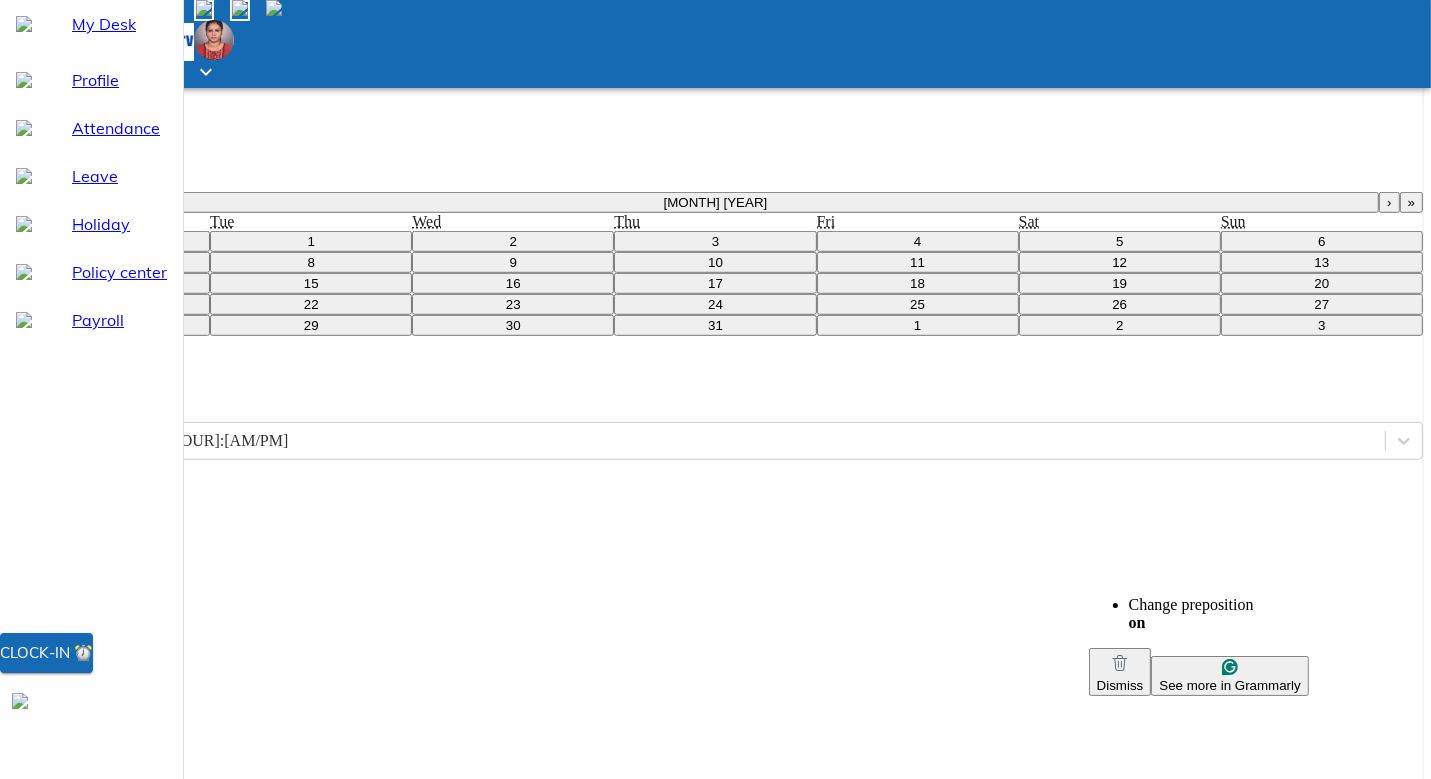 click on "Dear Ma'am,
This is to inform you that I performed my duty on 1st 00 0000, but could not clock in on time. Therefore, I request you to kindly approve my presence for the said date.
Thanks and regards,
[FIRST] [LAST]" at bounding box center [101, 1060] 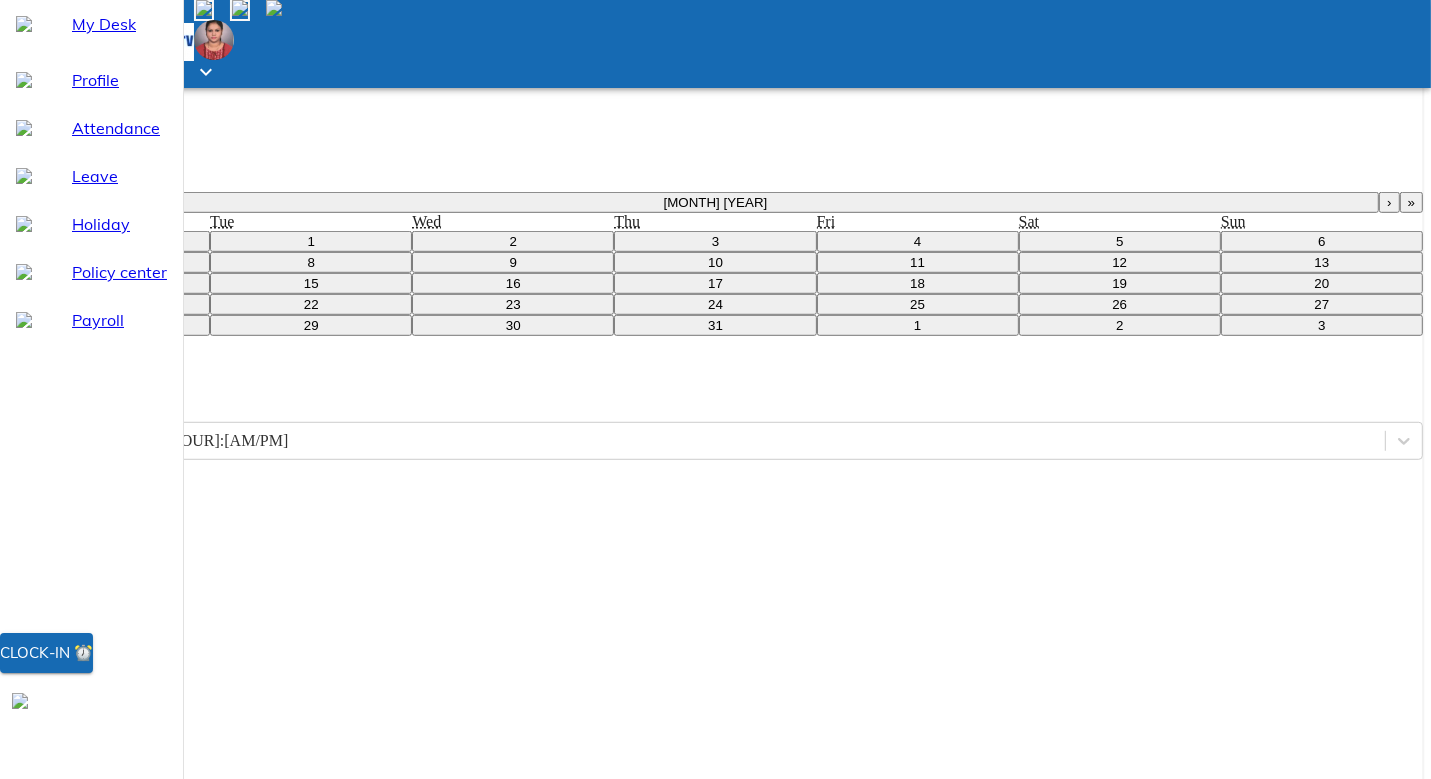 type on "Dear Ma'am,
This is to inform you that I performed my duty on [DATE], but could not clock in on time. Therefore, I request you to kindly approve my presence on the said date.
Thanks and regards,
[FIRST] [LAST]" 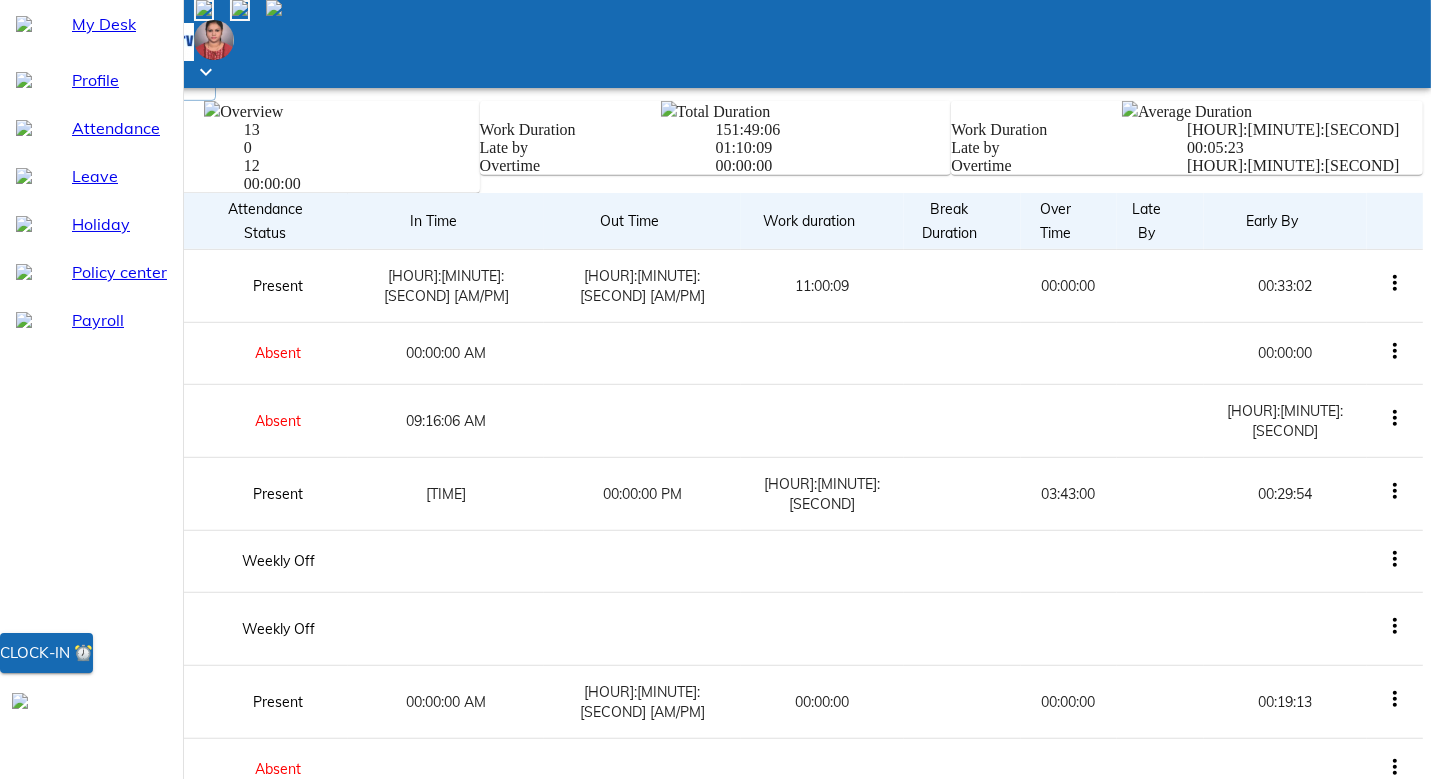 click 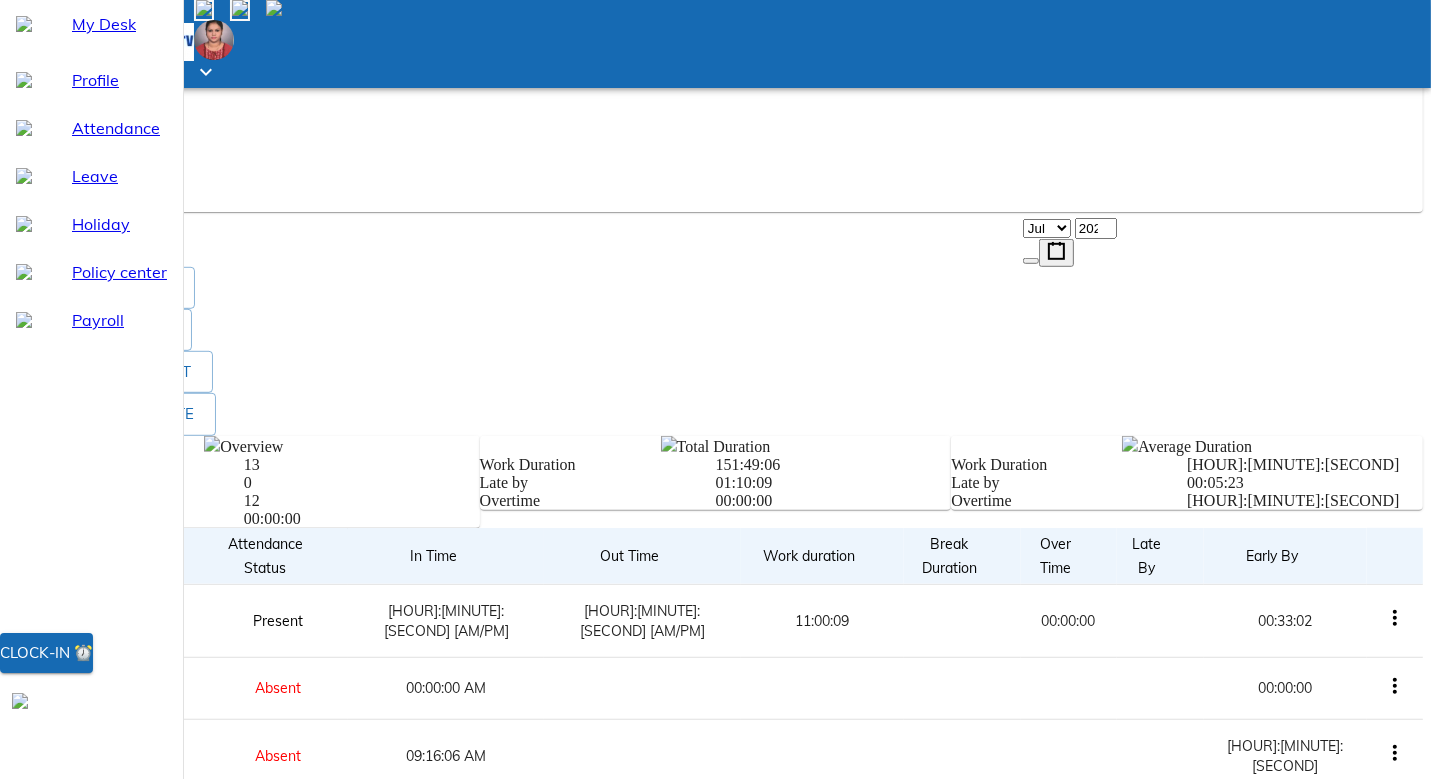 click on "-- Jan Feb Mar Apr May Jun Jul Aug Sep Oct Nov Dec   ," at bounding box center (715, 173) 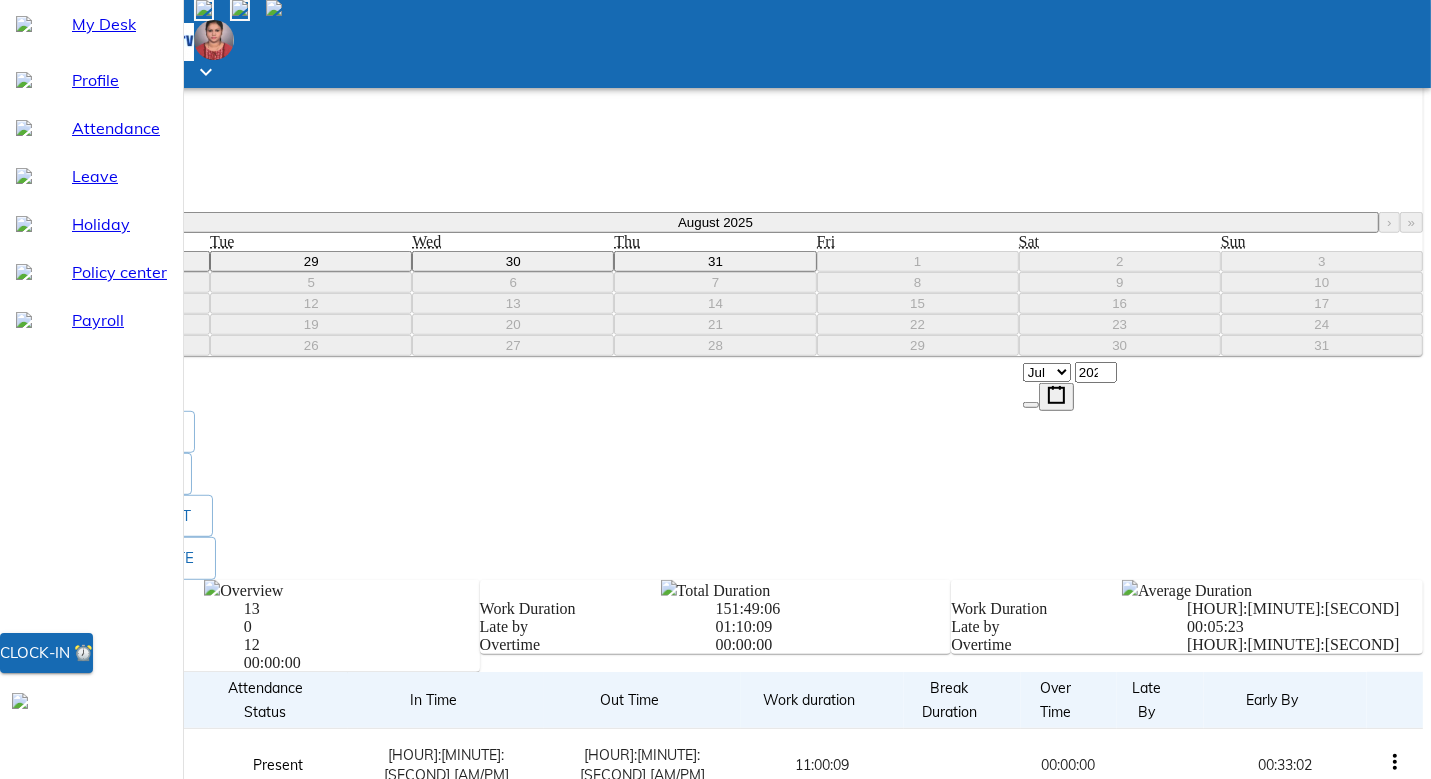 click on "‹" at bounding box center [41, 222] 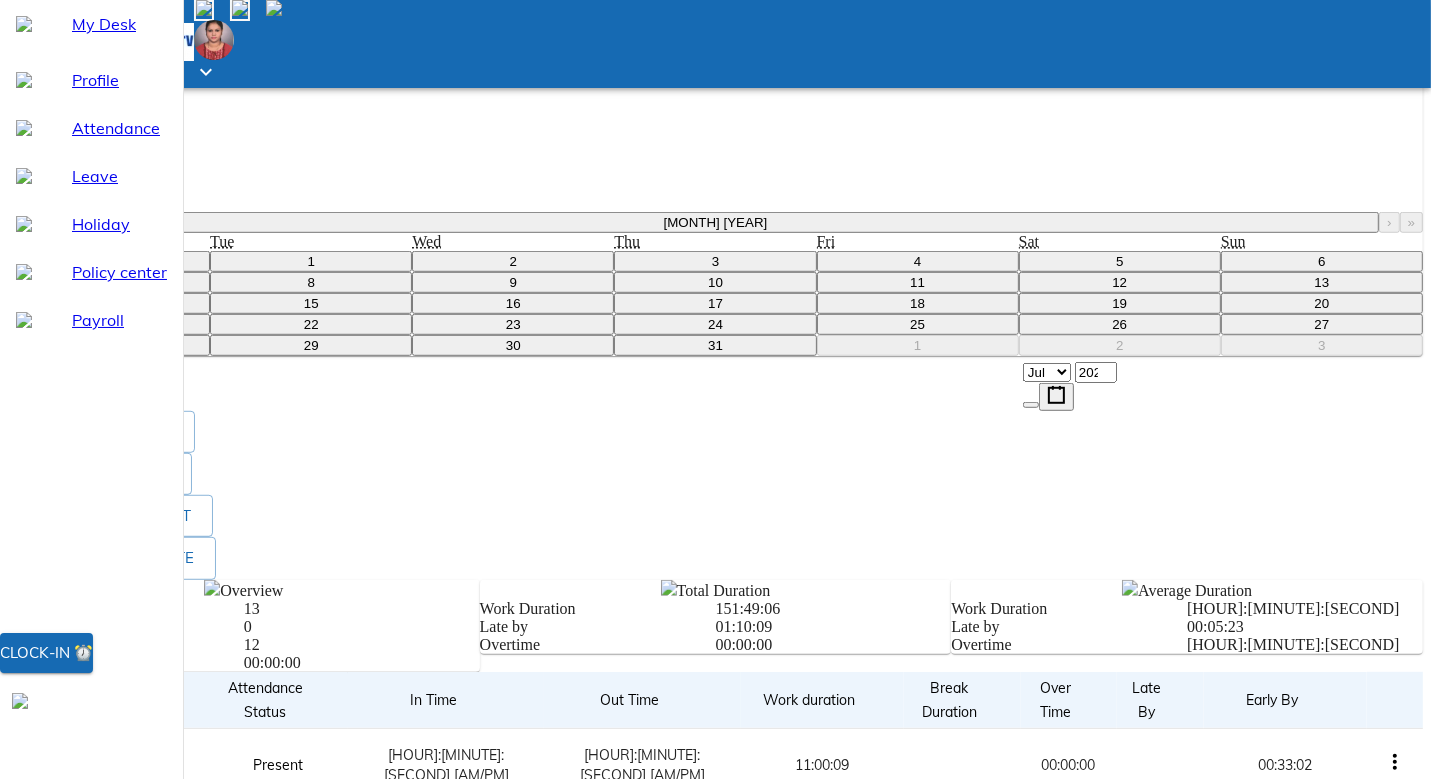 click on "2" at bounding box center (513, 261) 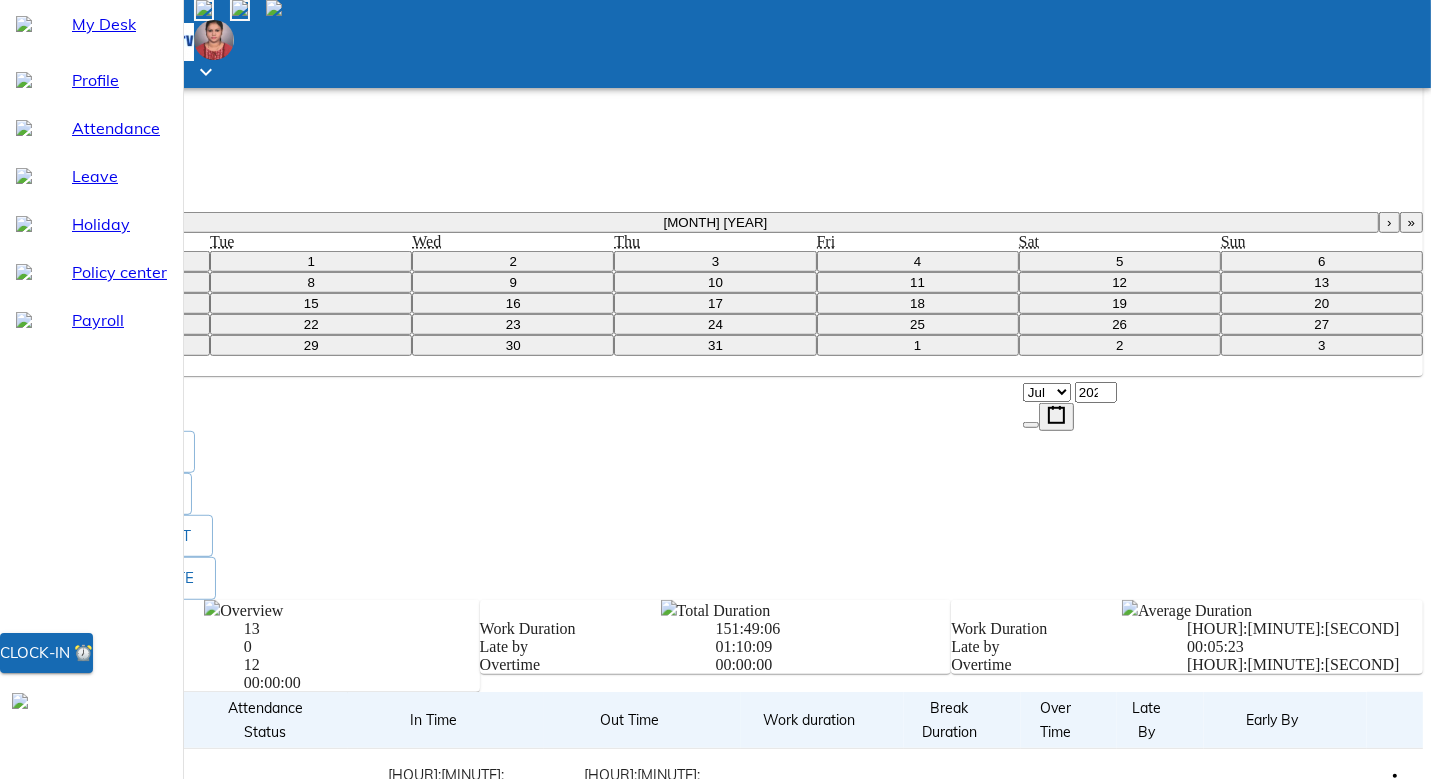 type on "2025-07-02" 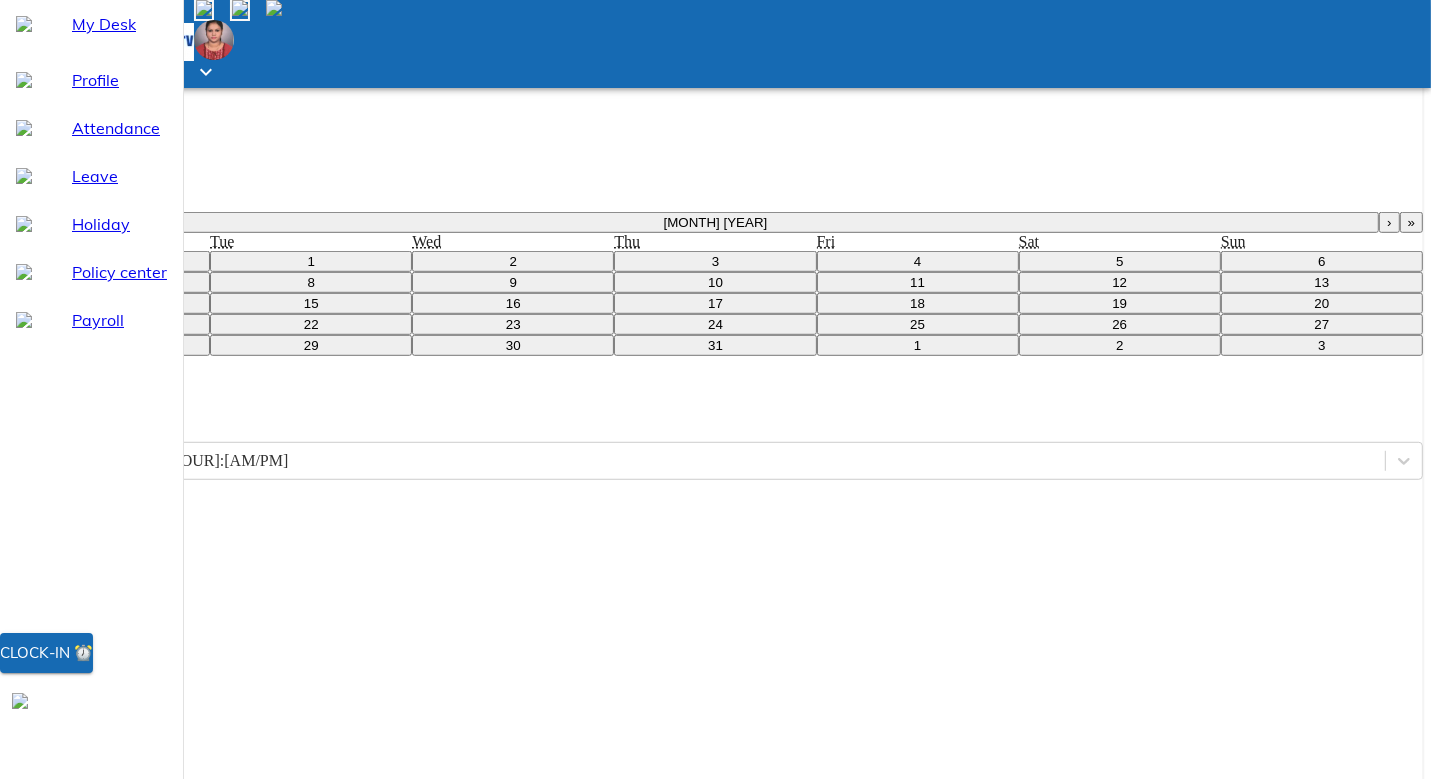 scroll, scrollTop: 211, scrollLeft: 0, axis: vertical 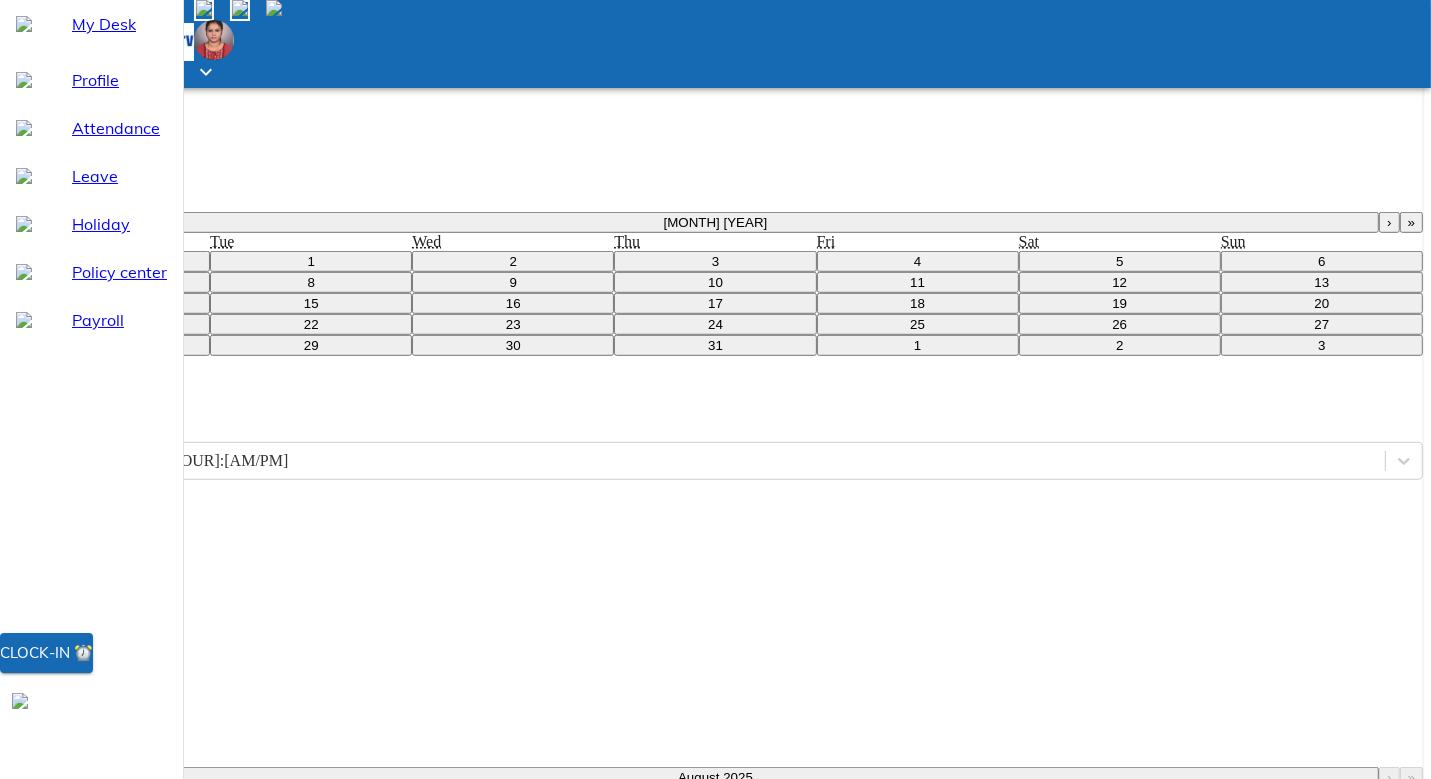 click on "‹" at bounding box center [41, 777] 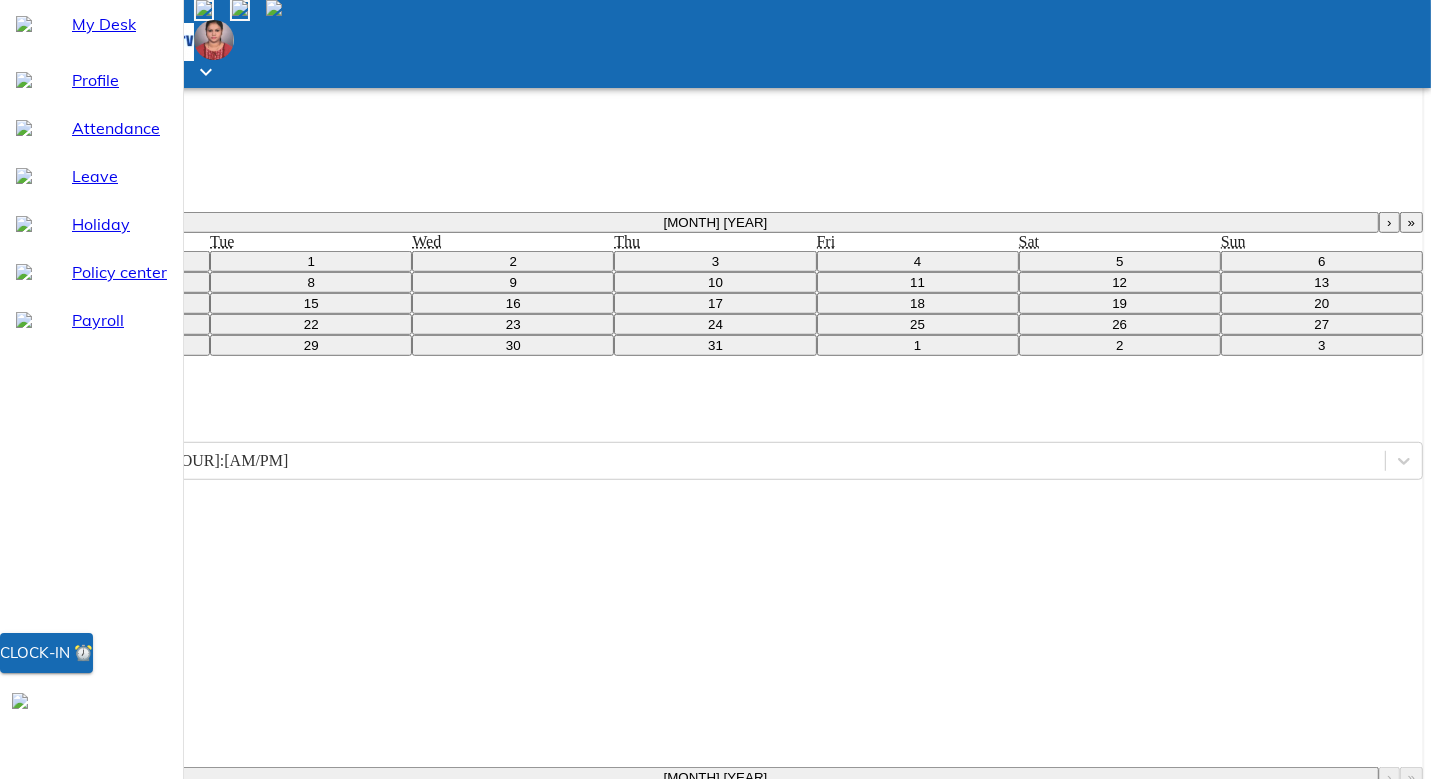 click on "2" at bounding box center [513, 816] 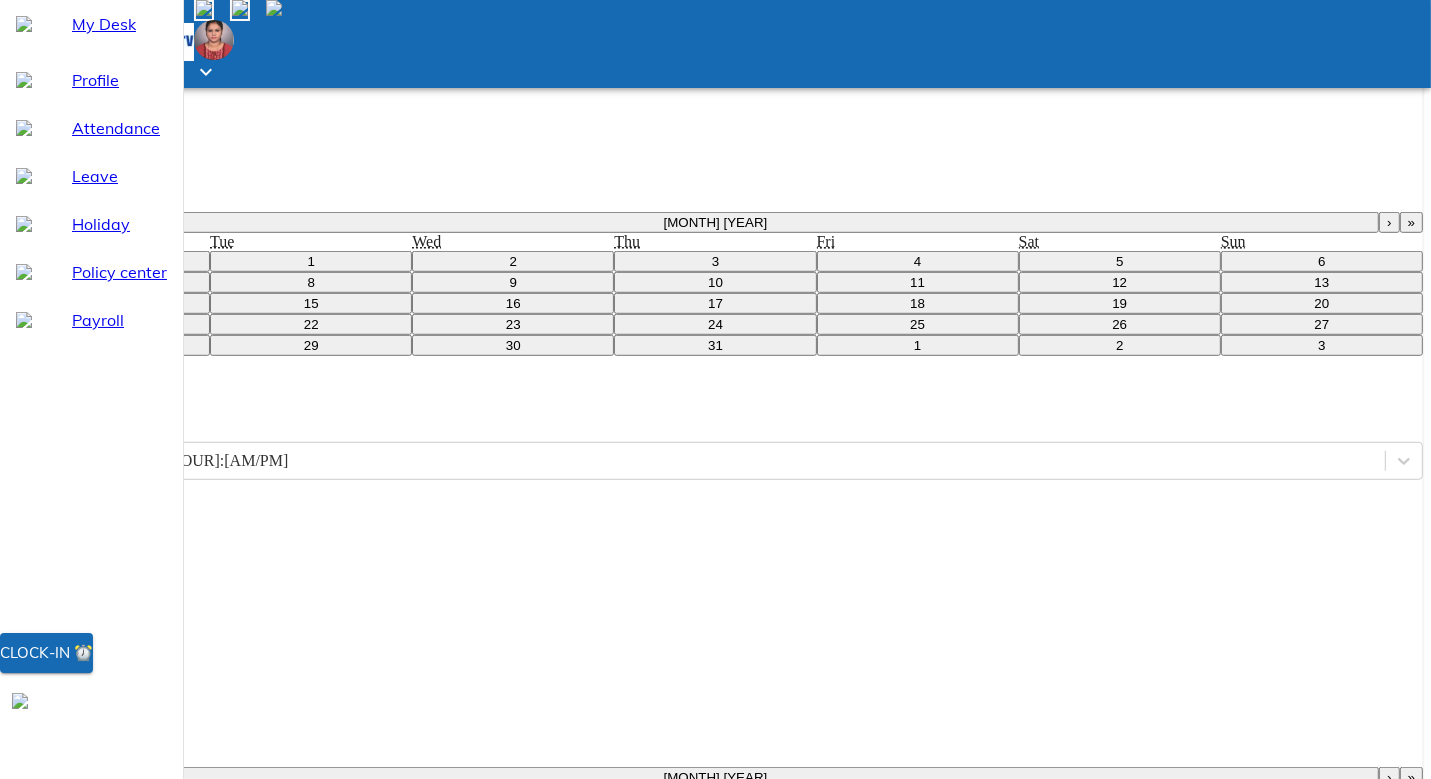 type on "2025-07-02" 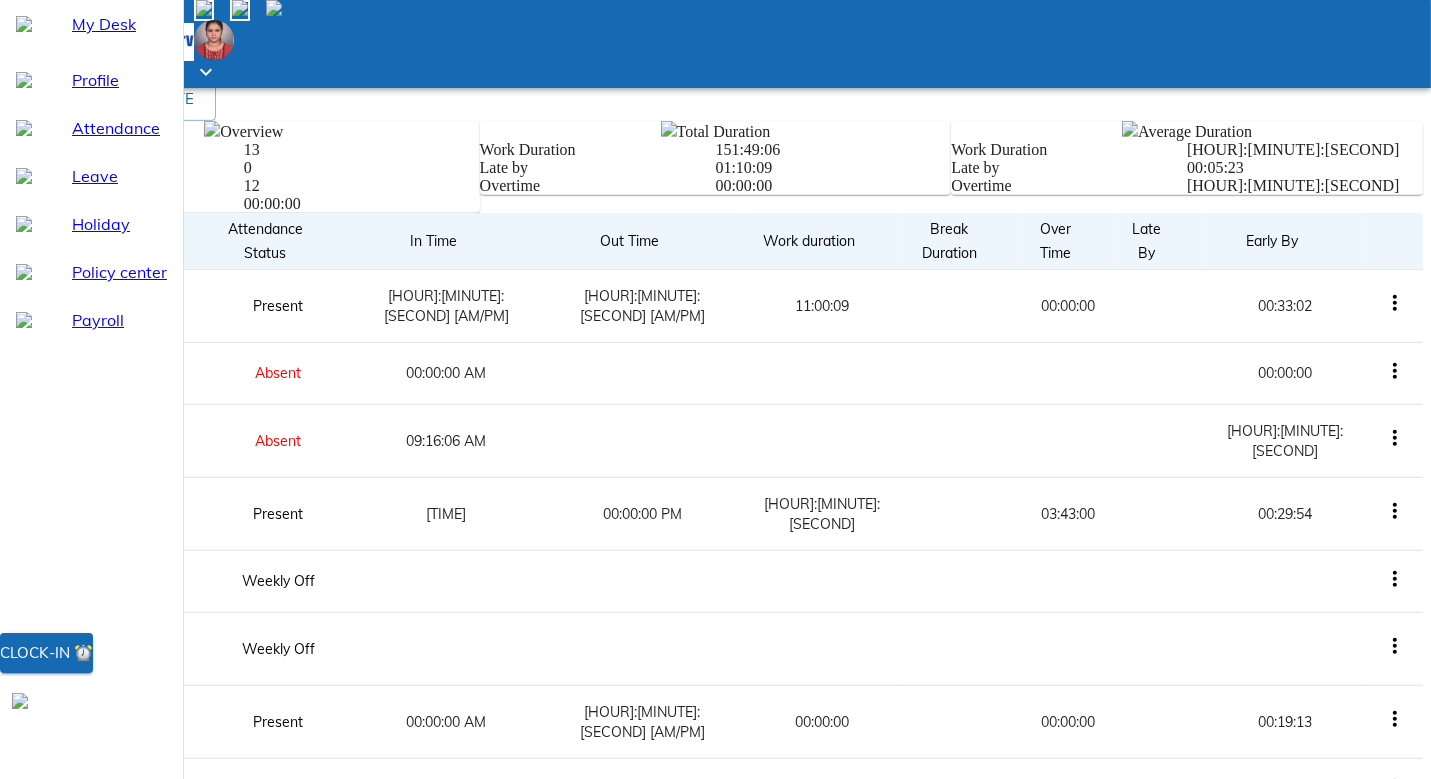click 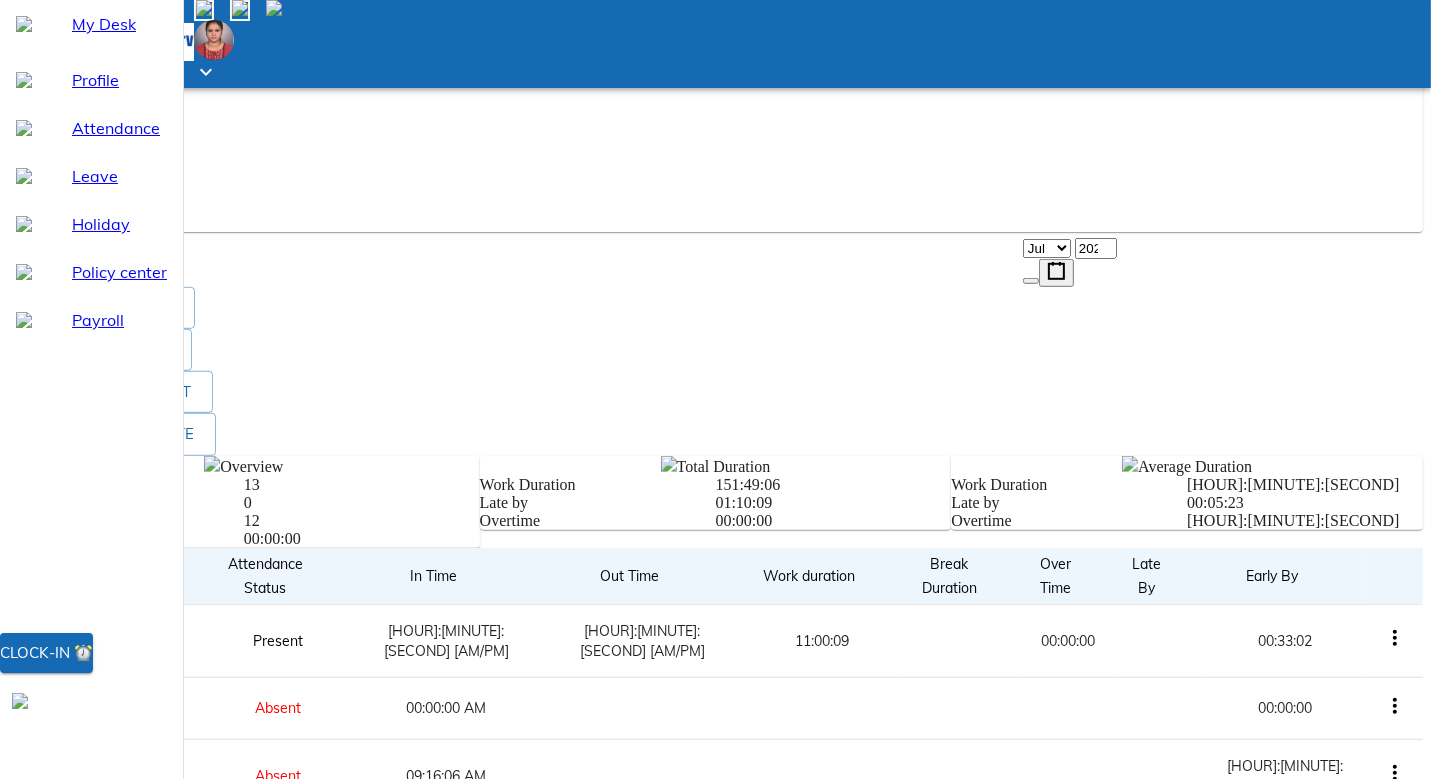 click on "-- Jan Feb Mar Apr May Jun Jul Aug Sep Oct Nov Dec   ," at bounding box center (715, 193) 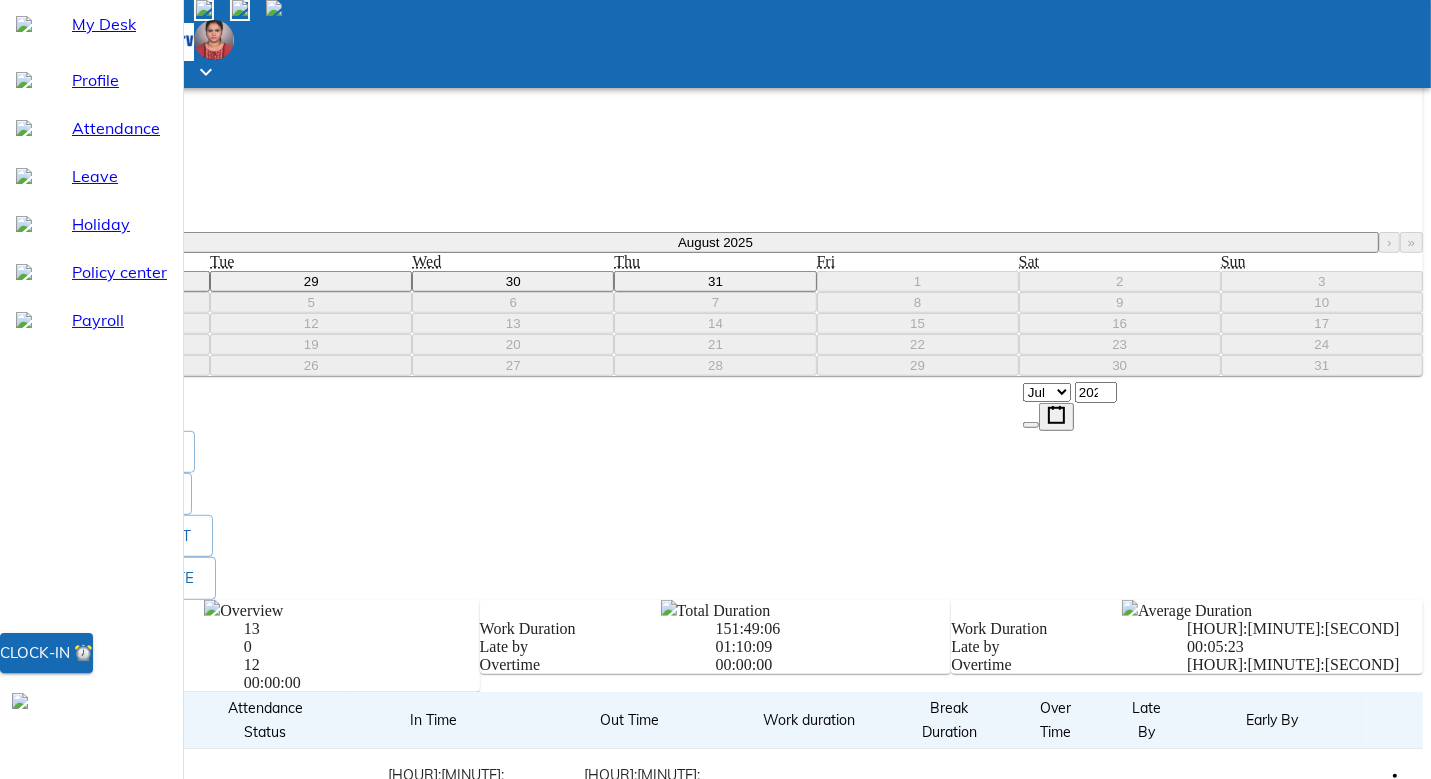 click on "‹" at bounding box center (41, 242) 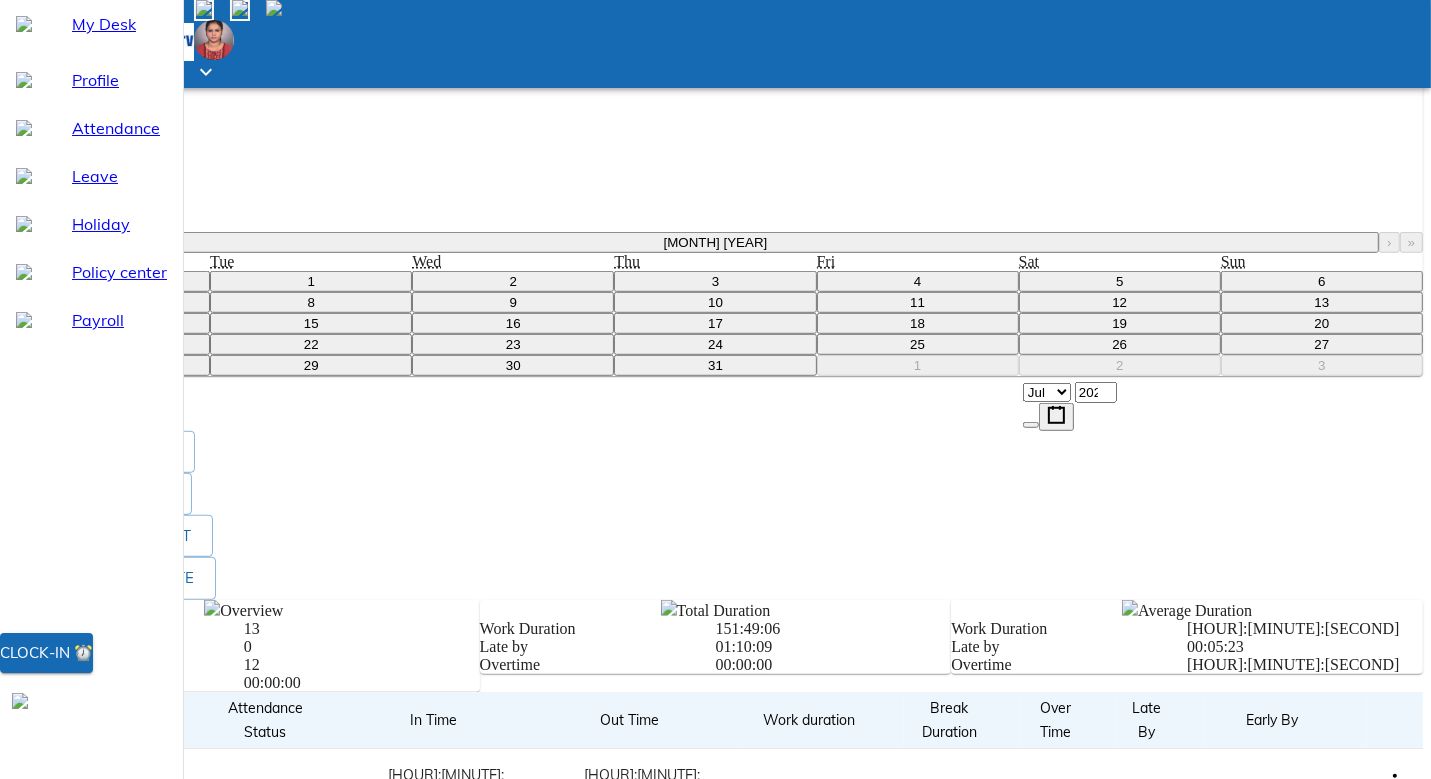 click on "5" at bounding box center (1120, 281) 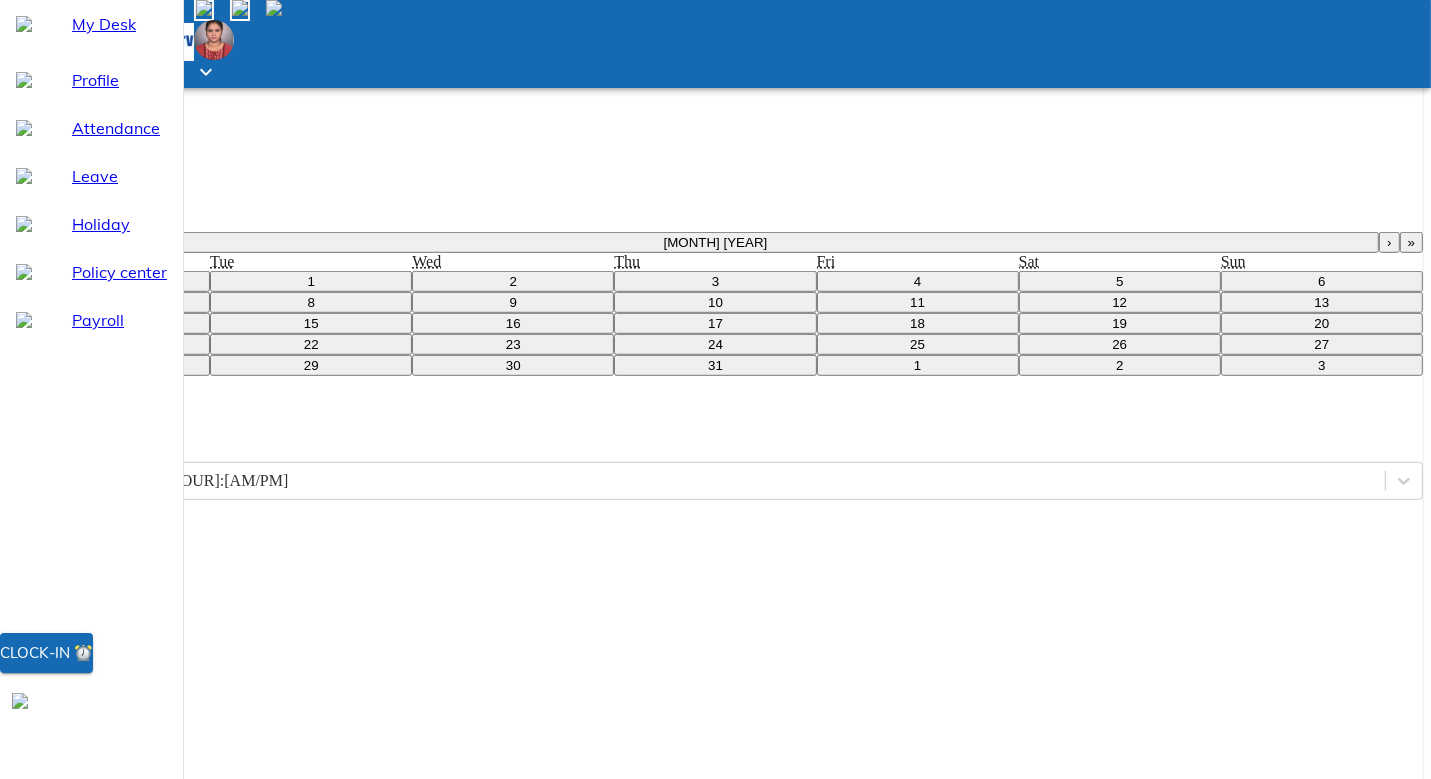scroll, scrollTop: 469, scrollLeft: 0, axis: vertical 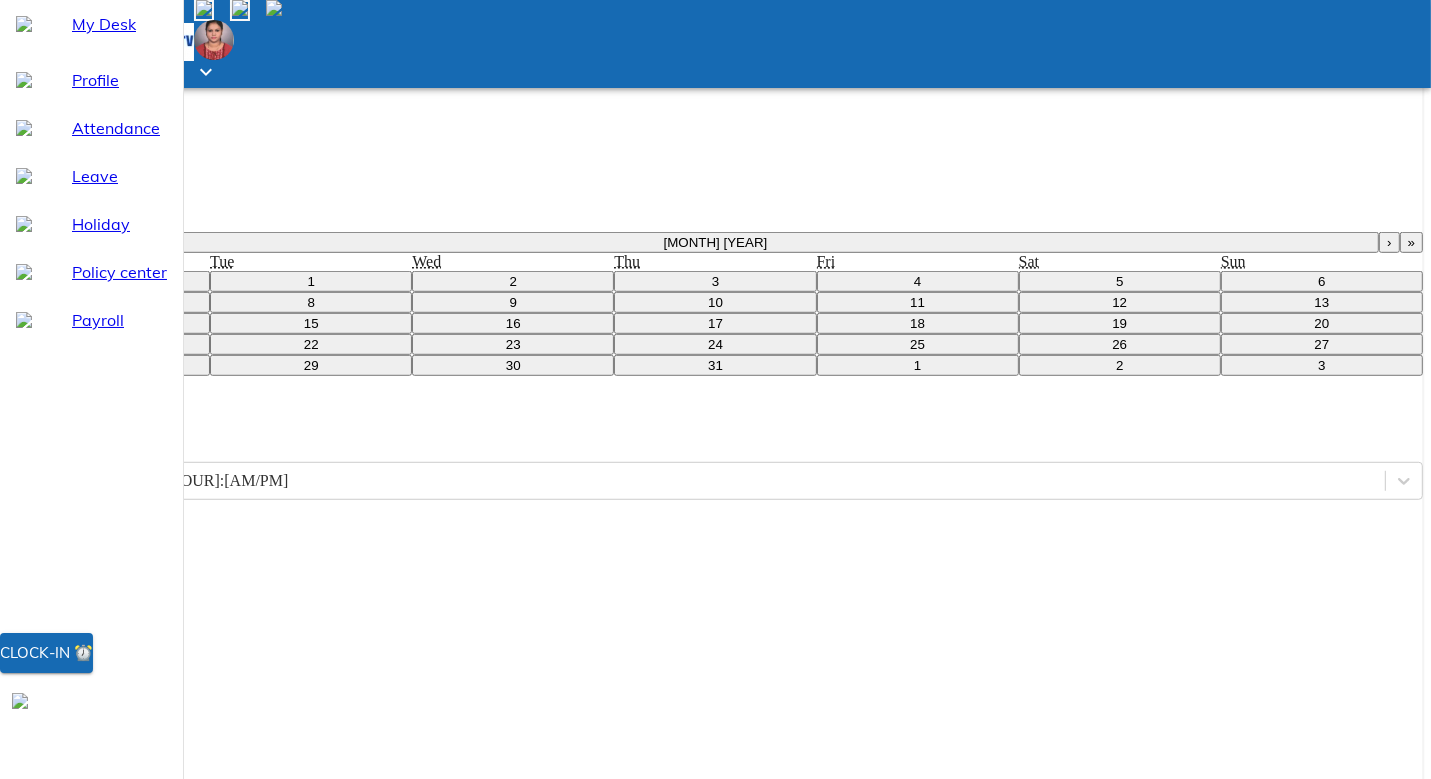 click on "Out Duty" at bounding box center (715, 1027) 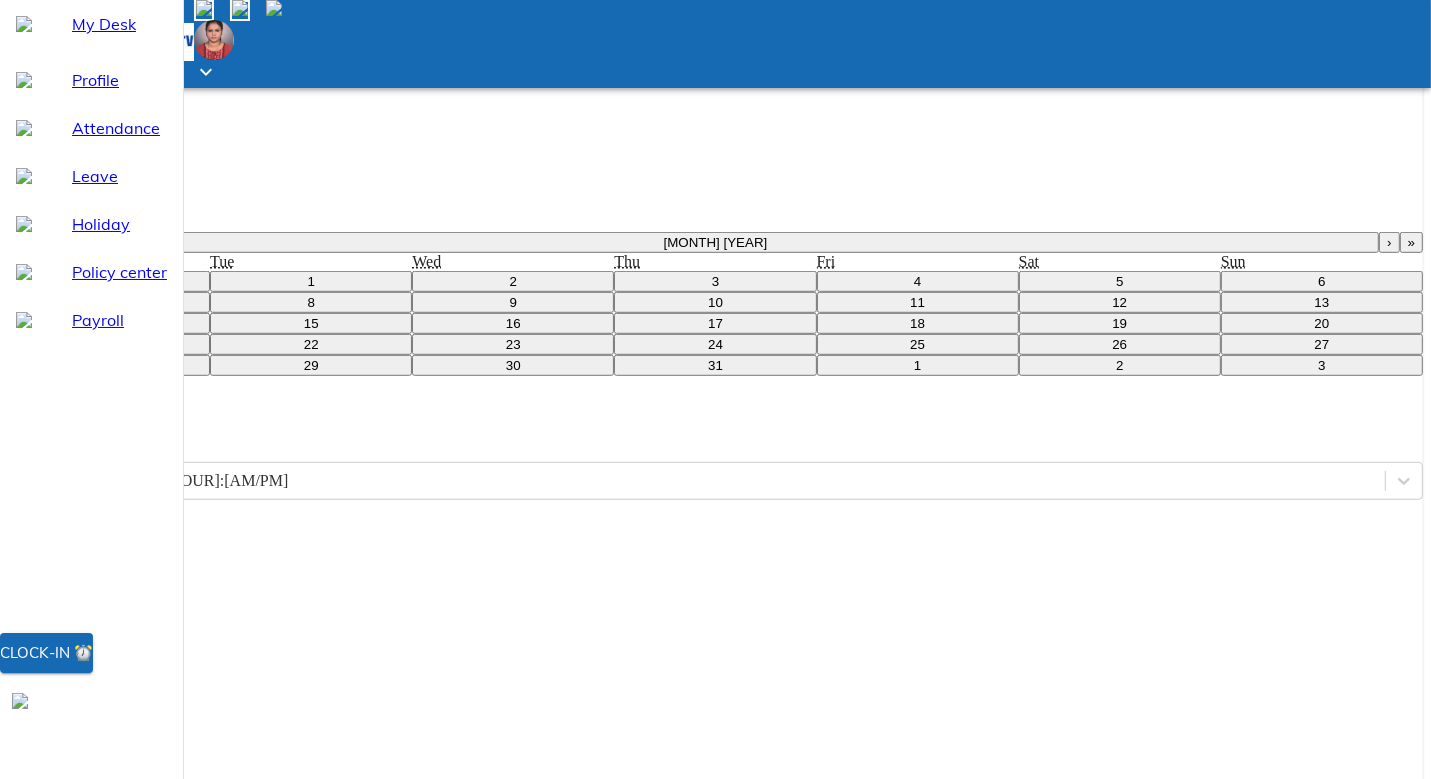 scroll, scrollTop: 0, scrollLeft: 0, axis: both 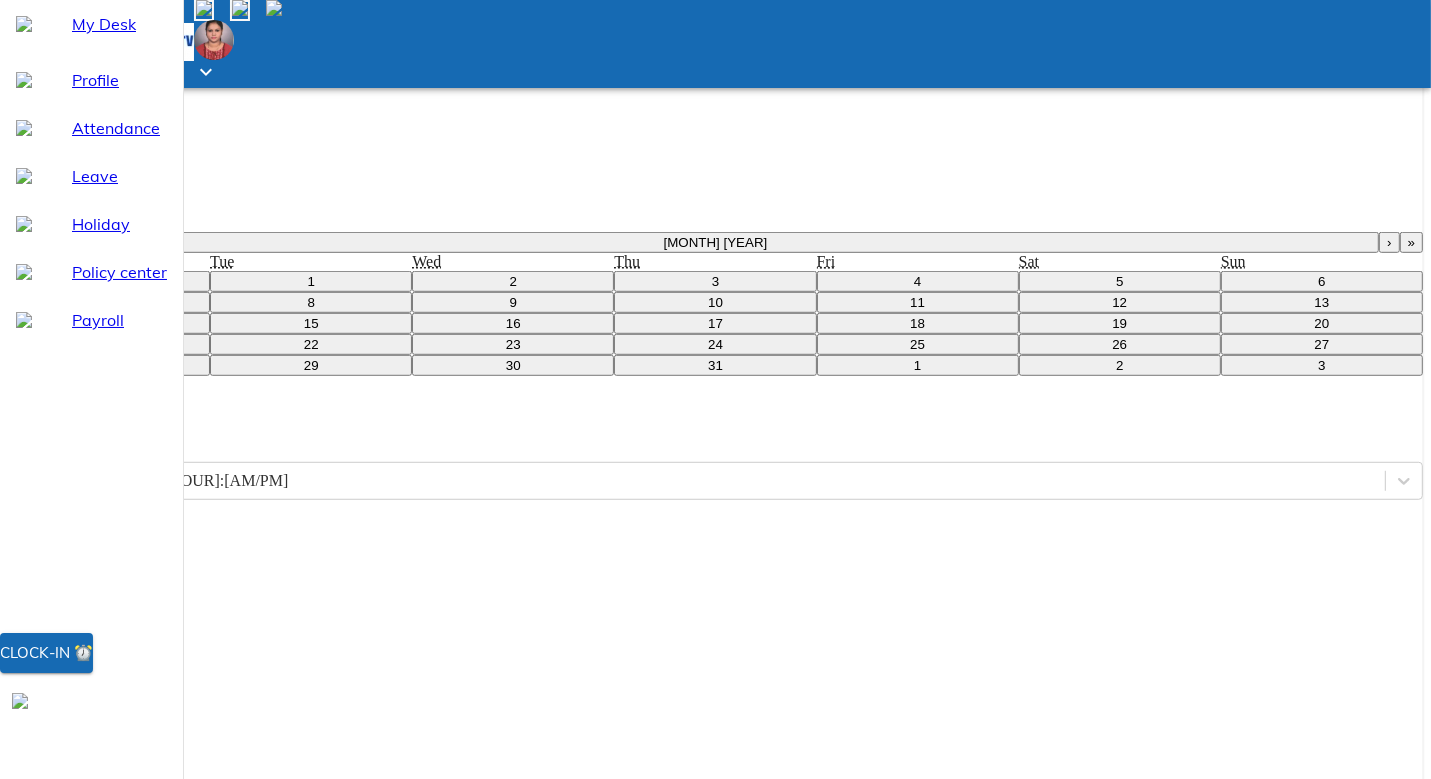 click on "Add" at bounding box center [40, 1204] 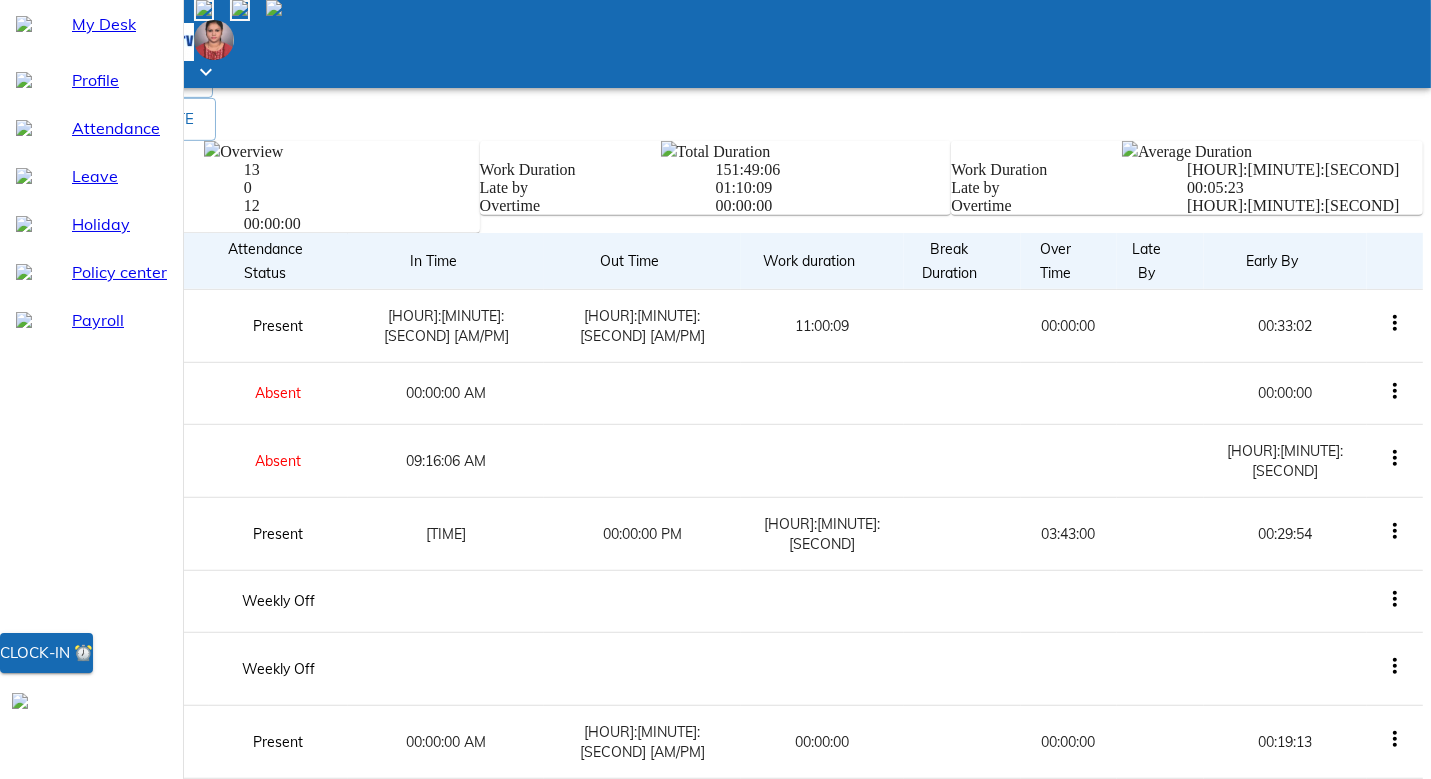 click 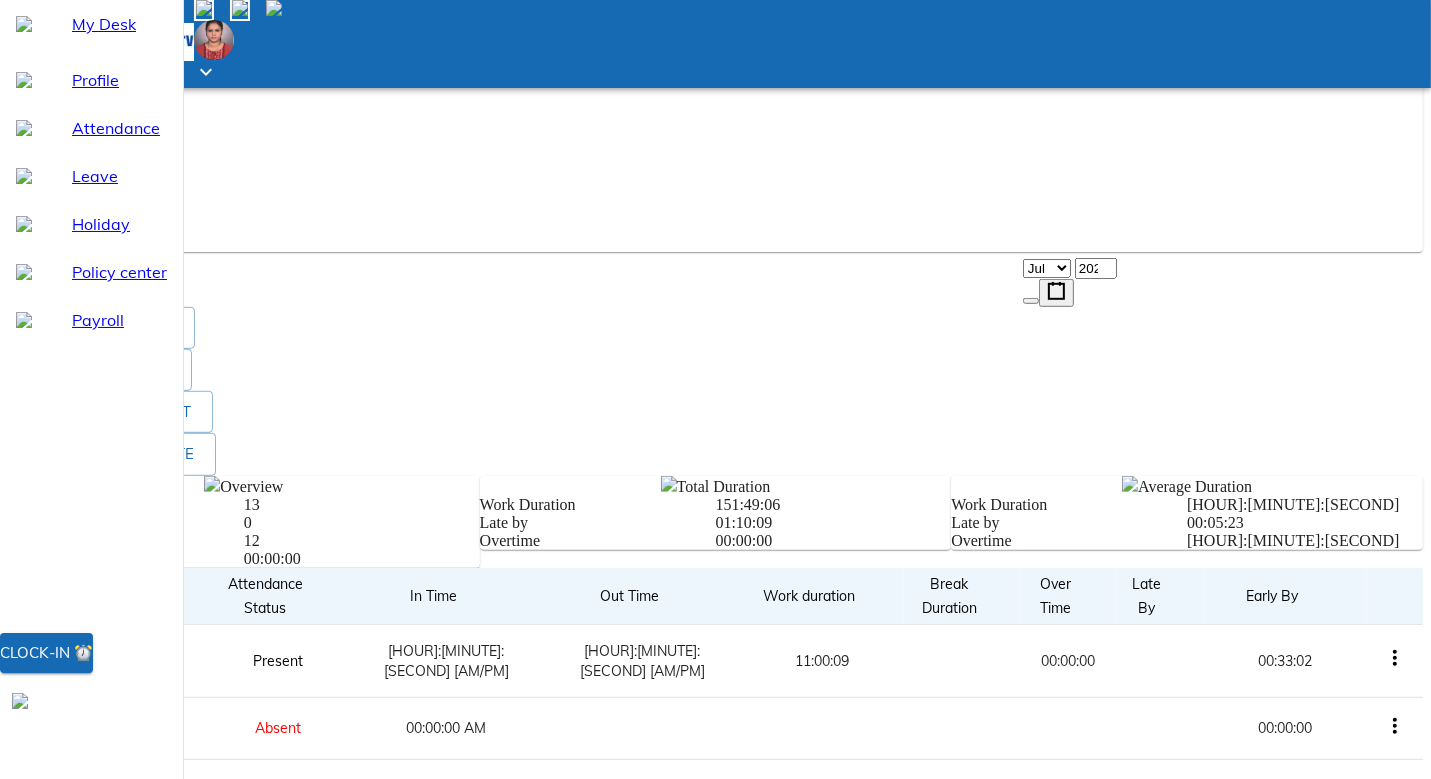 click on "-- Jan Feb Mar Apr May Jun Jul Aug Sep Oct Nov Dec   ," at bounding box center (715, 213) 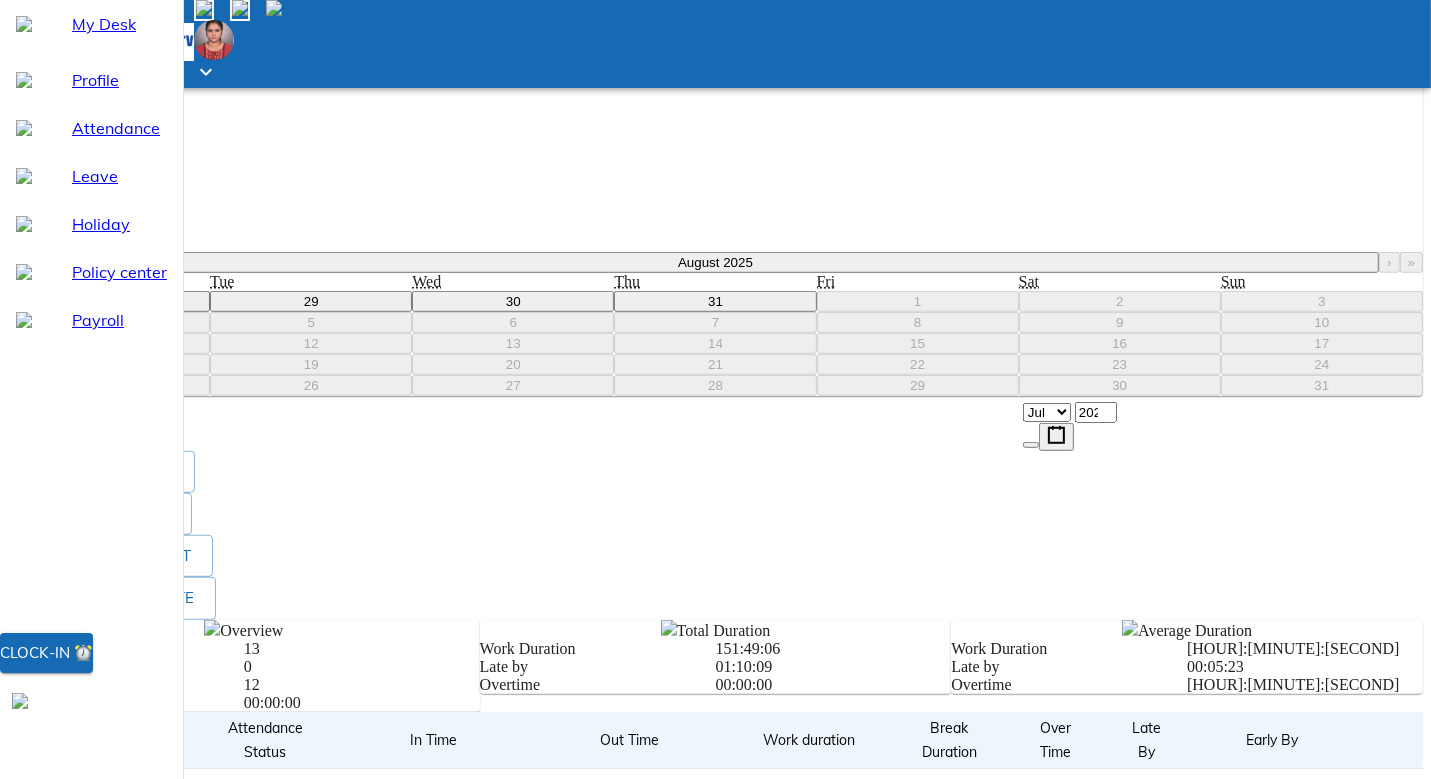 click on "‹" at bounding box center (41, 262) 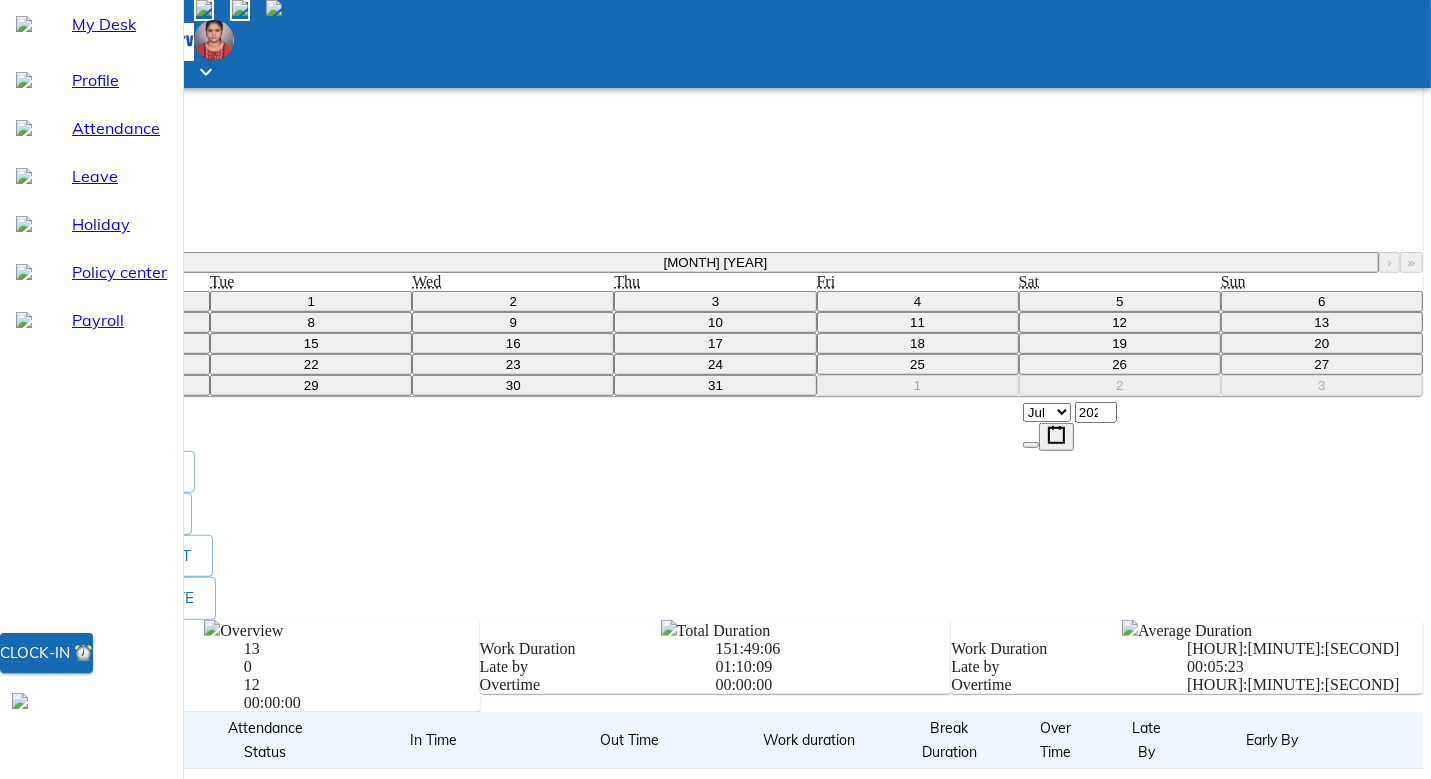click on "9" at bounding box center (513, 322) 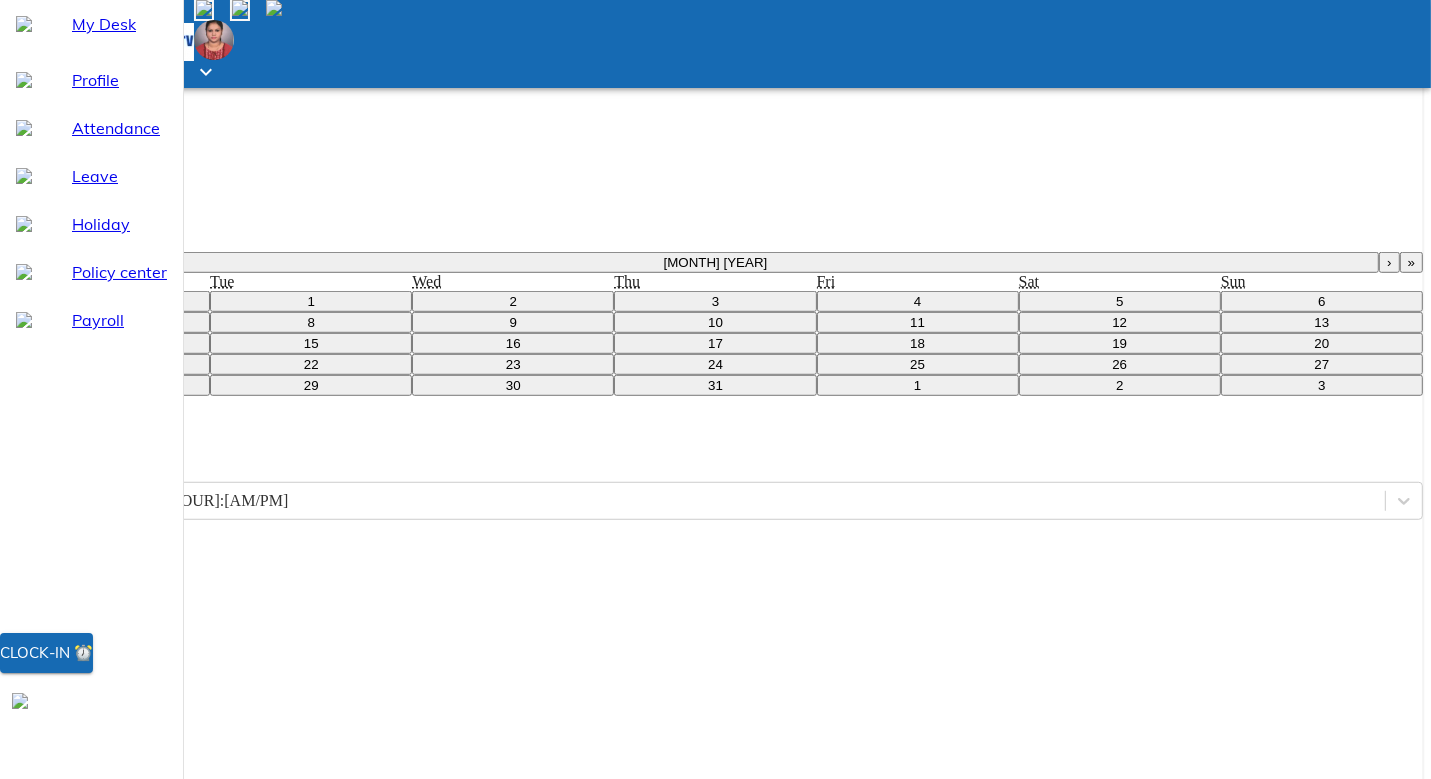 scroll, scrollTop: 585, scrollLeft: 0, axis: vertical 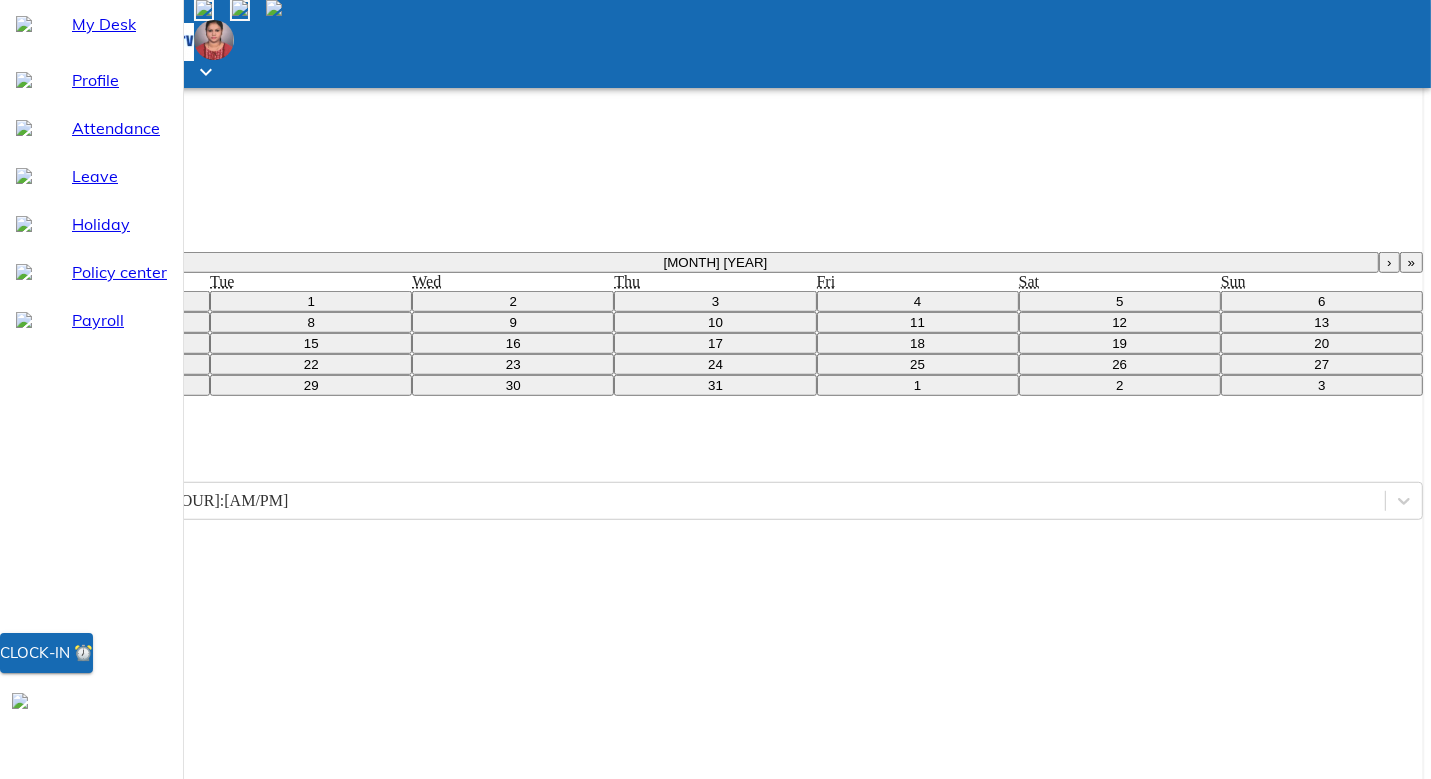 click on "Add" at bounding box center (40, 1224) 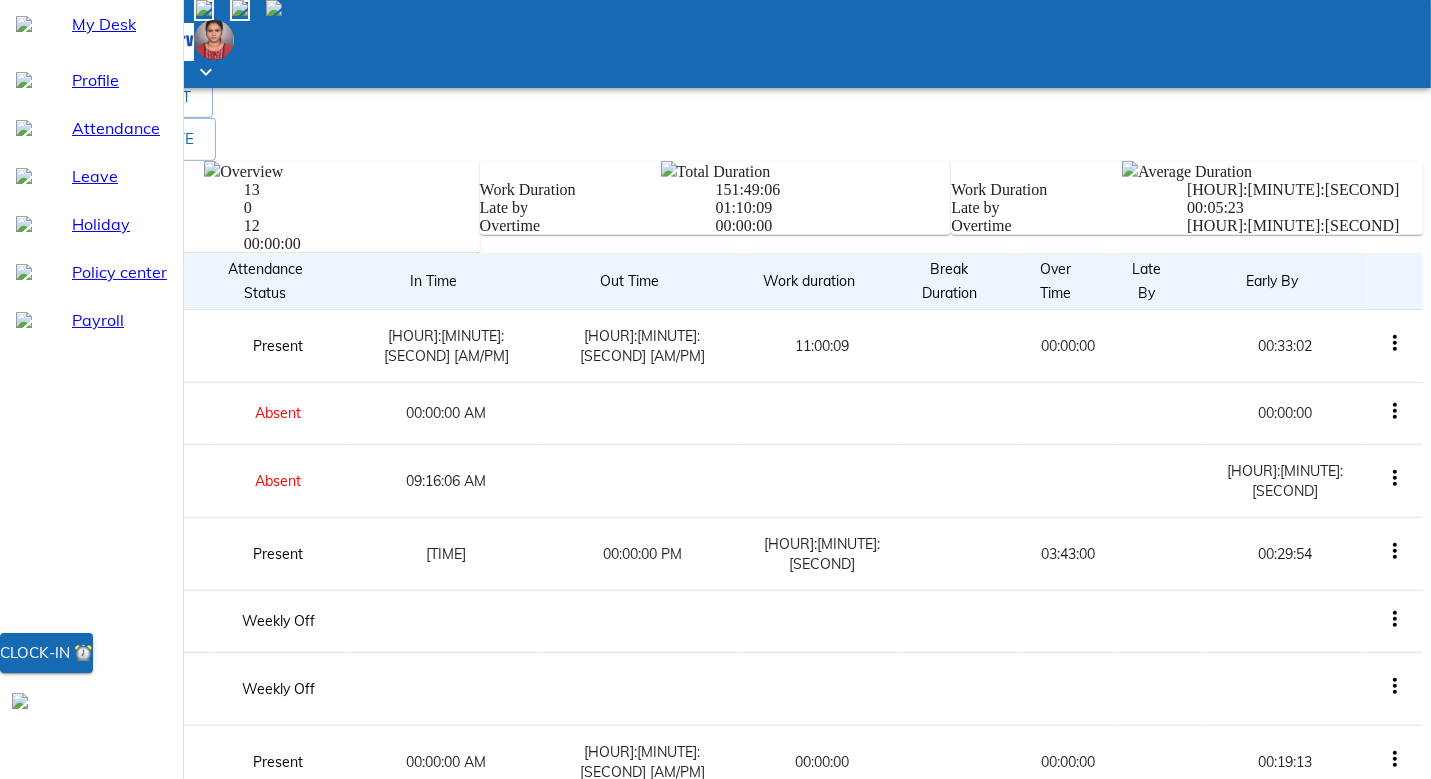 click 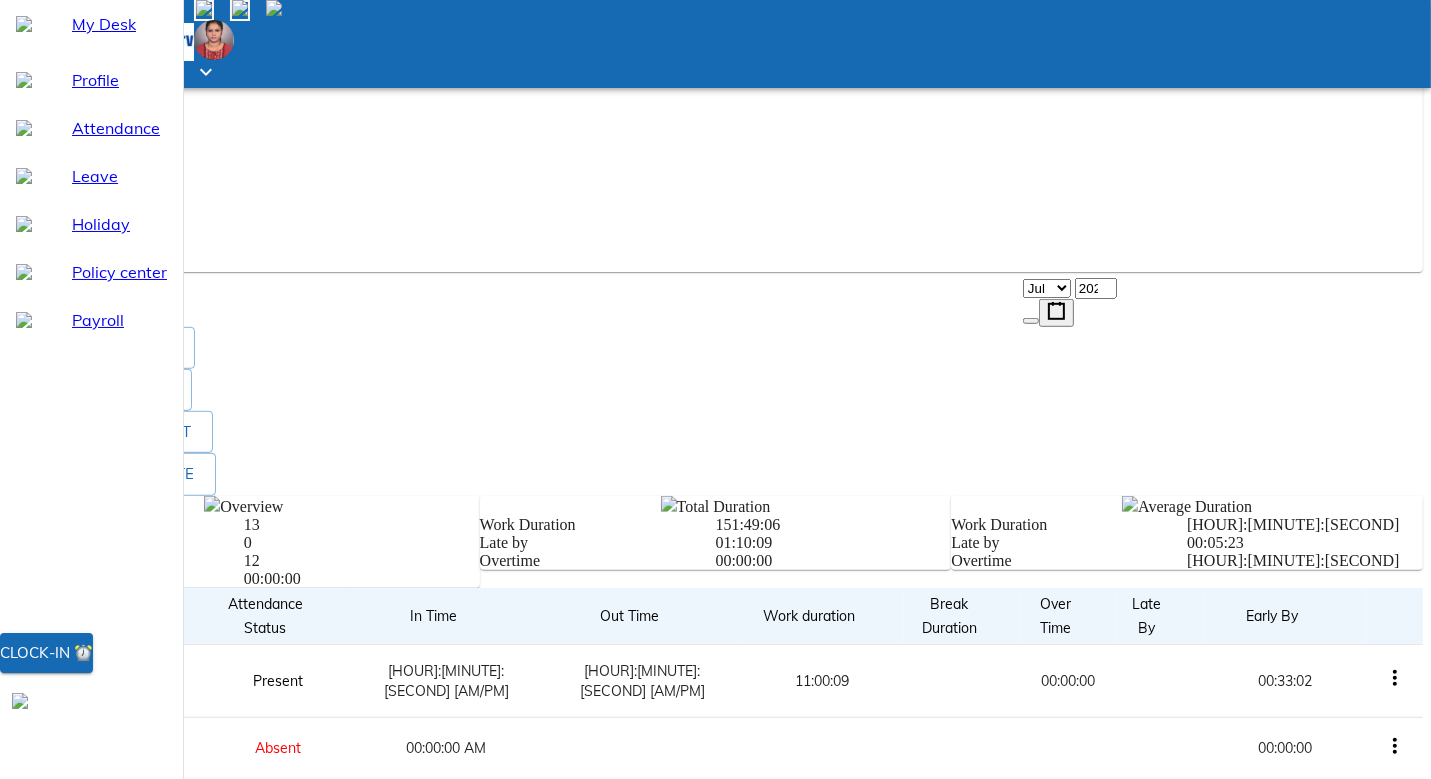 click on "-- Jan Feb Mar Apr May Jun Jul Aug Sep Oct Nov Dec   ," at bounding box center (715, 233) 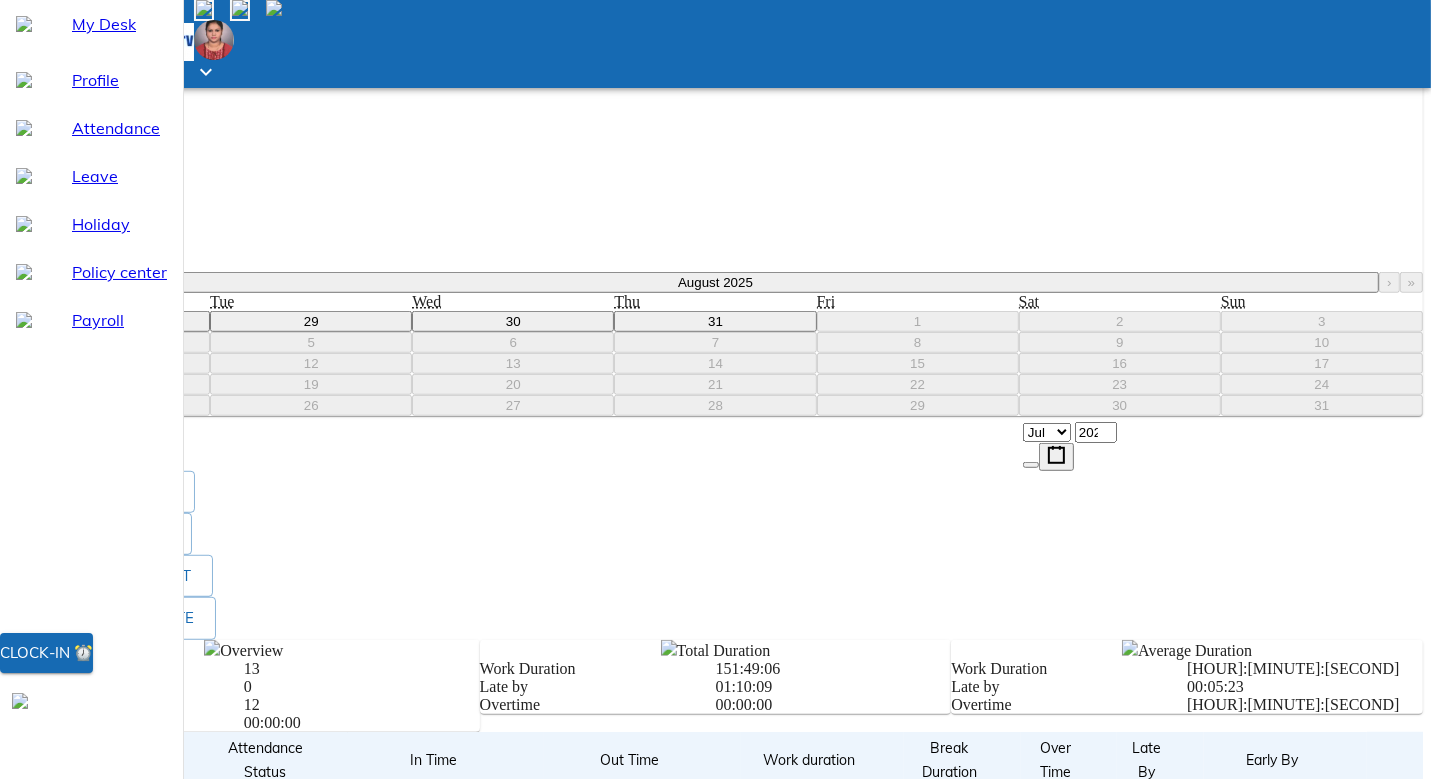 click on "‹" at bounding box center (41, 282) 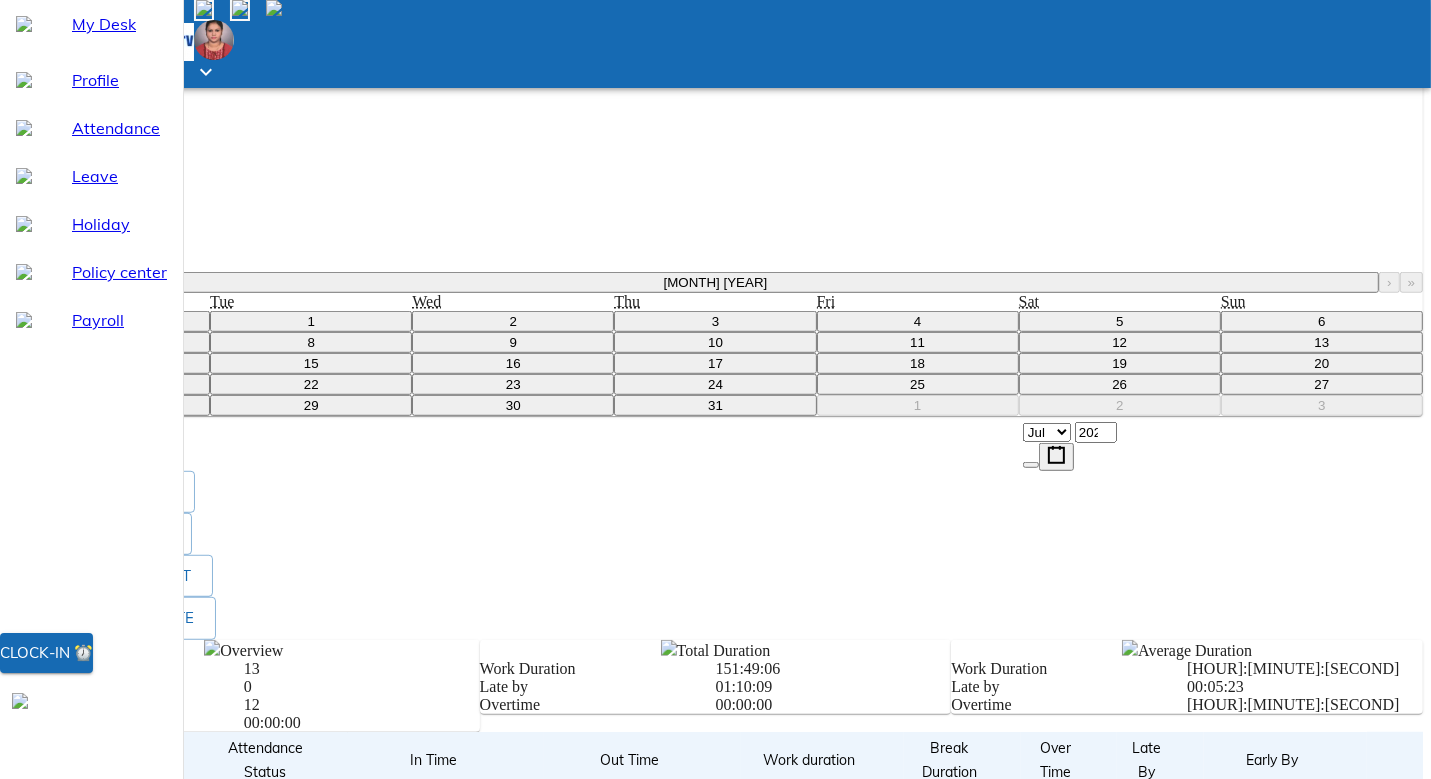 click on "10" at bounding box center [715, 342] 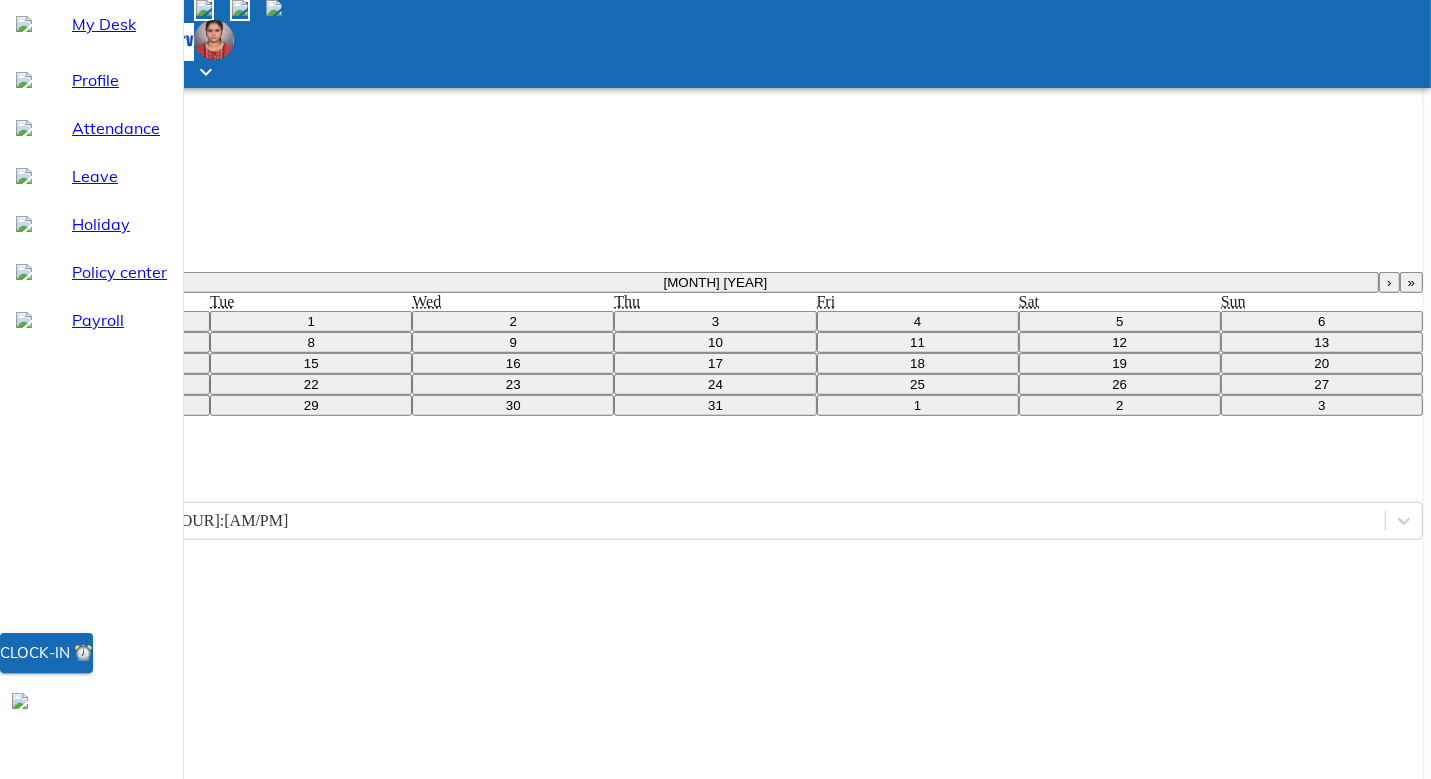scroll, scrollTop: 303, scrollLeft: 0, axis: vertical 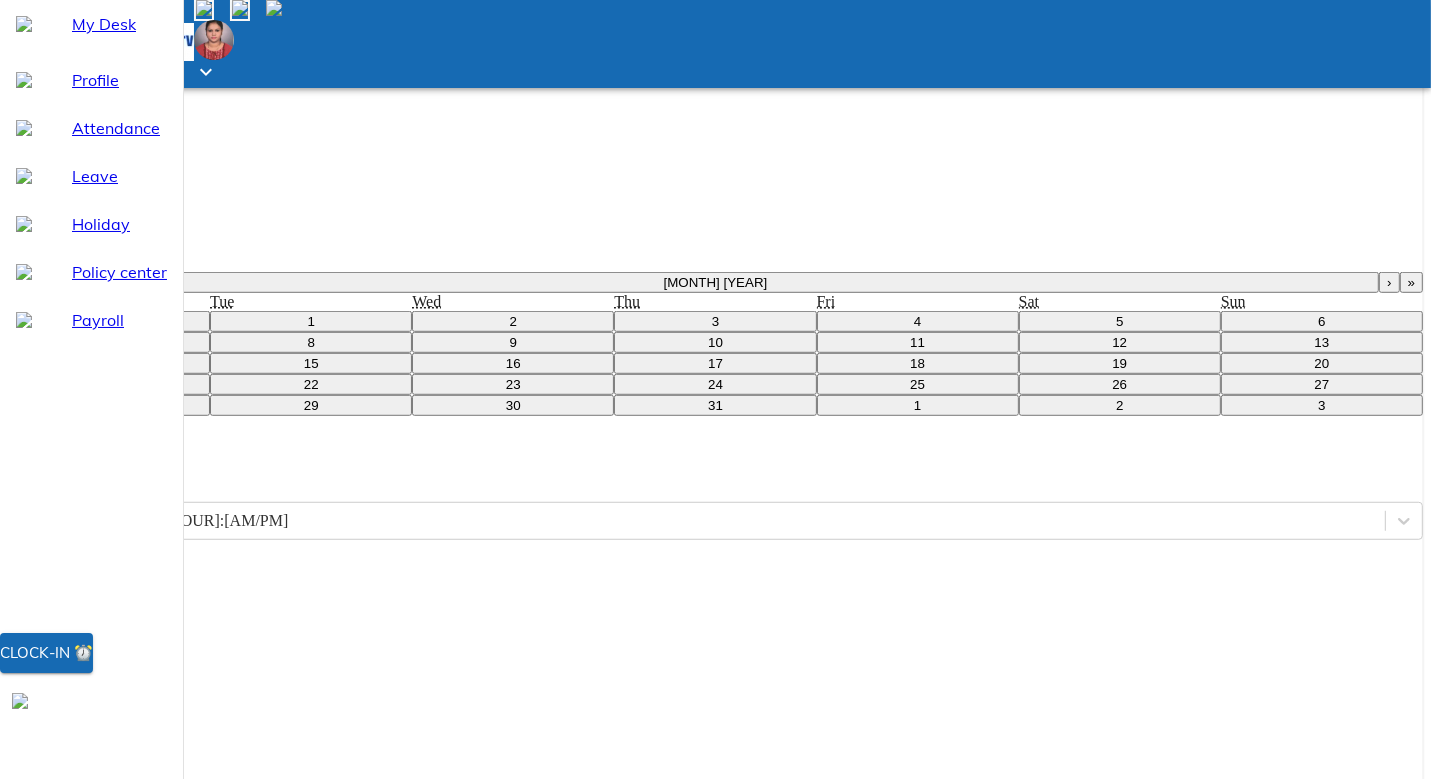 click 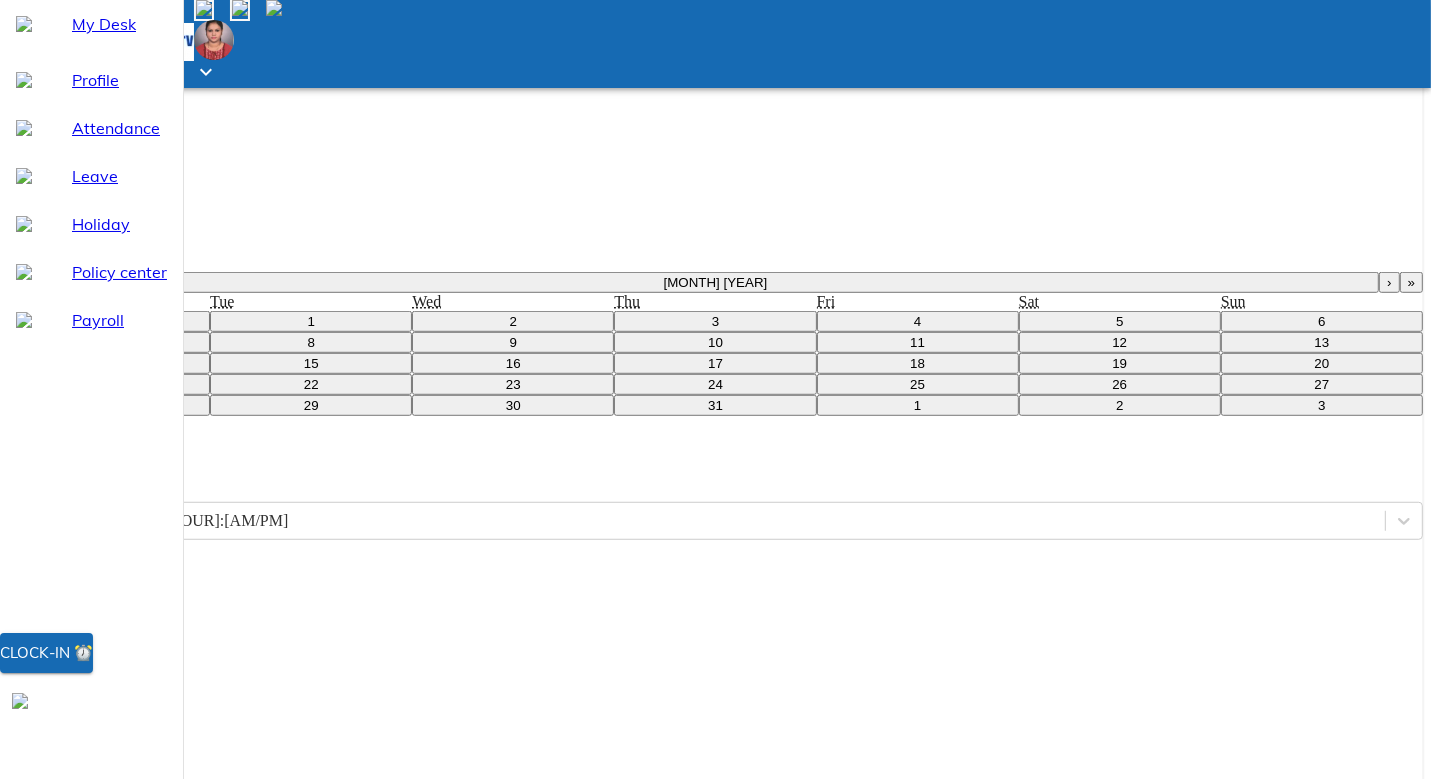 click on "Out Duty" at bounding box center (715, 1067) 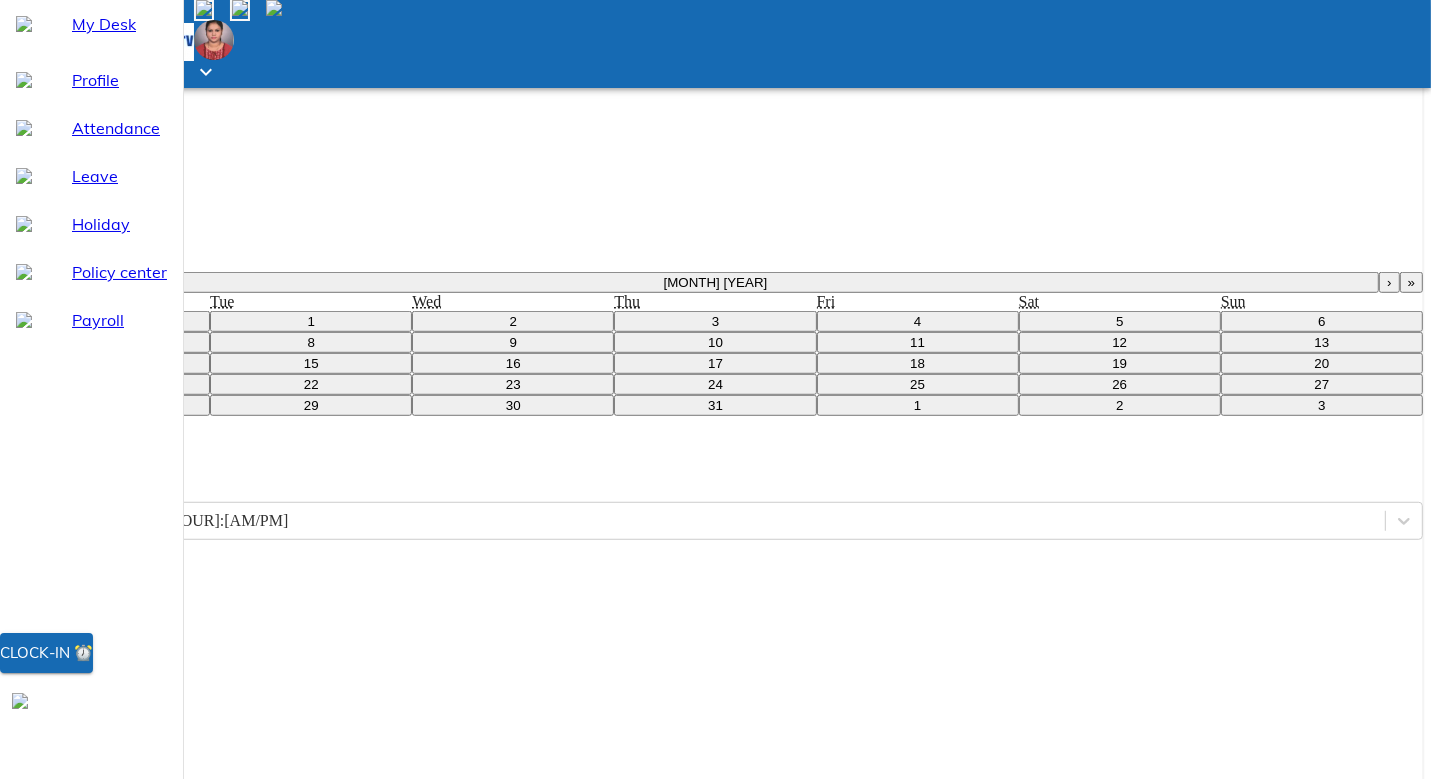 click on "Dear Ma'am,
This is to inform you that I performed my duty on [DATE], but could not clock in on time. Therefore, I request you to kindly approve my presence on the said date.
Thanks and regards,
[FIRST] [LAST]" at bounding box center [101, 1140] 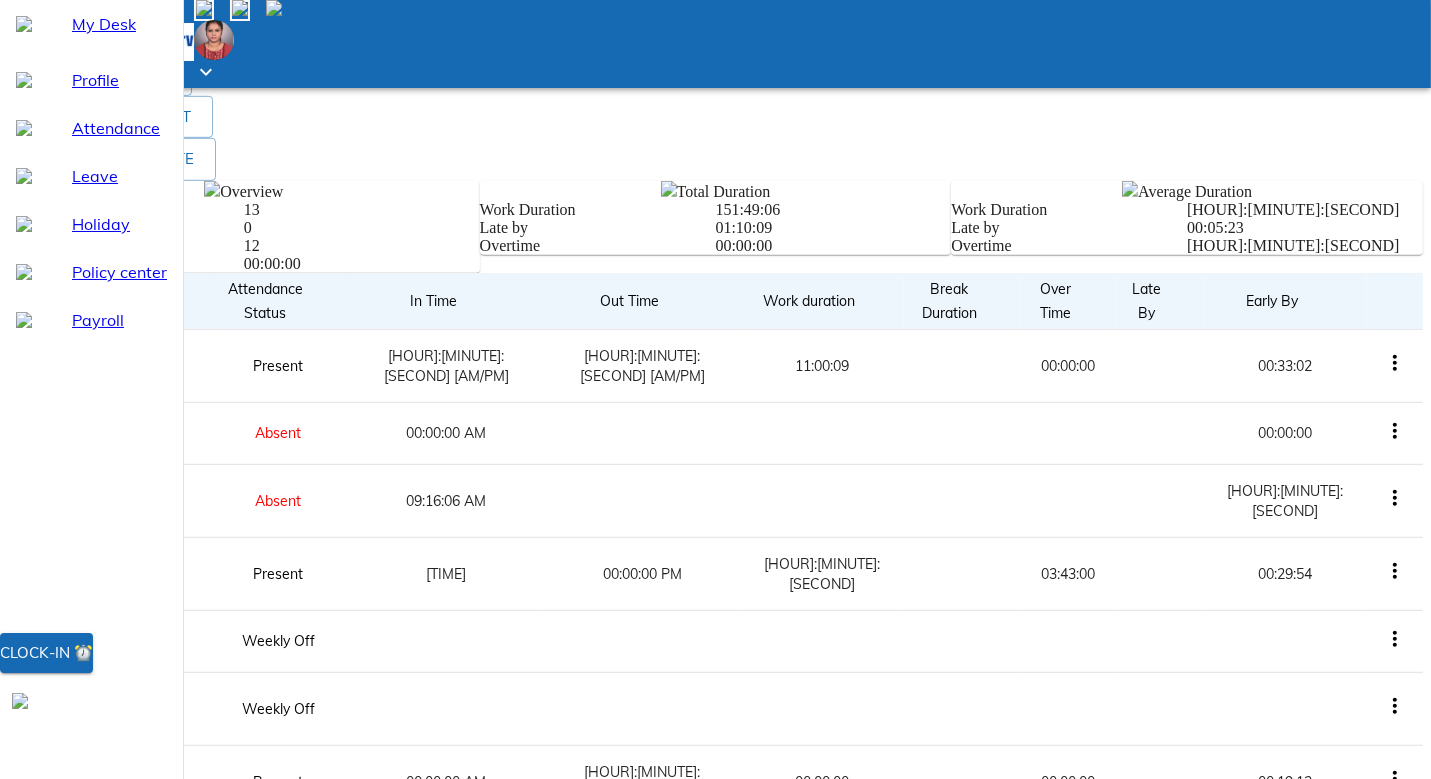 click 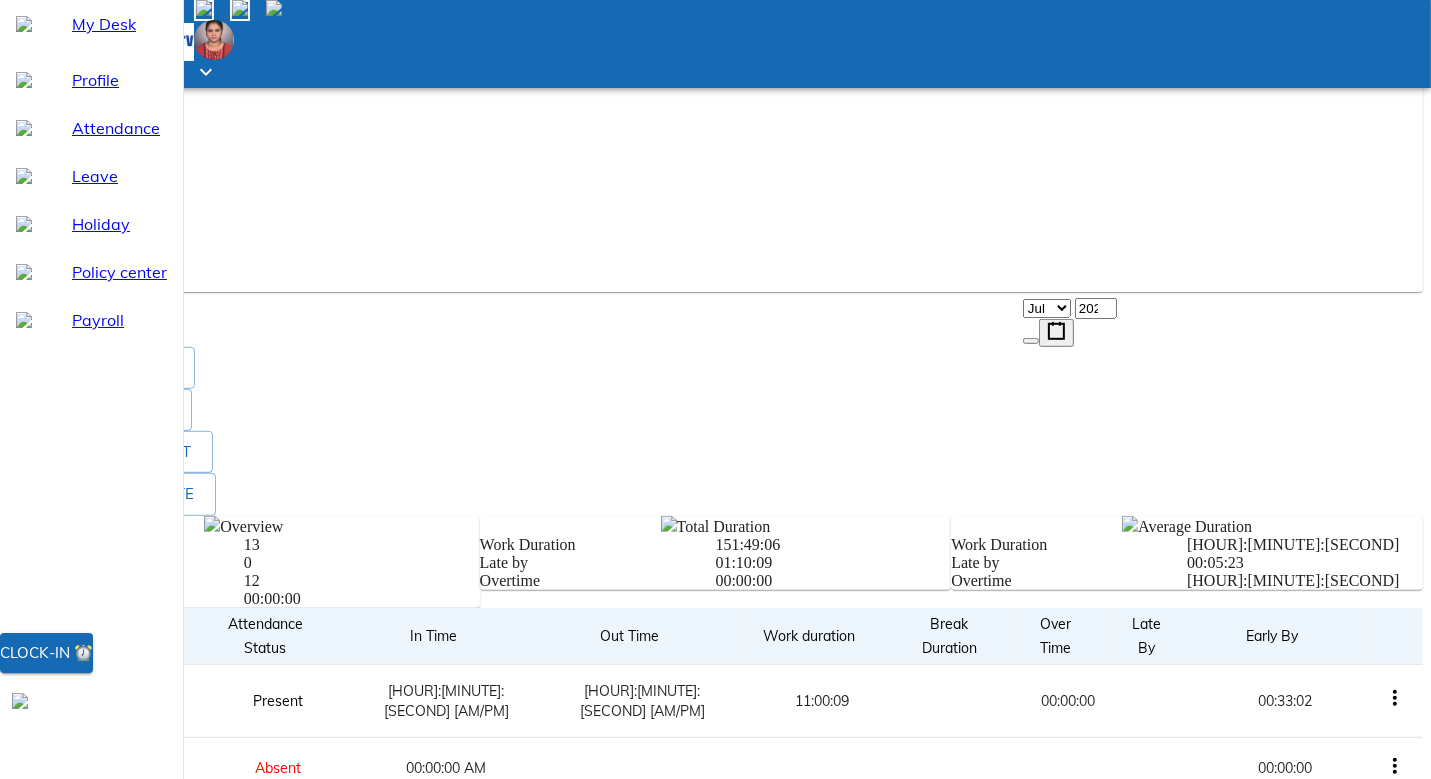 scroll, scrollTop: 67, scrollLeft: 0, axis: vertical 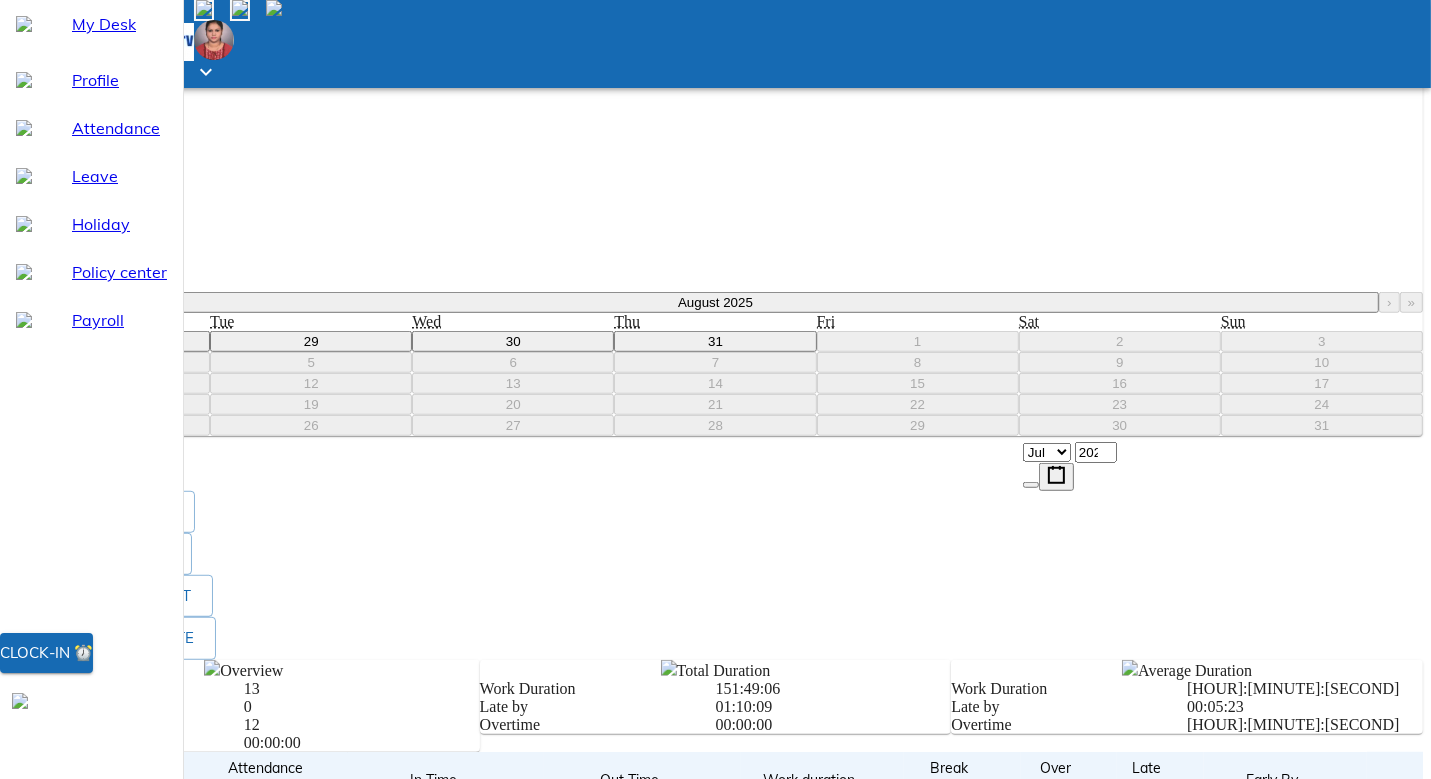 click on "‹" at bounding box center [41, 302] 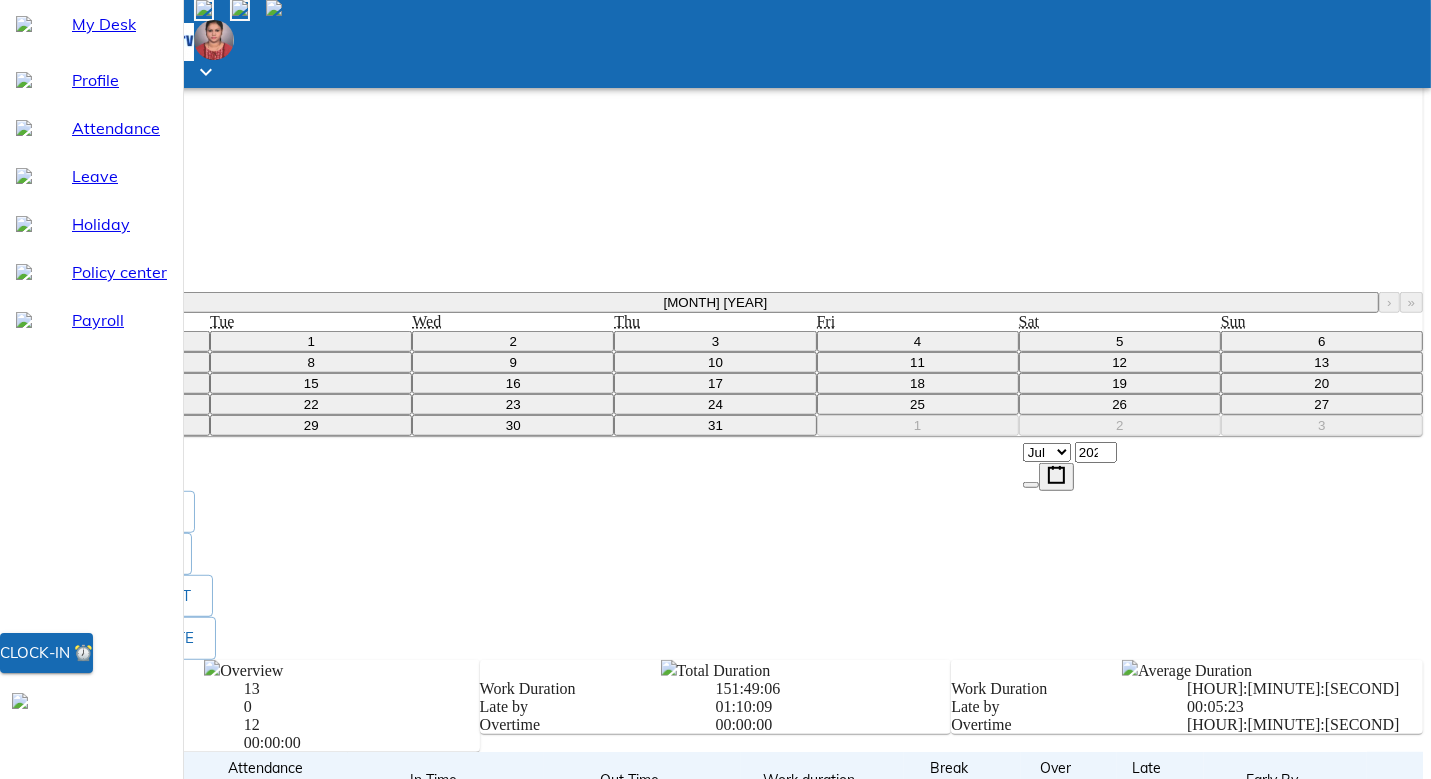 click on "5" at bounding box center (1120, 341) 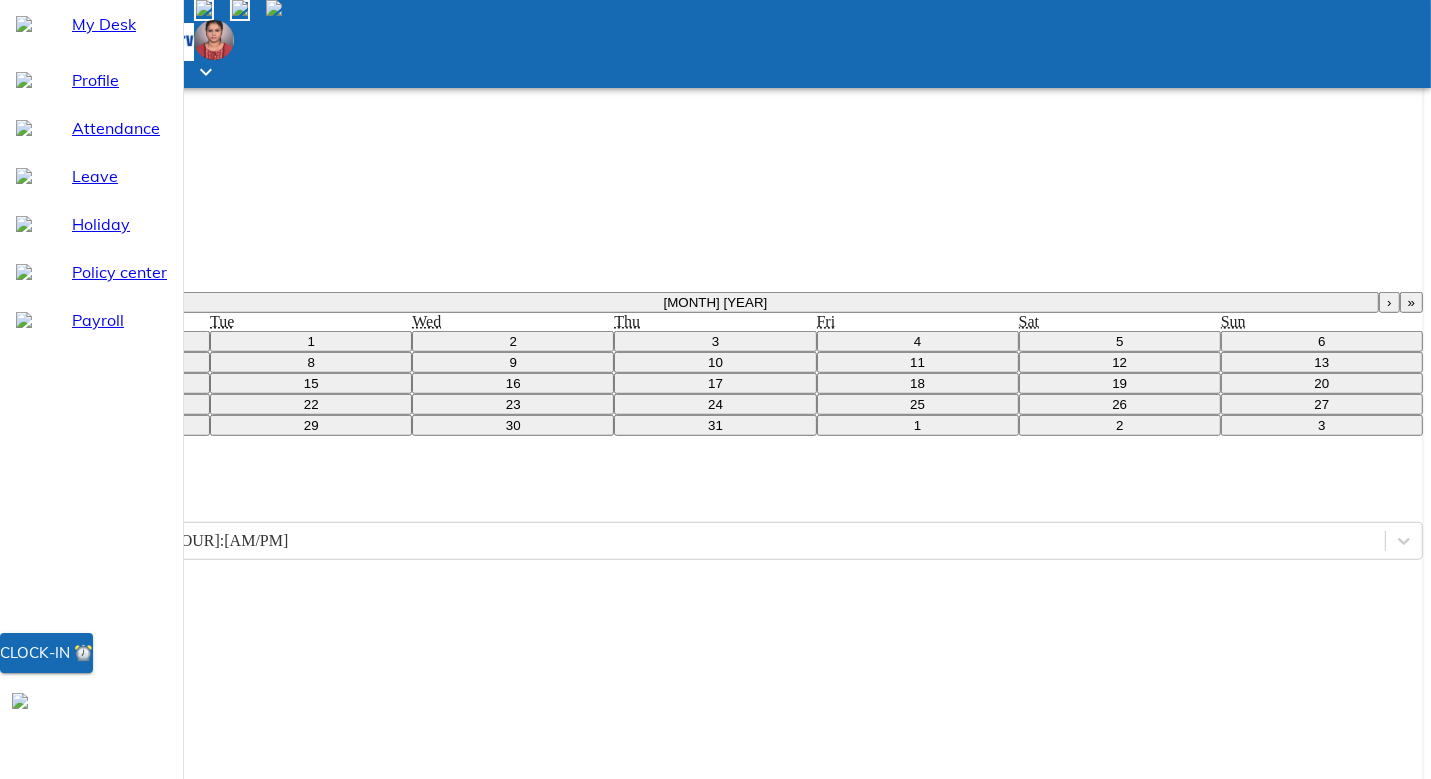 scroll, scrollTop: 253, scrollLeft: 0, axis: vertical 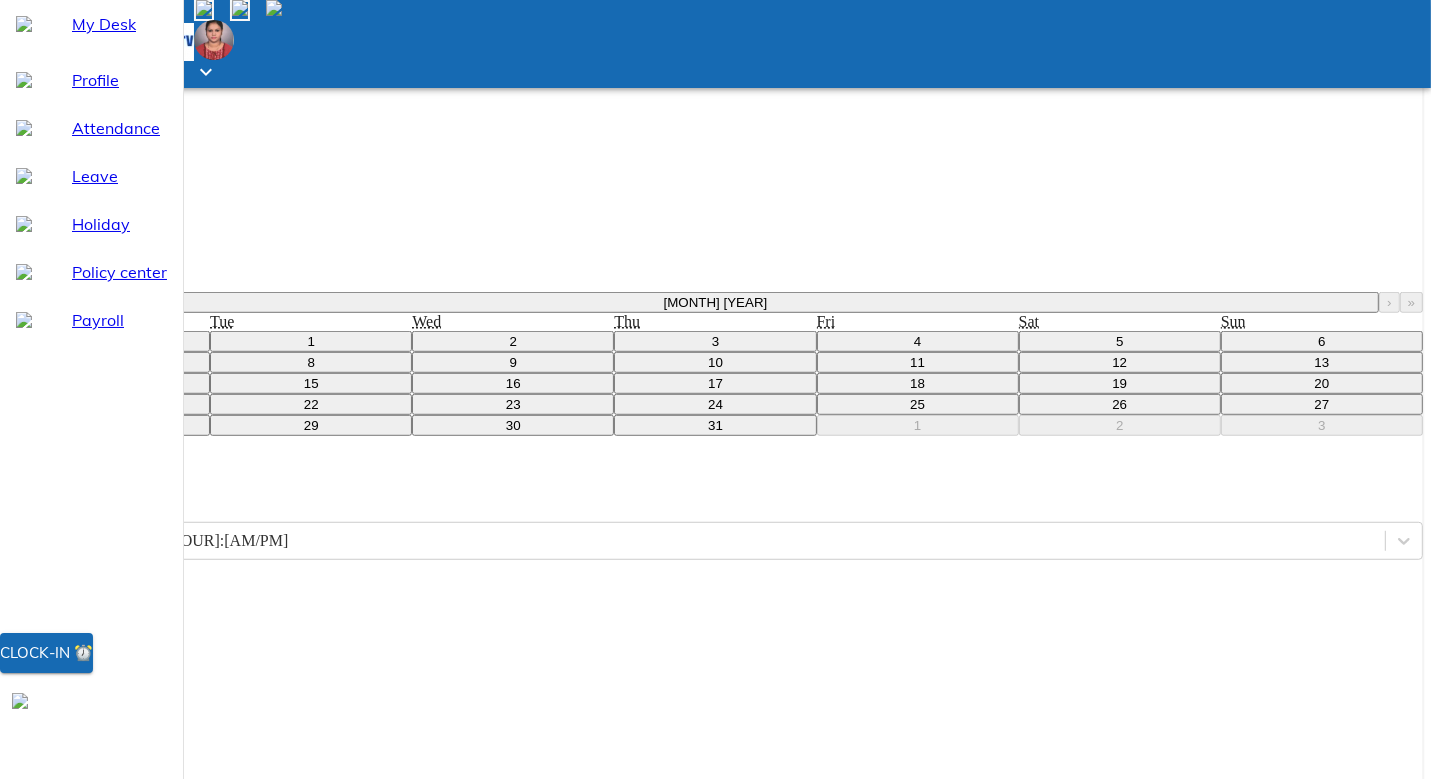 click on "10" at bounding box center (715, 362) 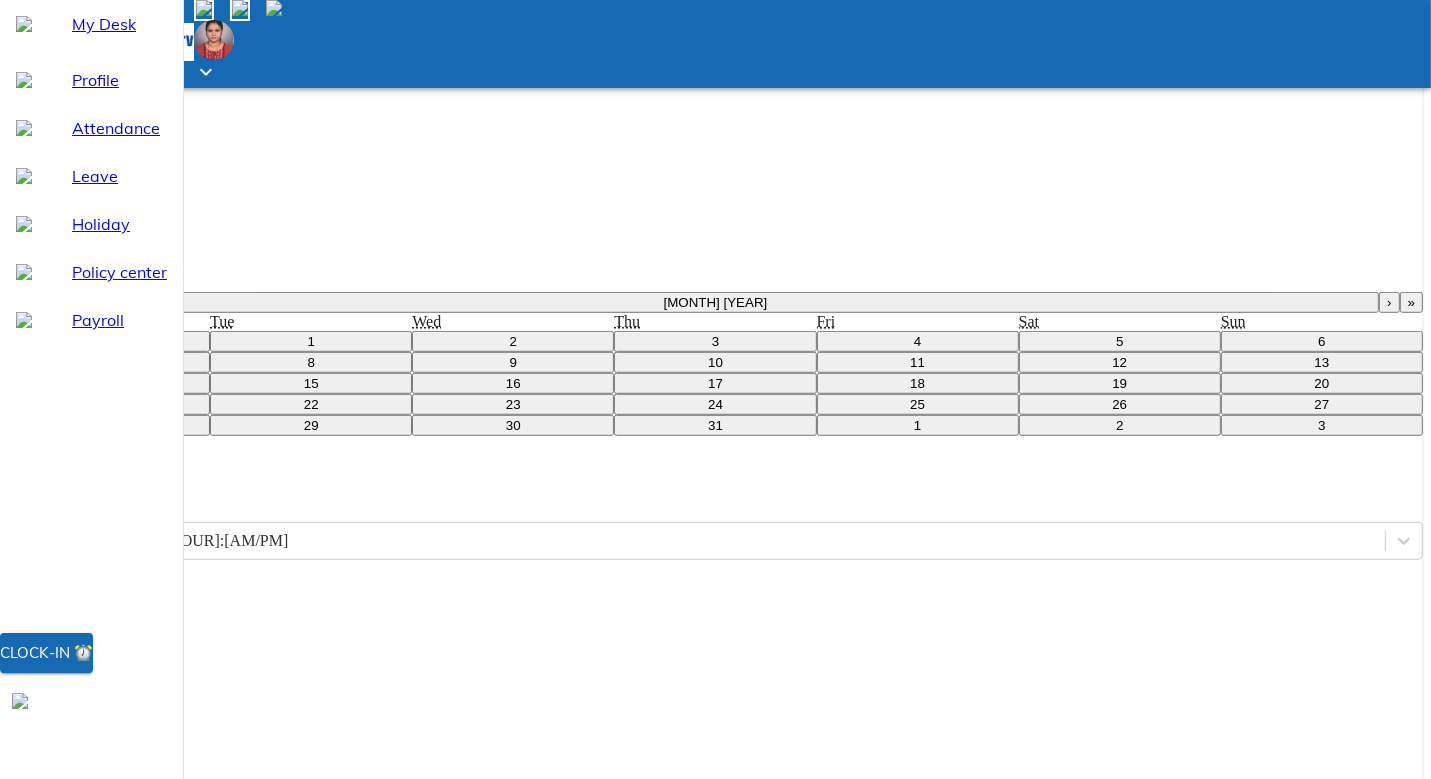 scroll, scrollTop: 783, scrollLeft: 0, axis: vertical 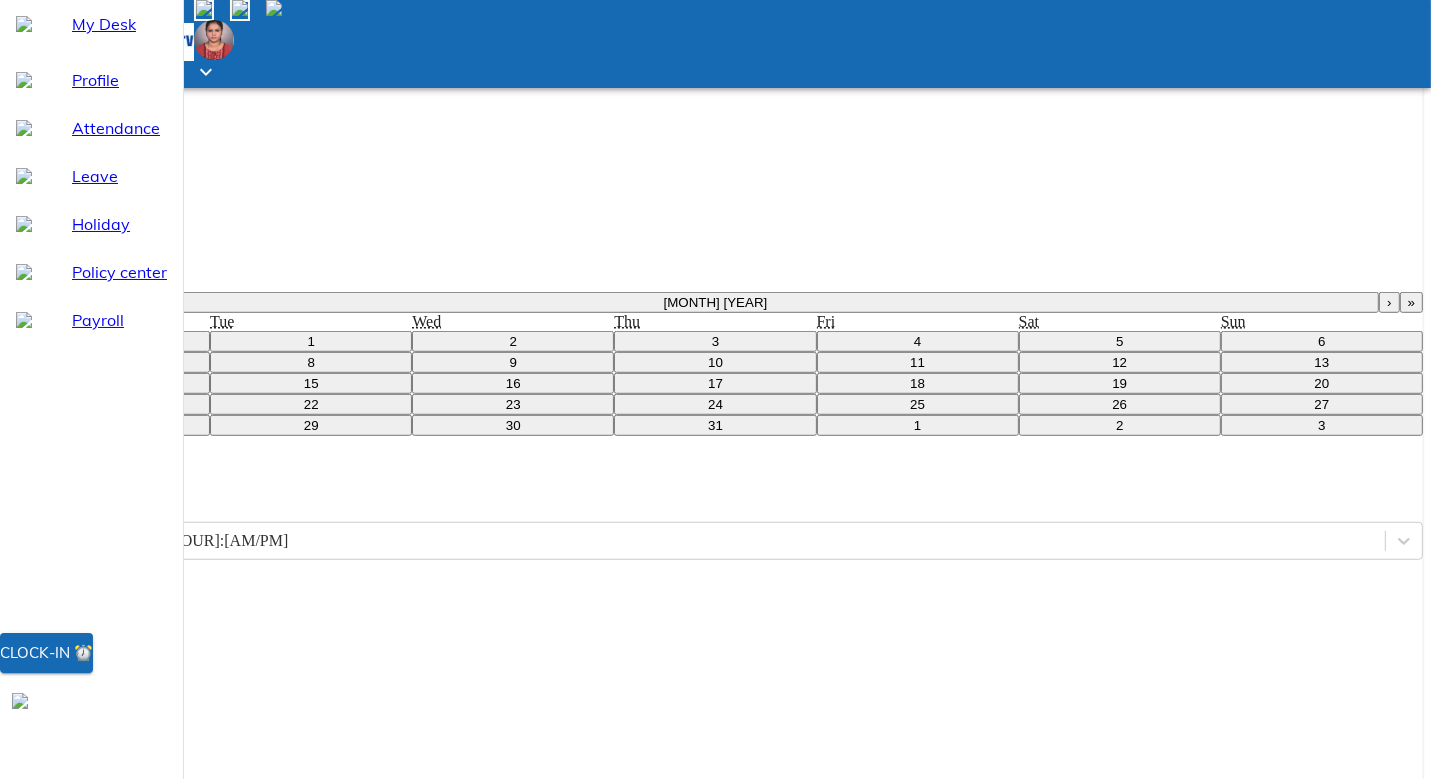 drag, startPoint x: 1367, startPoint y: 550, endPoint x: 1365, endPoint y: 515, distance: 35.057095 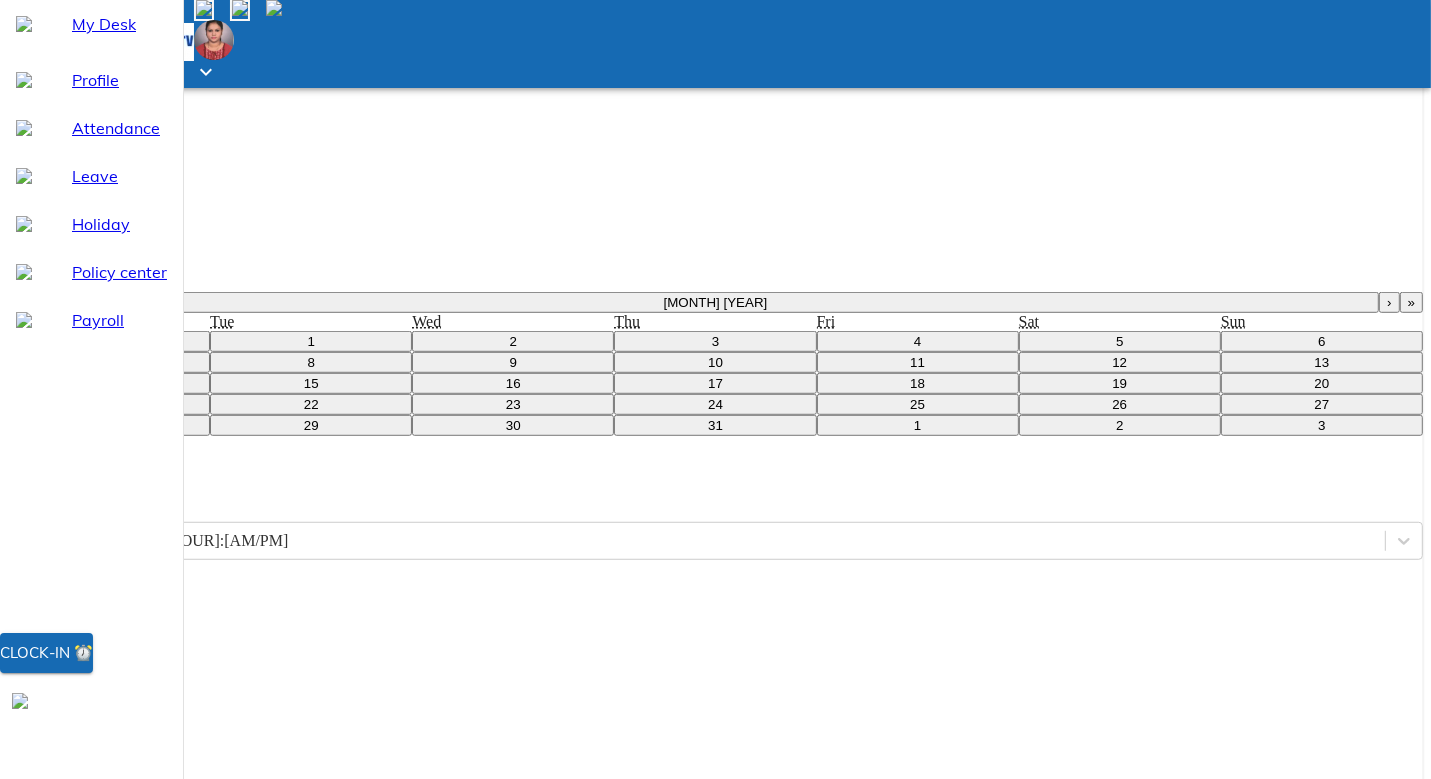 click on "Add" at bounding box center [40, 1264] 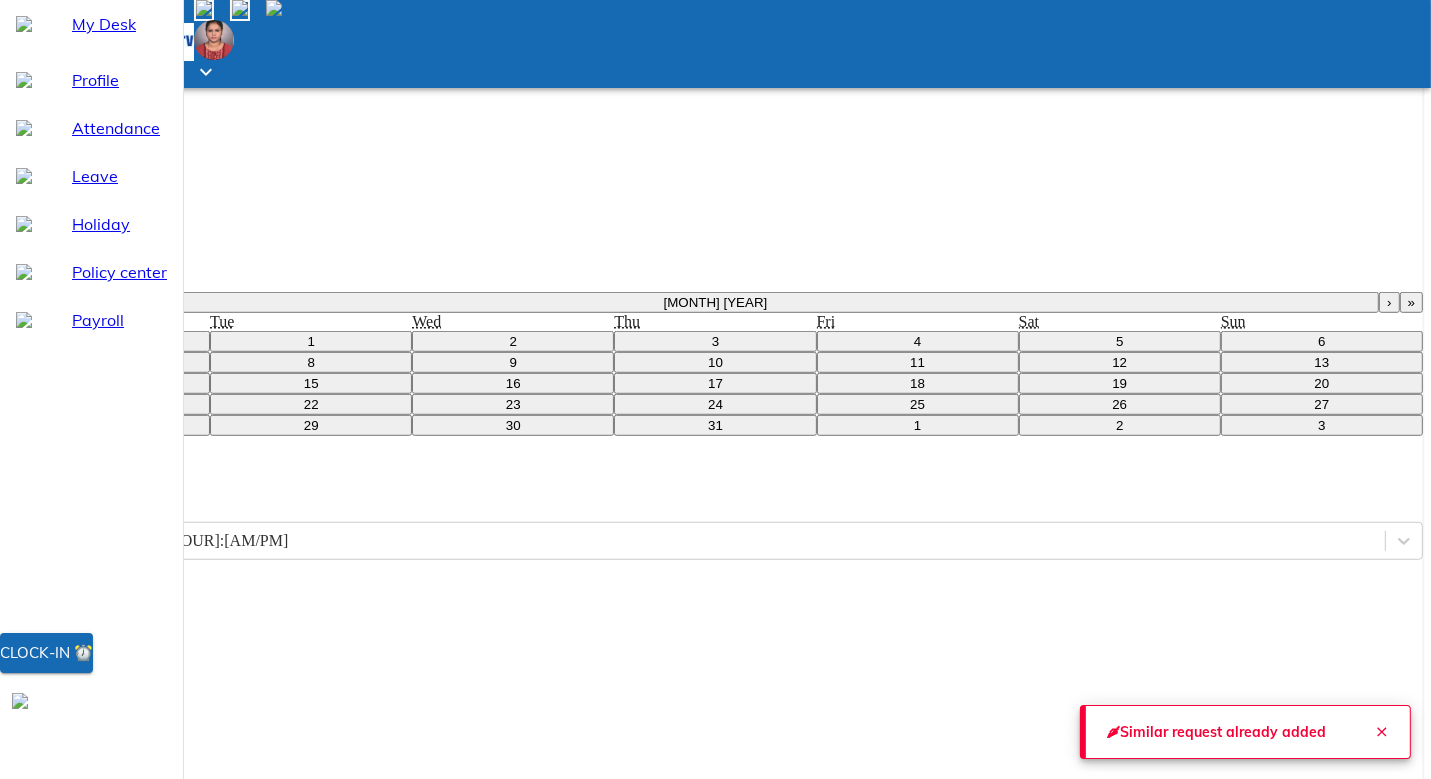 click on "[YEAR]-[MONTH]-[DAY] [MONTH] [DAY] ,  [YEAR]" at bounding box center (715, 620) 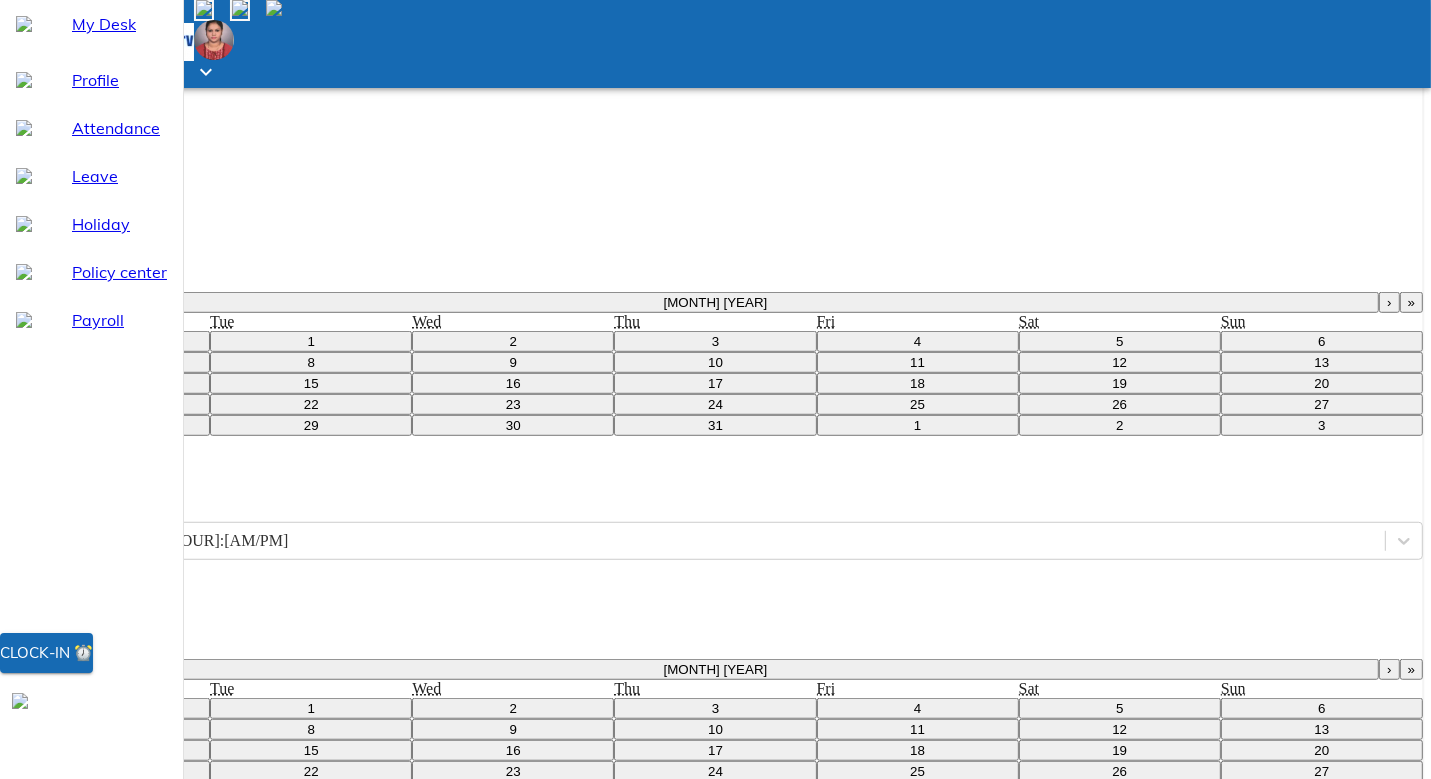 scroll, scrollTop: 523, scrollLeft: 0, axis: vertical 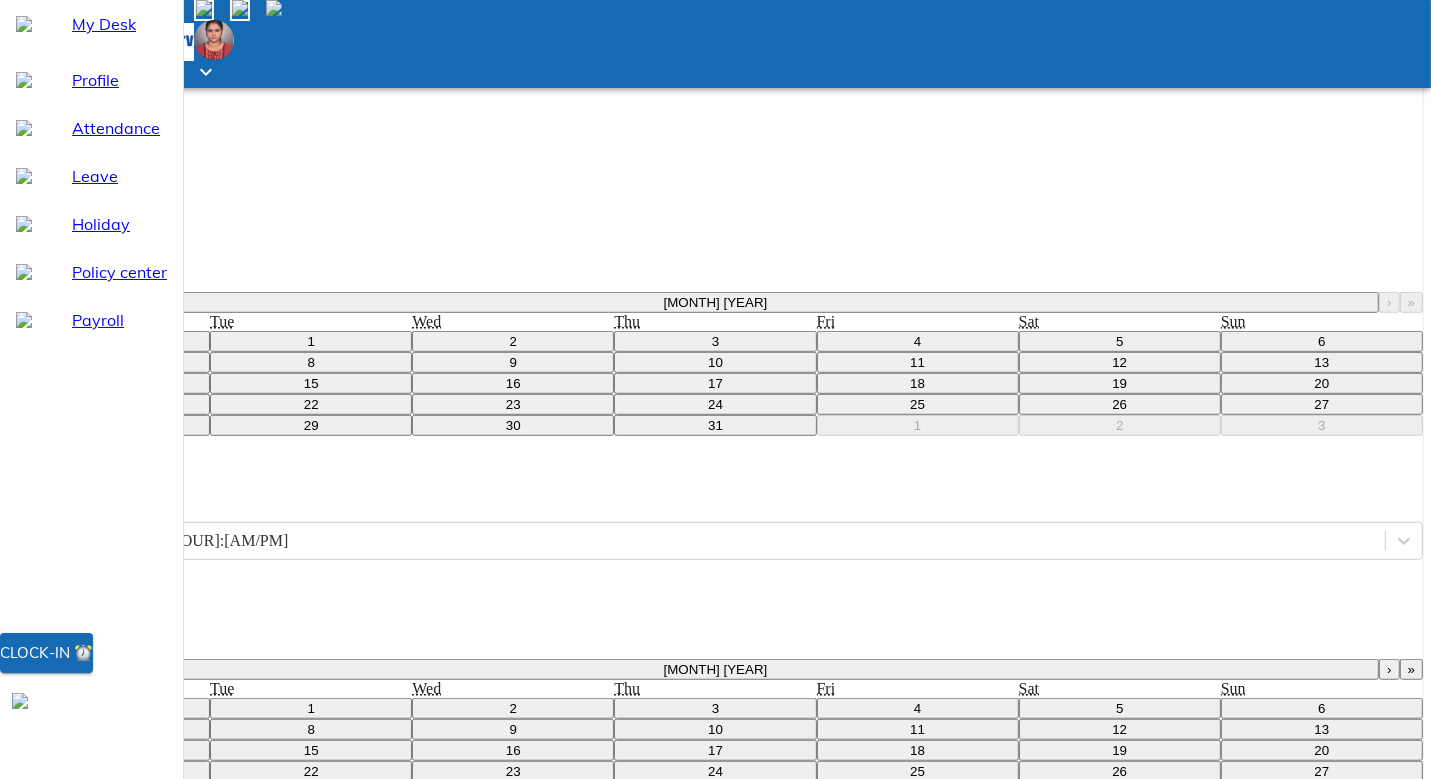 click on "11" at bounding box center [918, 362] 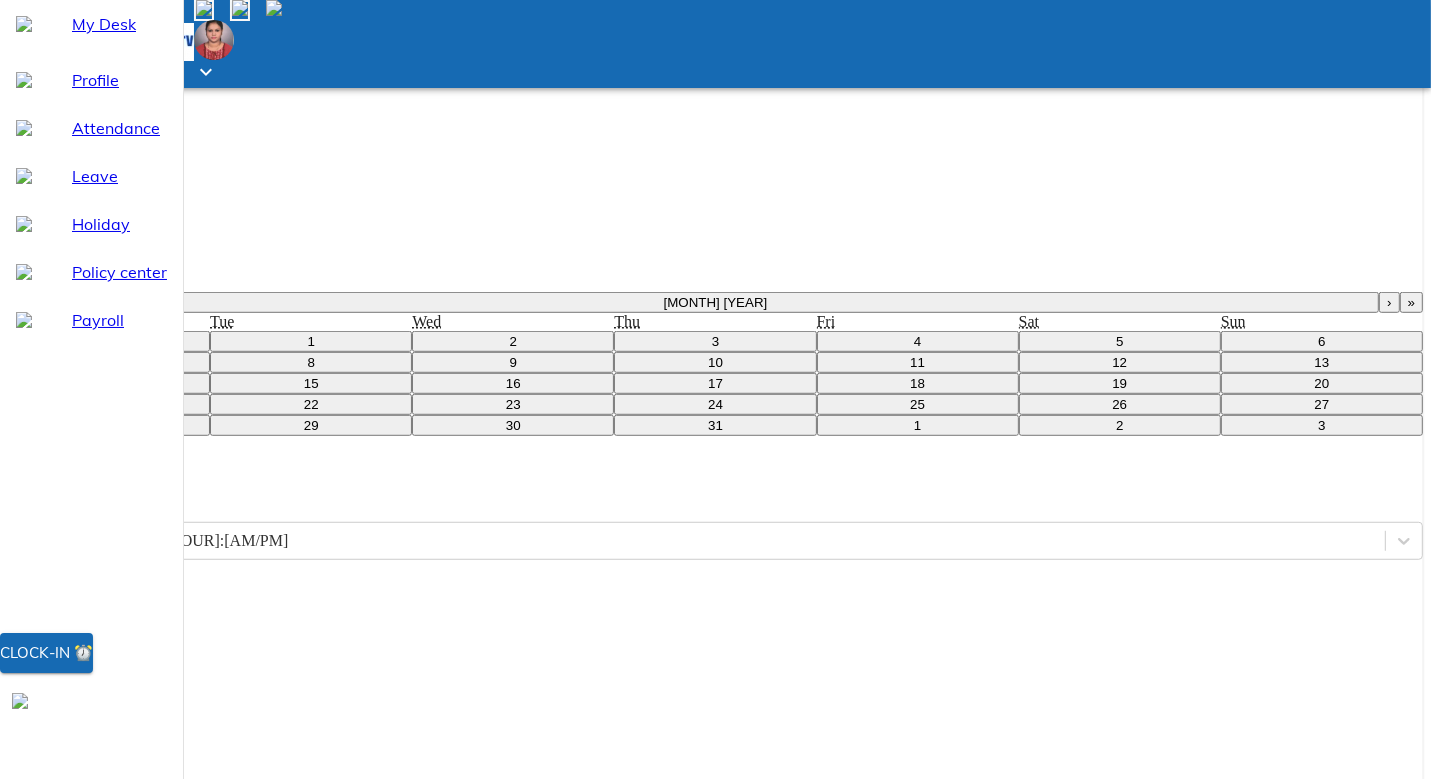 scroll, scrollTop: 253, scrollLeft: 0, axis: vertical 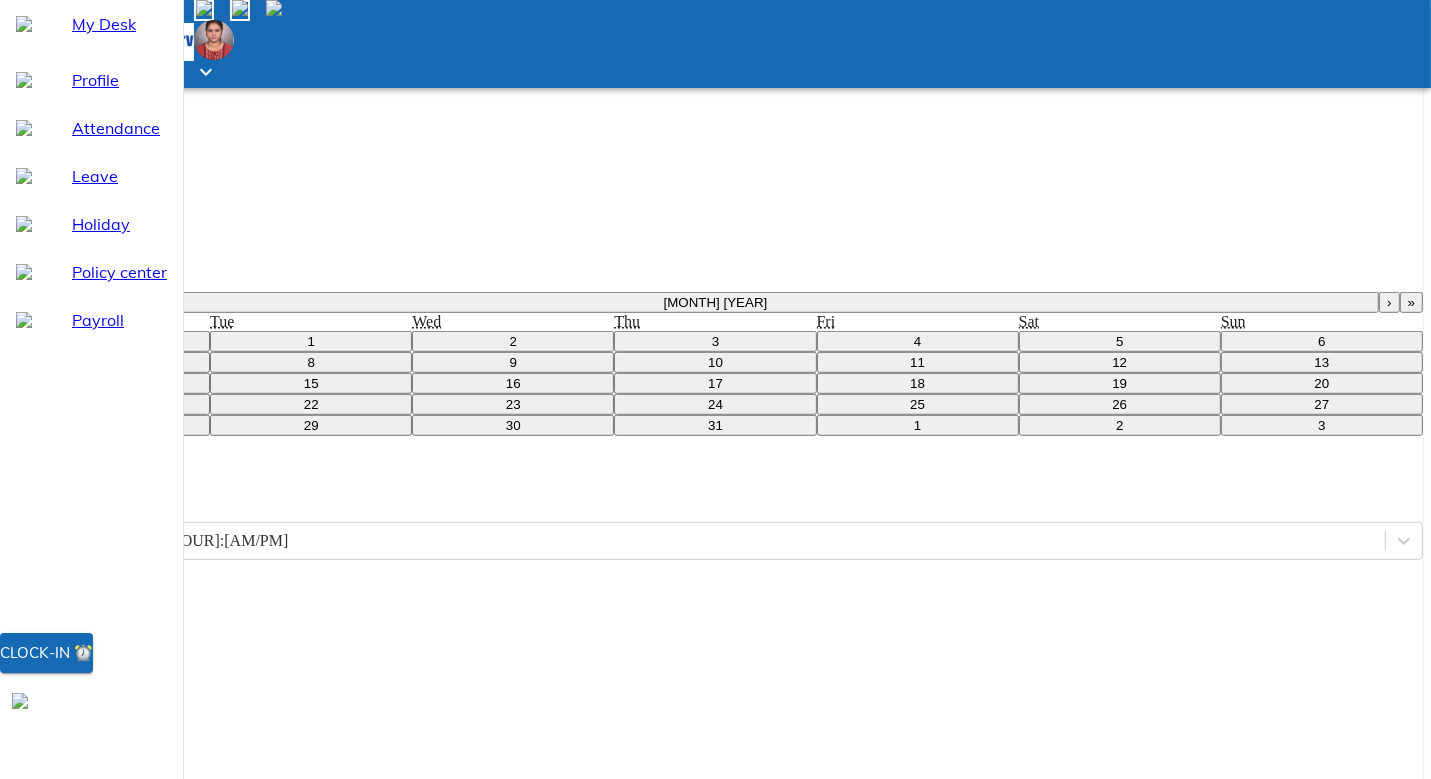 drag, startPoint x: 1417, startPoint y: 462, endPoint x: 1438, endPoint y: 569, distance: 109.041275 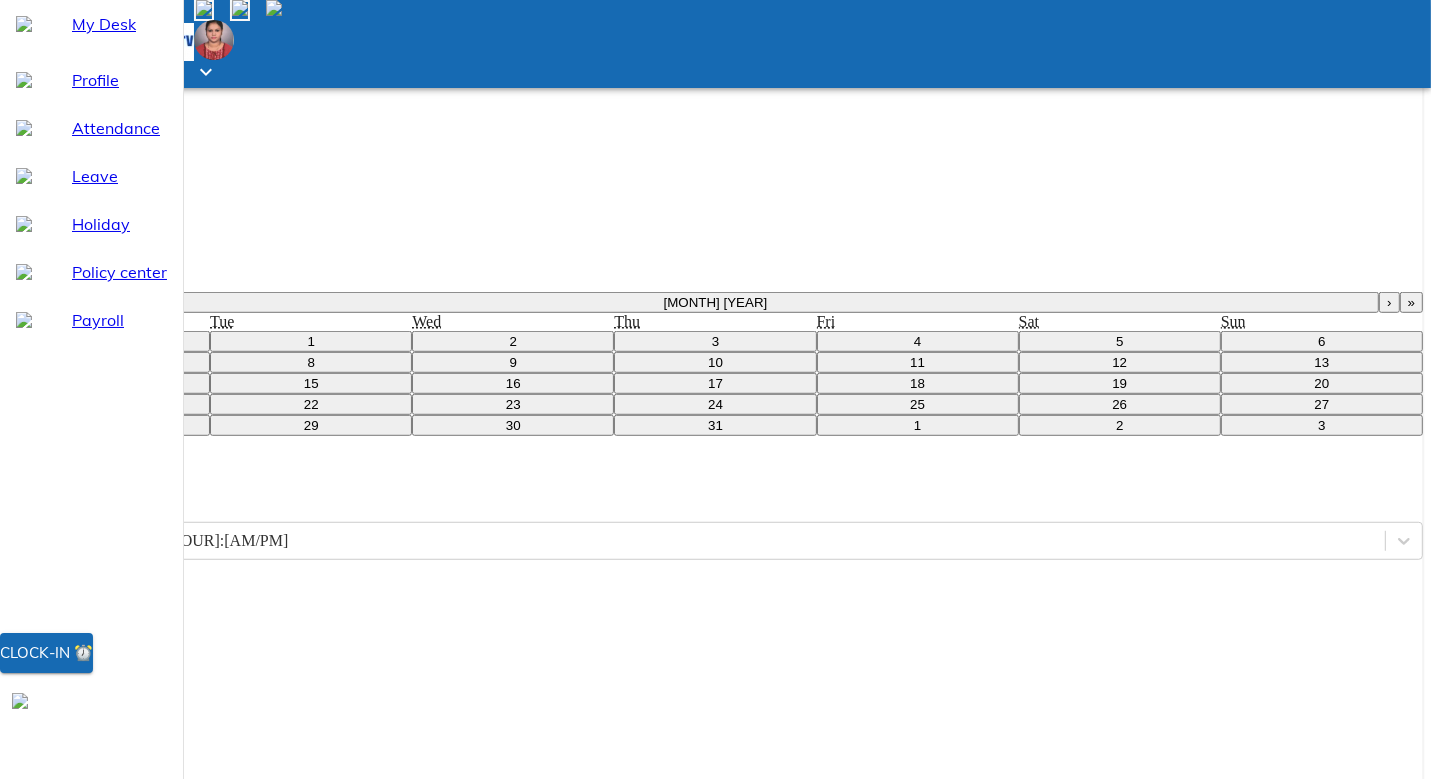 click on "Out Duty" at bounding box center [715, 1087] 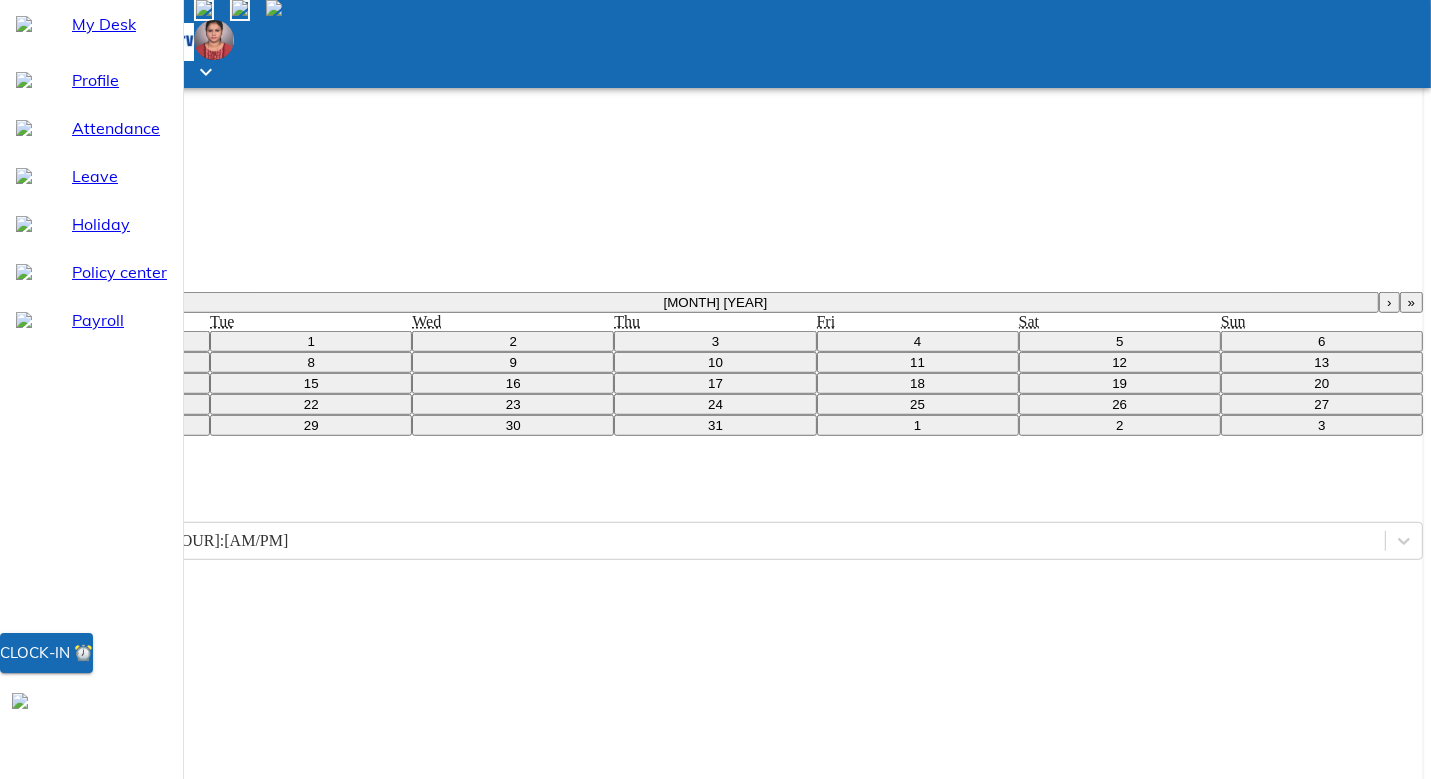 click on "Dear Ma'am,
This is to inform you that I performed my duty on 11th 00 0000, but could not clock in on time. Therefore, I request you to kindly approve my presence on the said date.
Thanks and regards,
[FIRST] [LAST]" at bounding box center [101, 1160] 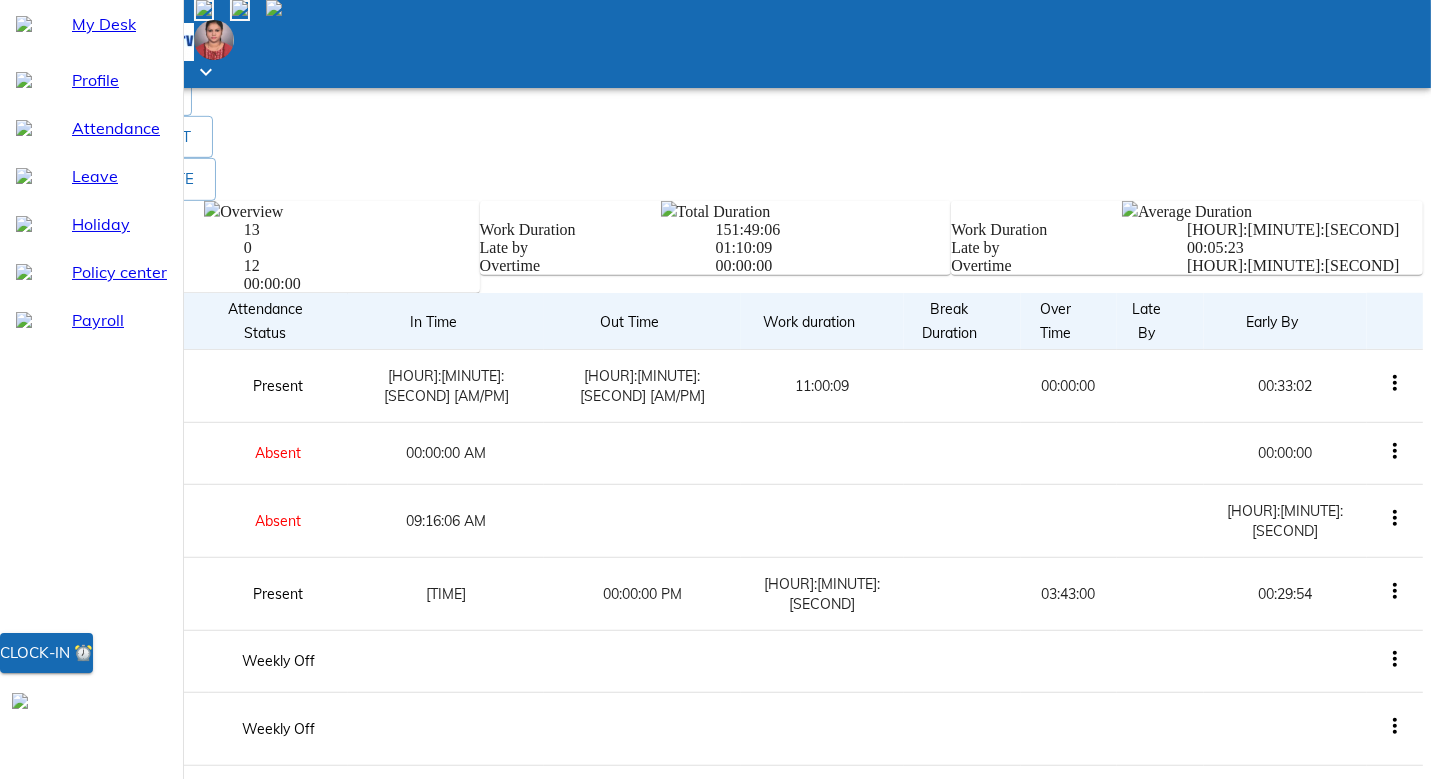 scroll, scrollTop: 52, scrollLeft: 0, axis: vertical 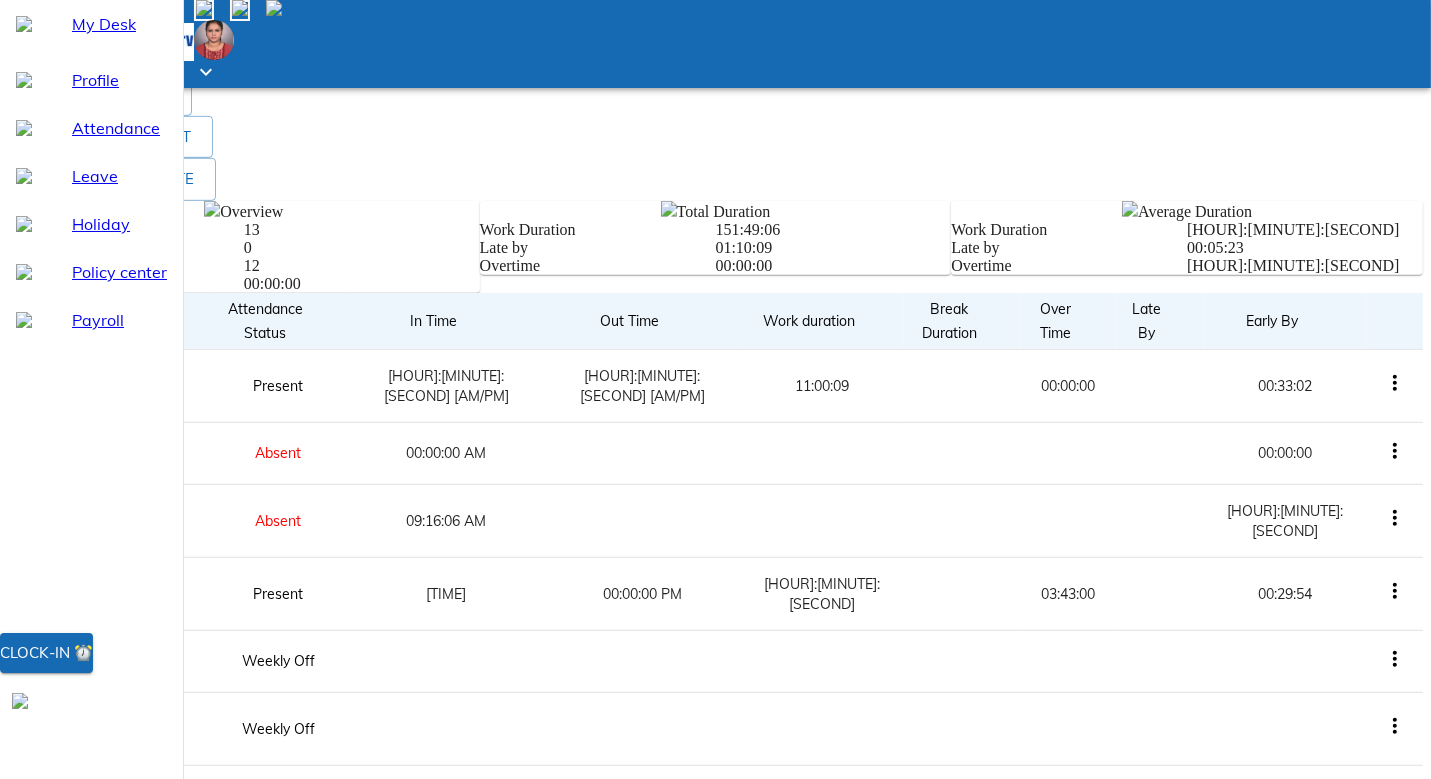 click 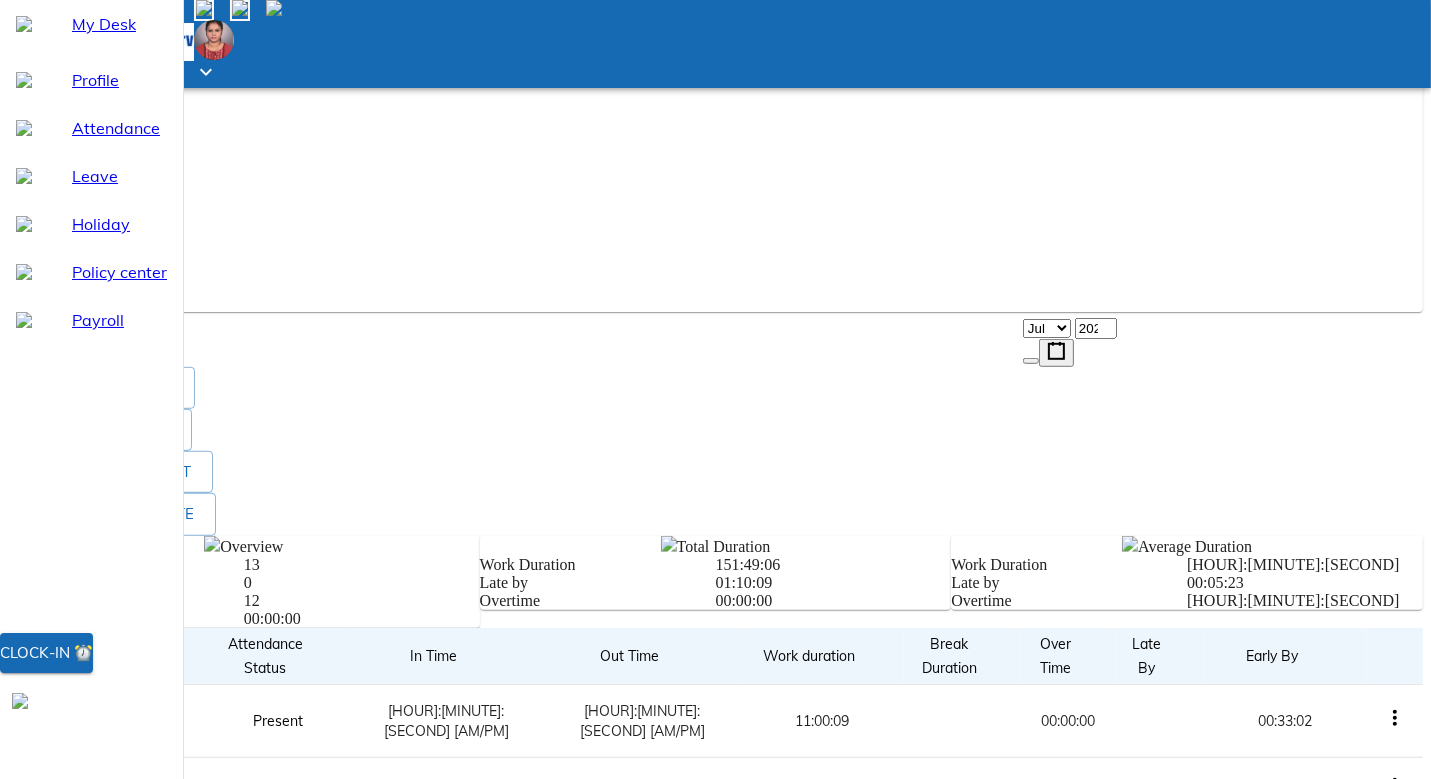 scroll, scrollTop: 166, scrollLeft: 0, axis: vertical 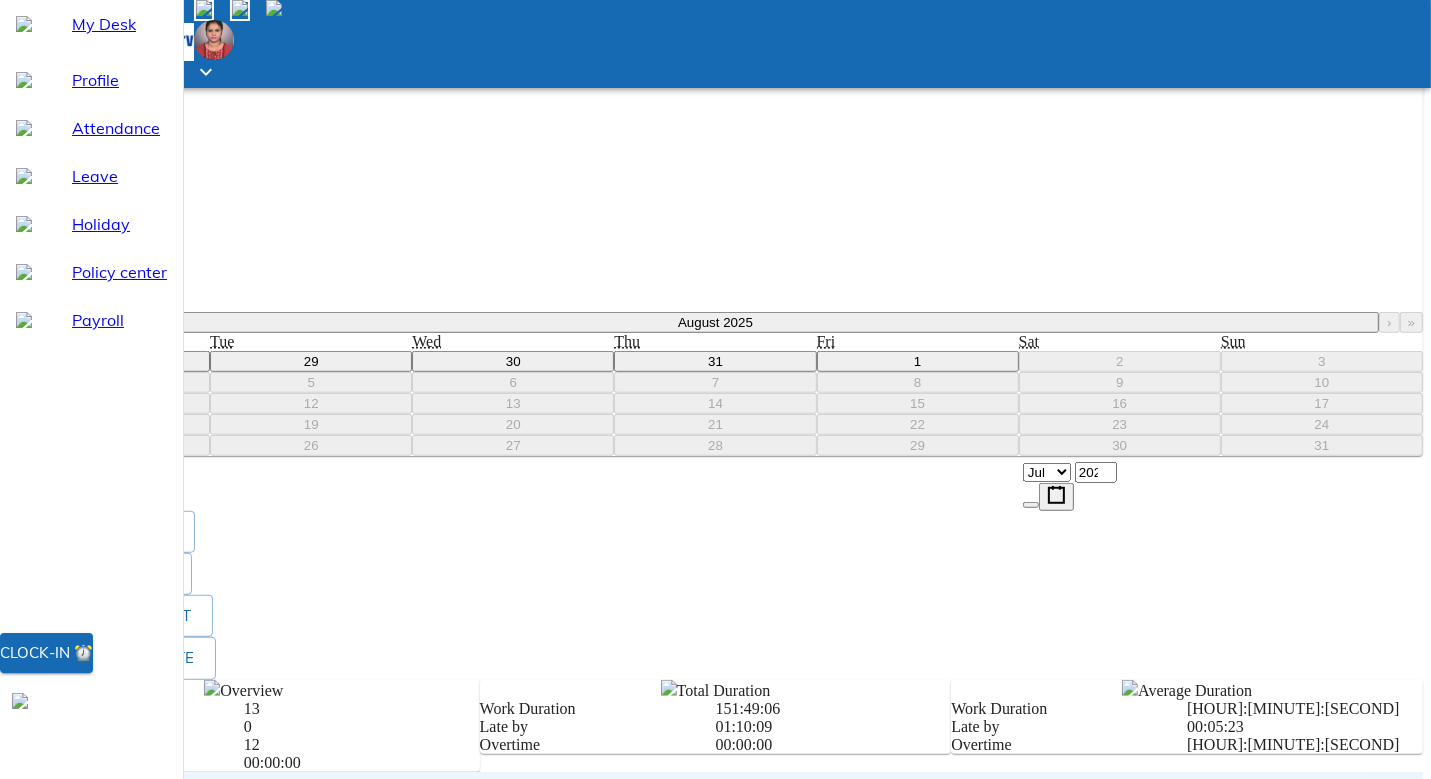 click on "1" at bounding box center [918, 361] 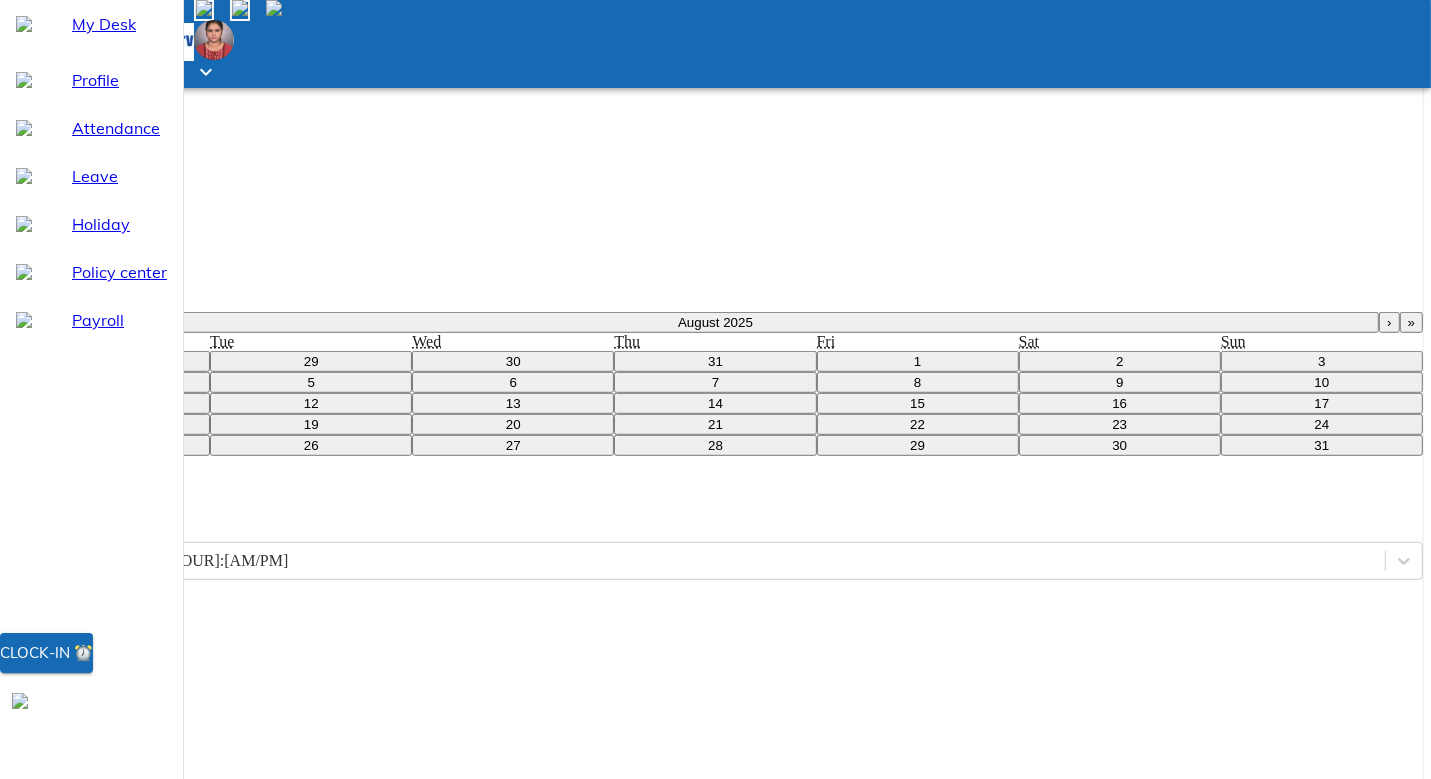scroll, scrollTop: 509, scrollLeft: 0, axis: vertical 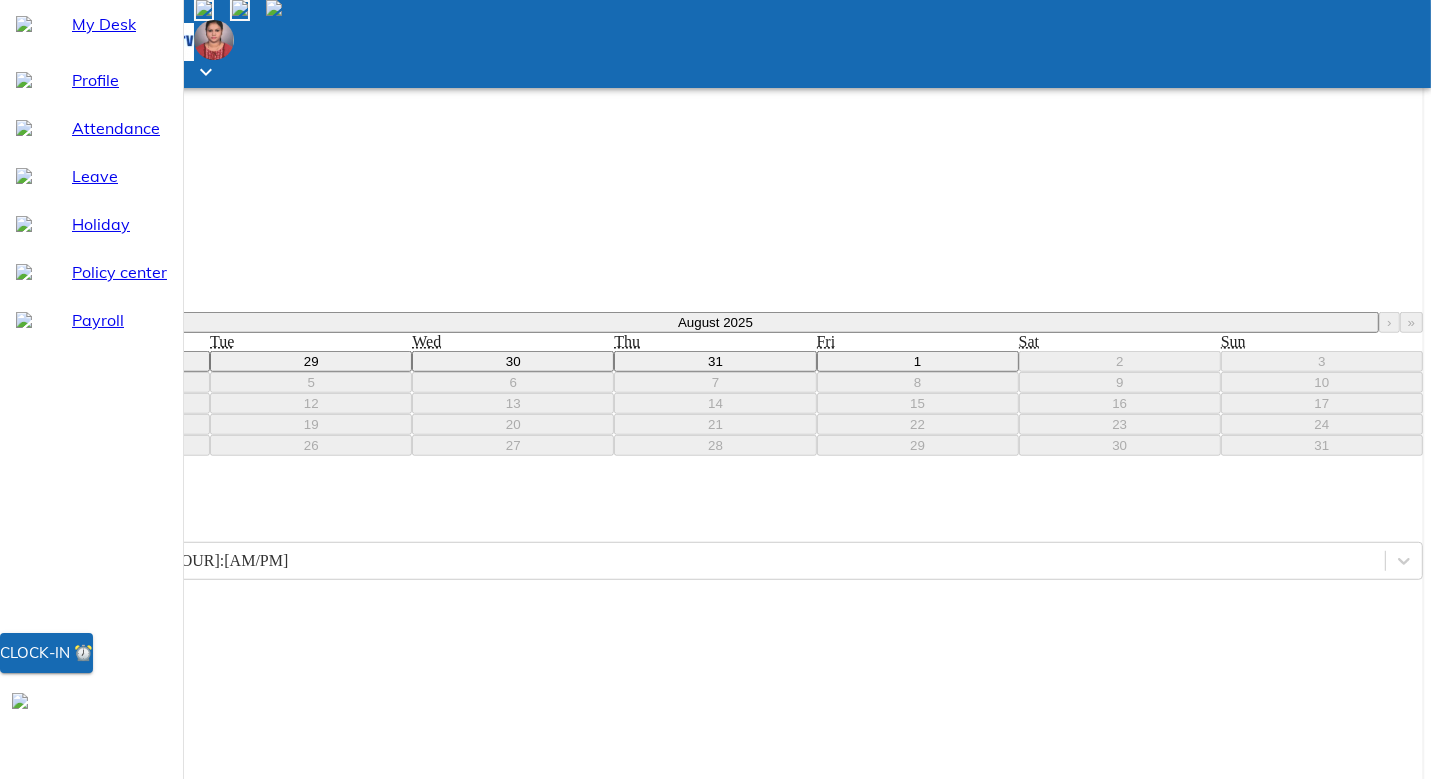 click on "‹" at bounding box center (41, 322) 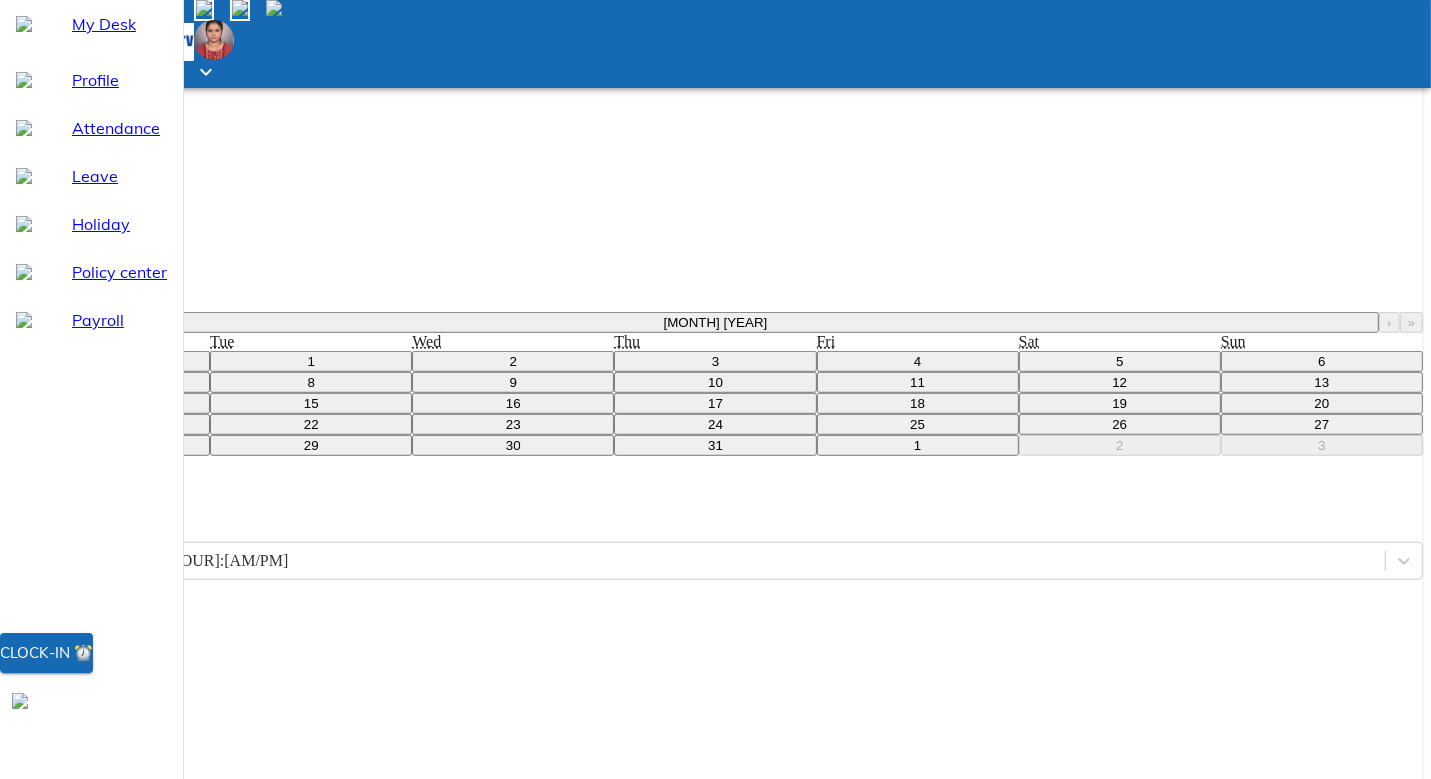 click on "14" at bounding box center [109, 403] 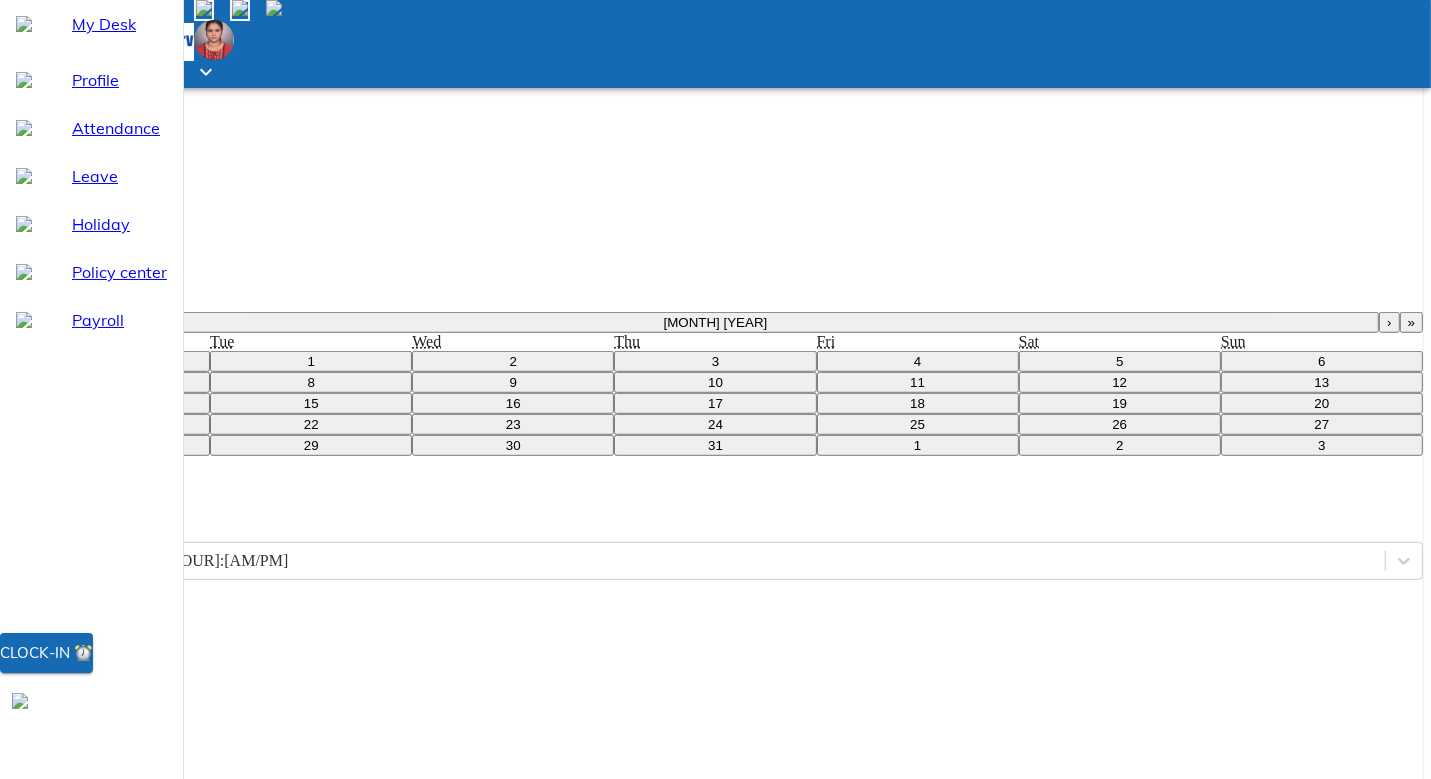 scroll, scrollTop: 352, scrollLeft: 0, axis: vertical 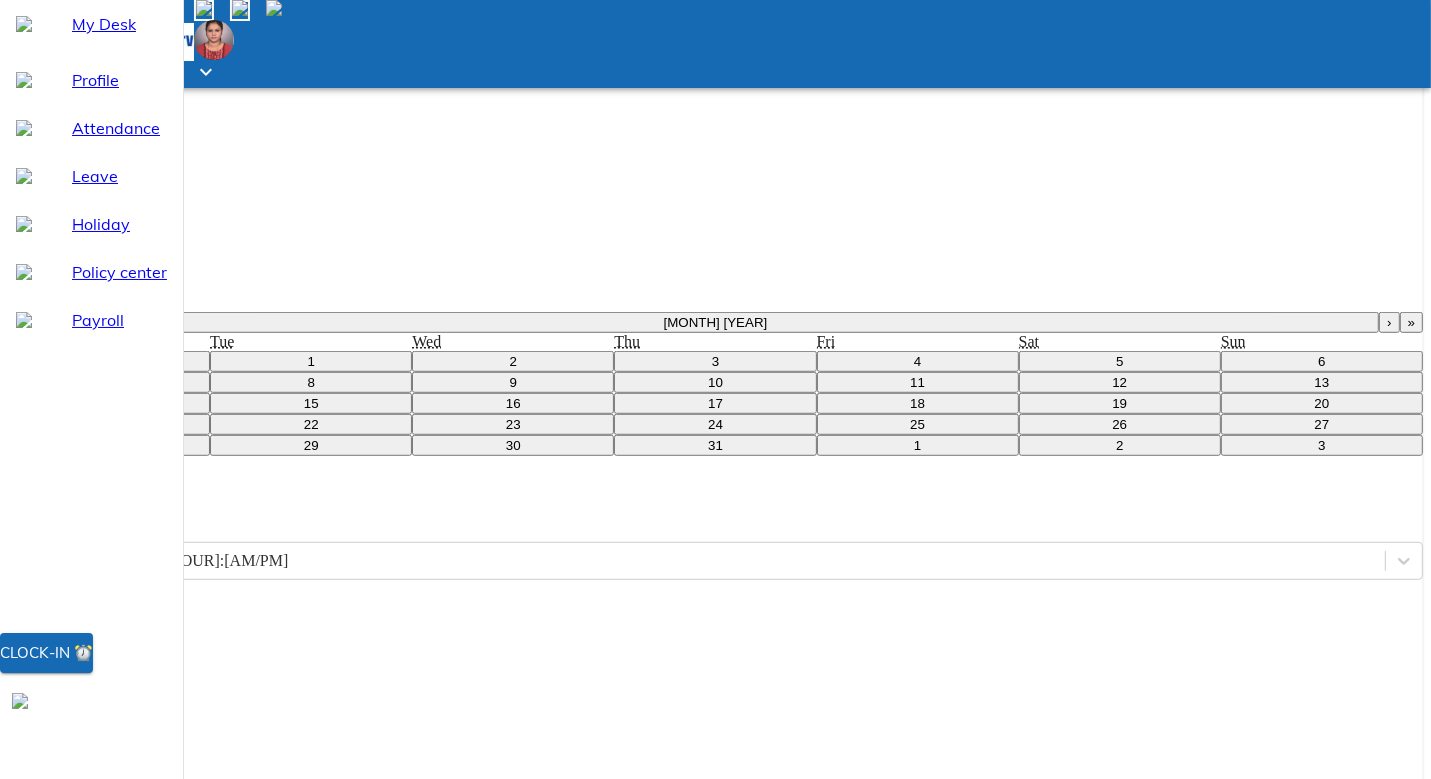 click on "Dear Ma'am,
This is to inform you that I performed my duty on [DATE], but could not clock in on time. Therefore, I request you to kindly approve my presence on the said date.
Thanks and regards,
[FIRST] [LAST]" at bounding box center [101, 1180] 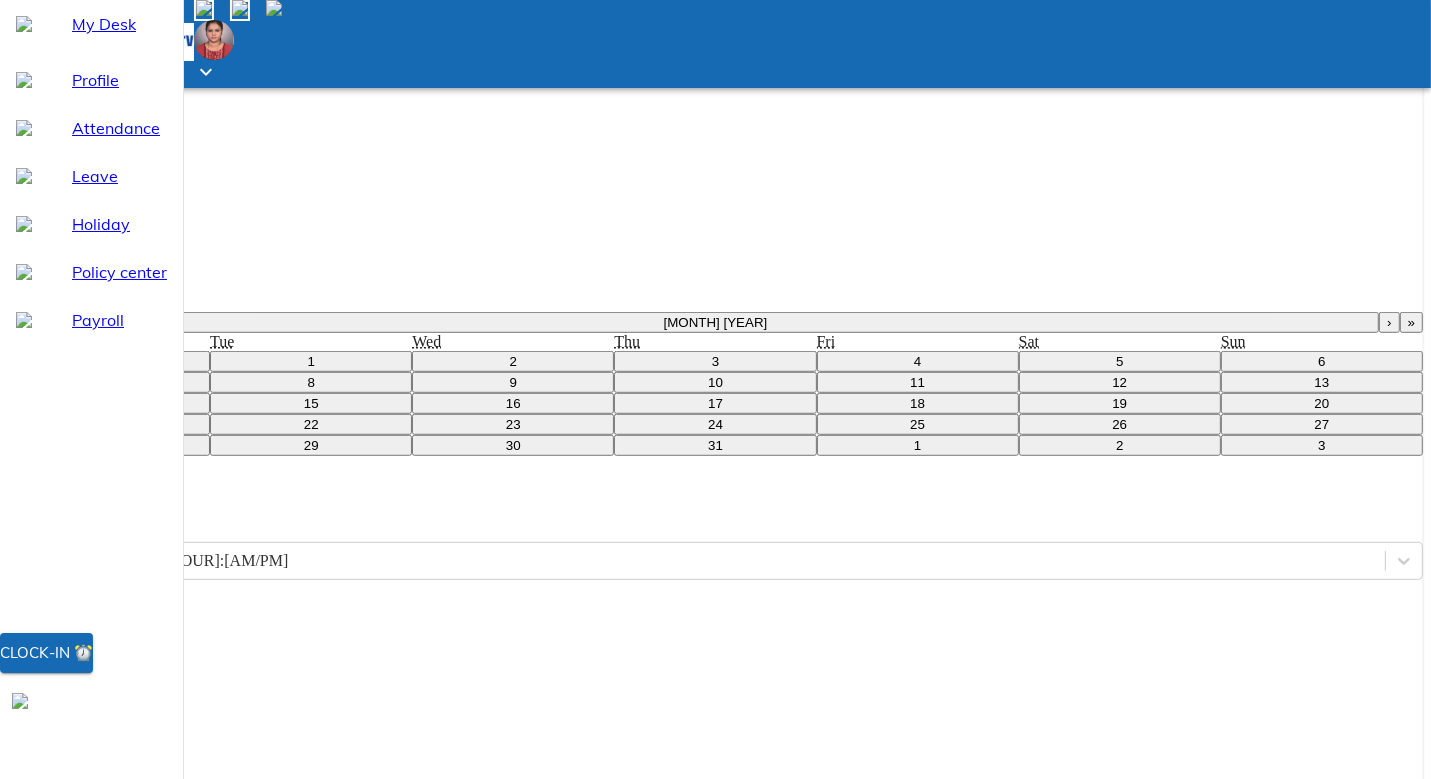 click on "Add" at bounding box center [40, 1284] 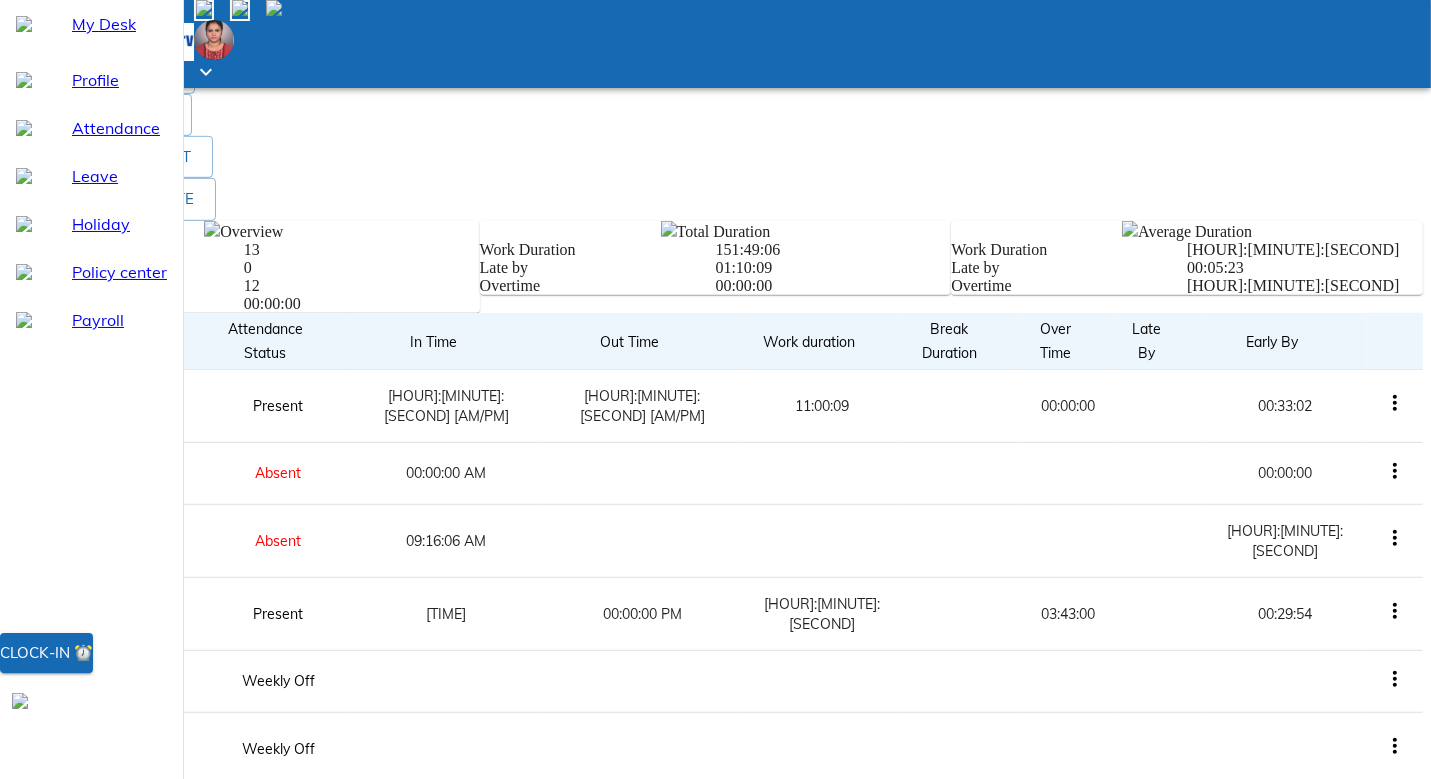 scroll, scrollTop: 151, scrollLeft: 0, axis: vertical 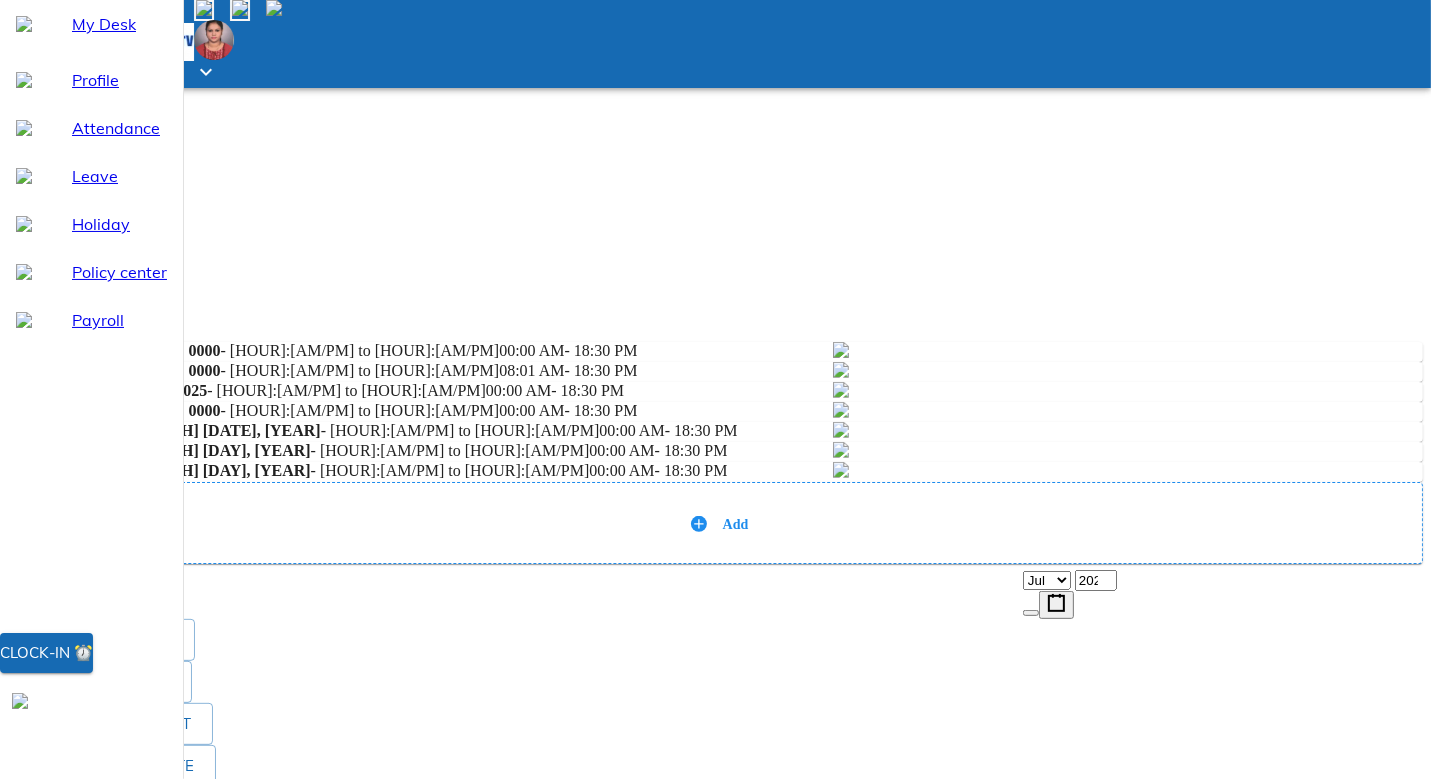 click 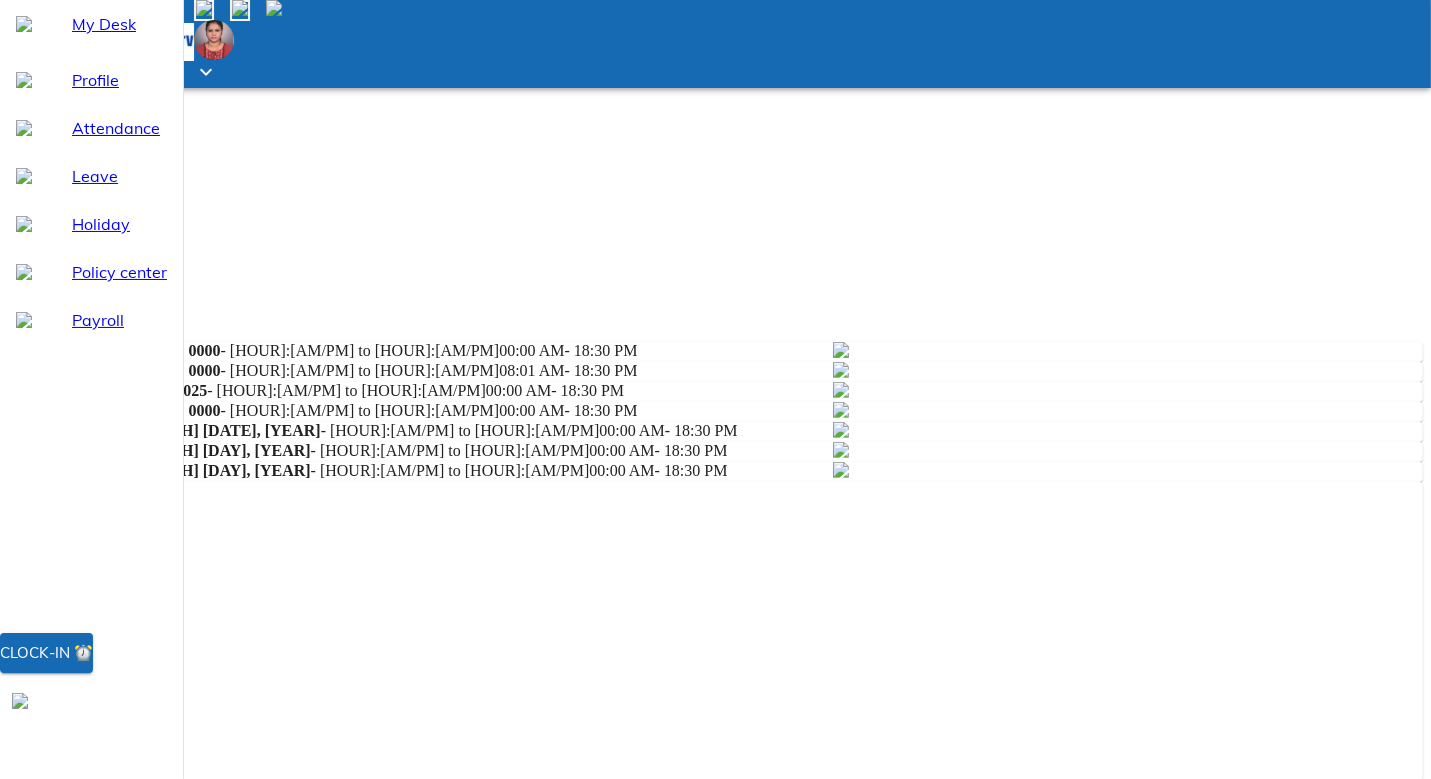scroll, scrollTop: 266, scrollLeft: 0, axis: vertical 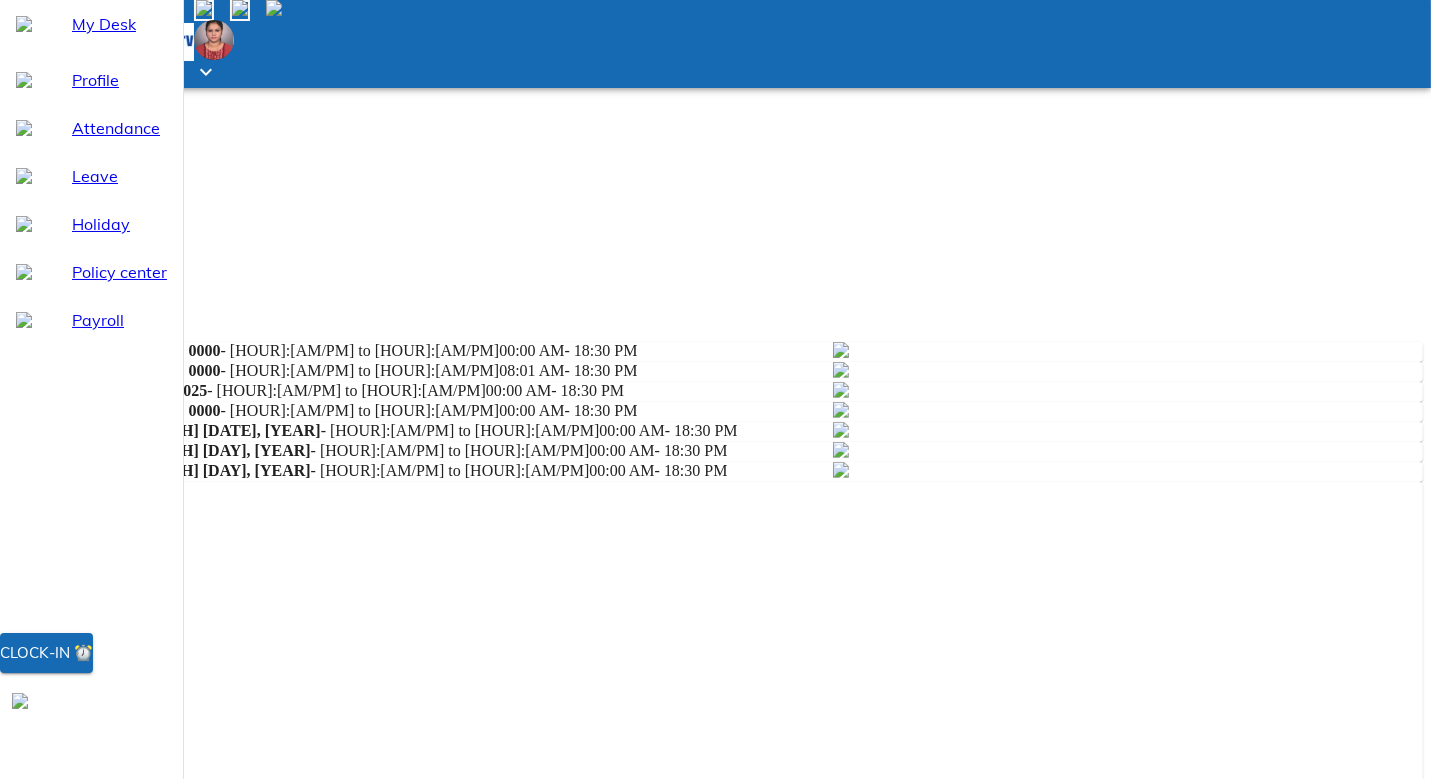 paste on "Dear Ma'am,
This is to inform you that I performed my duty on [DATE], but could not clock in on time. Therefore, I request you to kindly approve my presence on the said date.
Thanks and regards,
[FIRST] [LAST]" 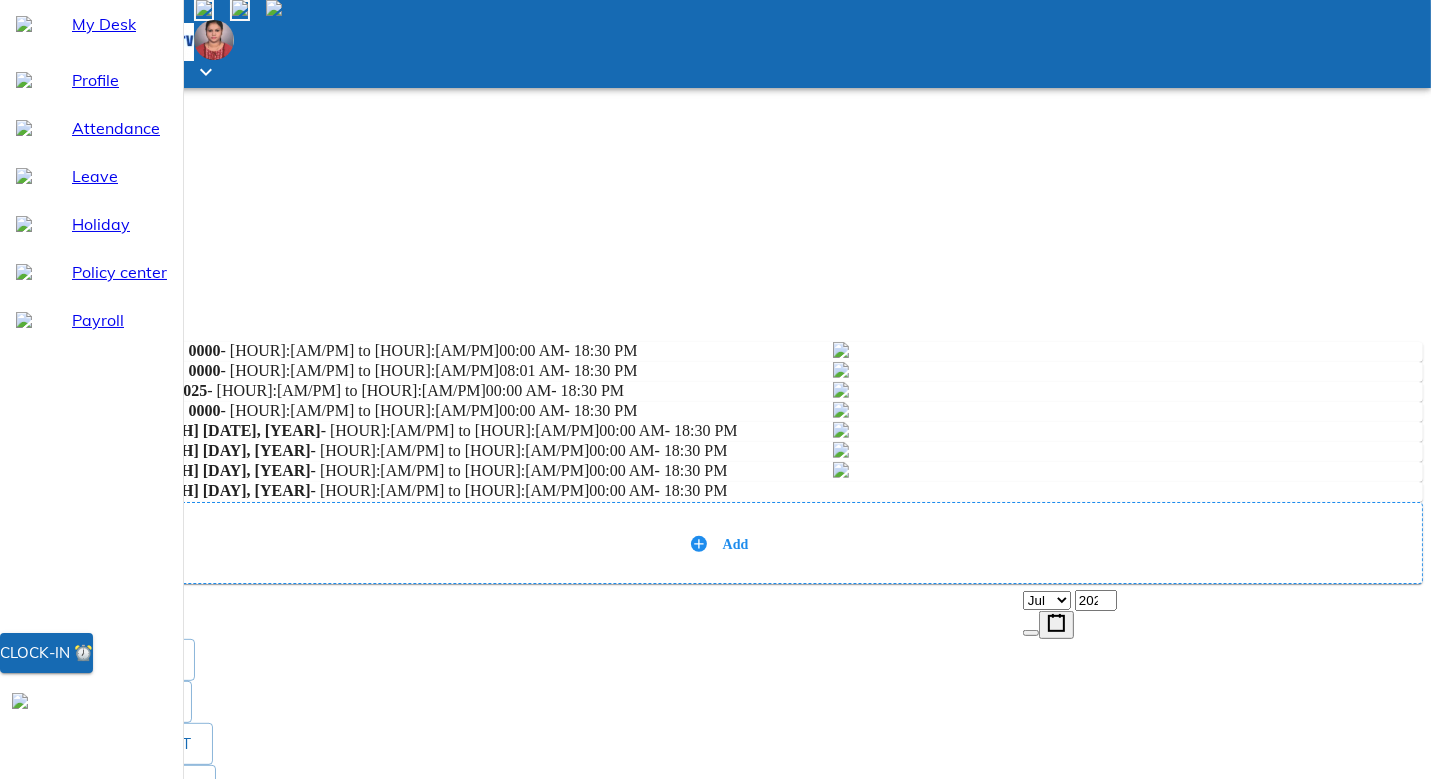 scroll, scrollTop: 250, scrollLeft: 0, axis: vertical 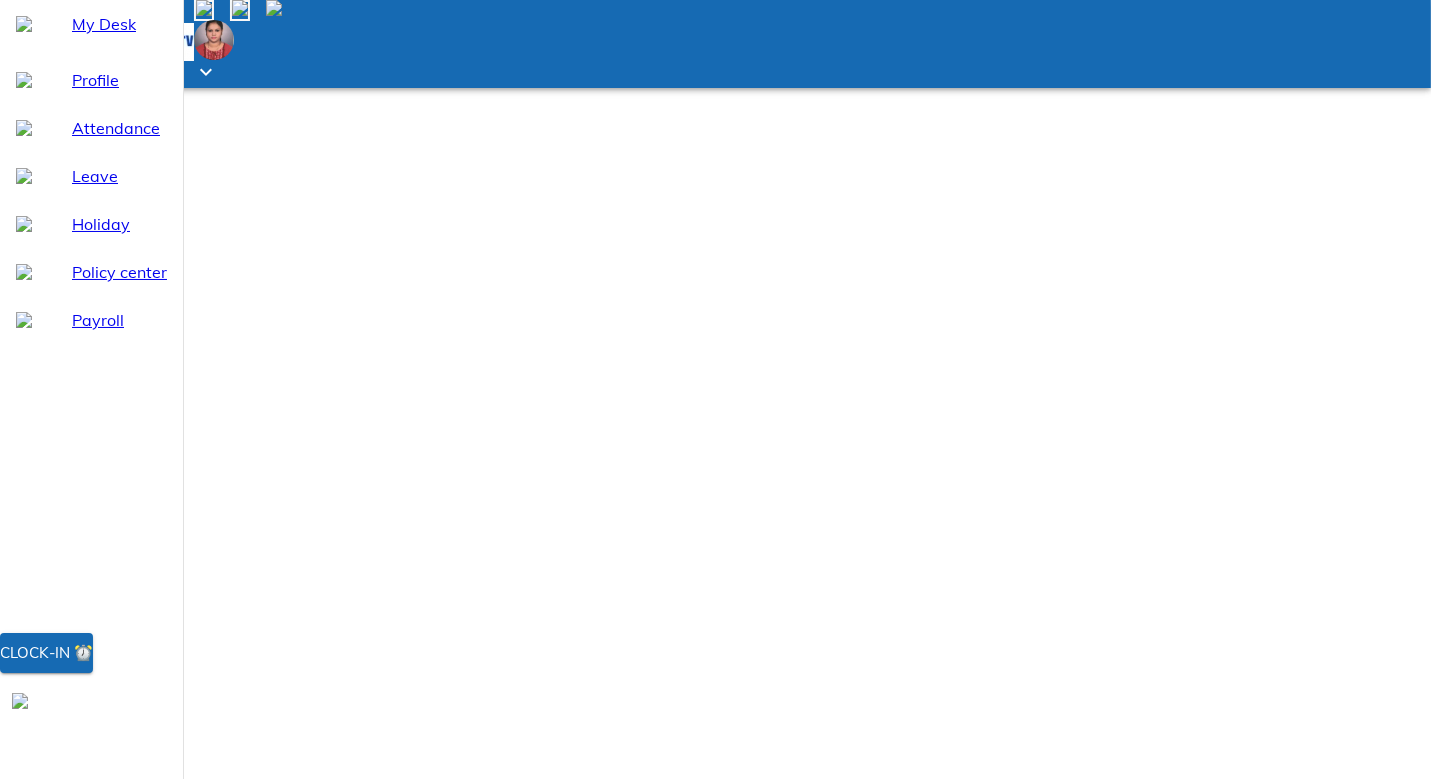 click on "Add" at bounding box center [715, 1064] 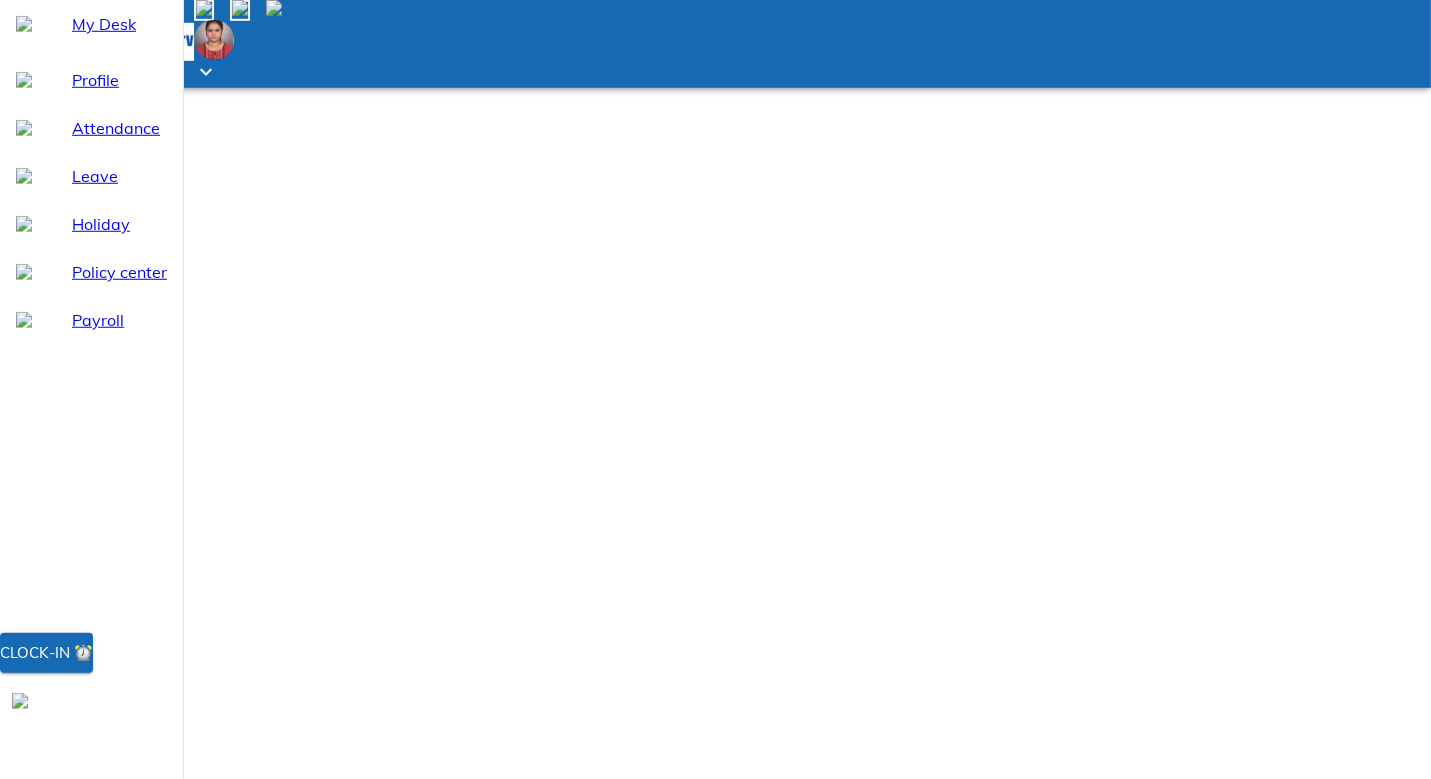 scroll, scrollTop: 43, scrollLeft: 0, axis: vertical 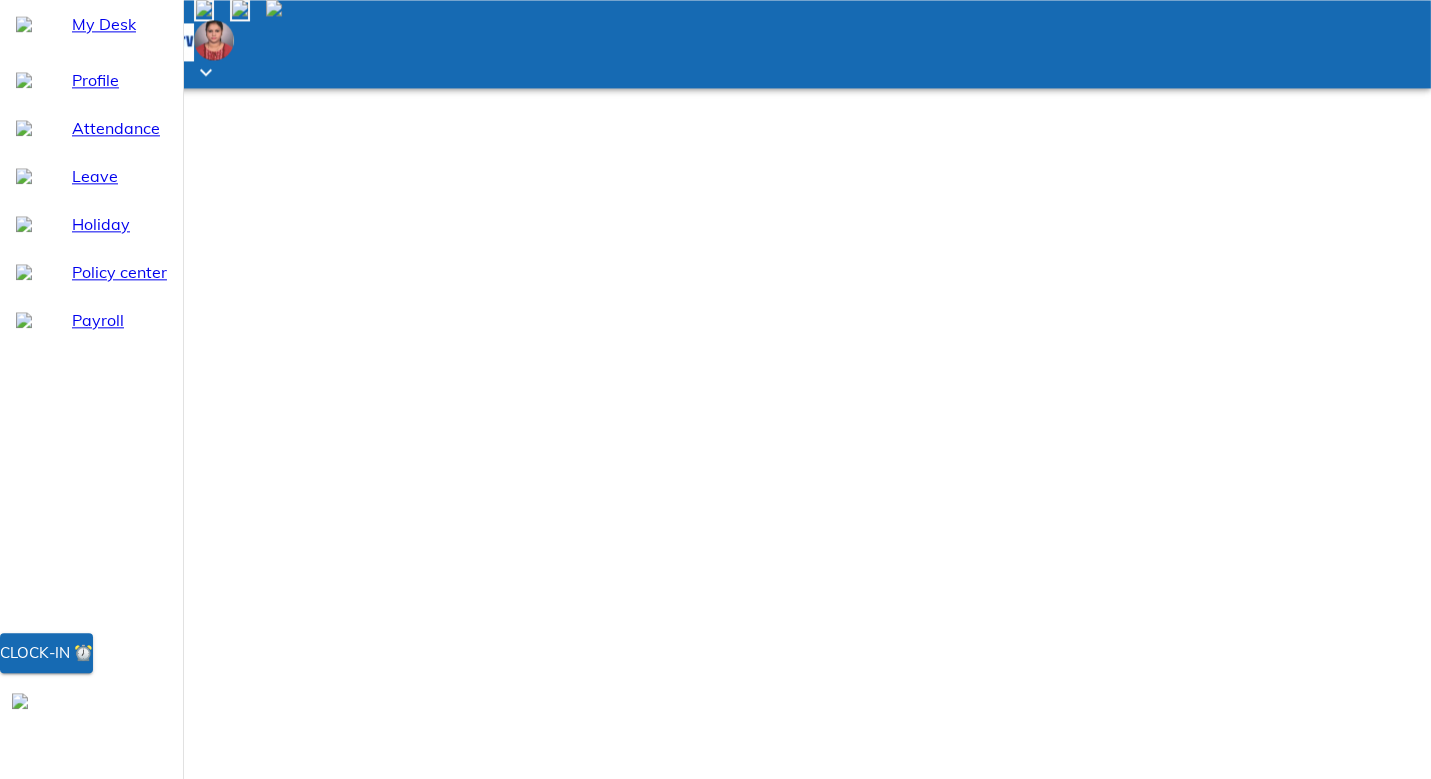 click 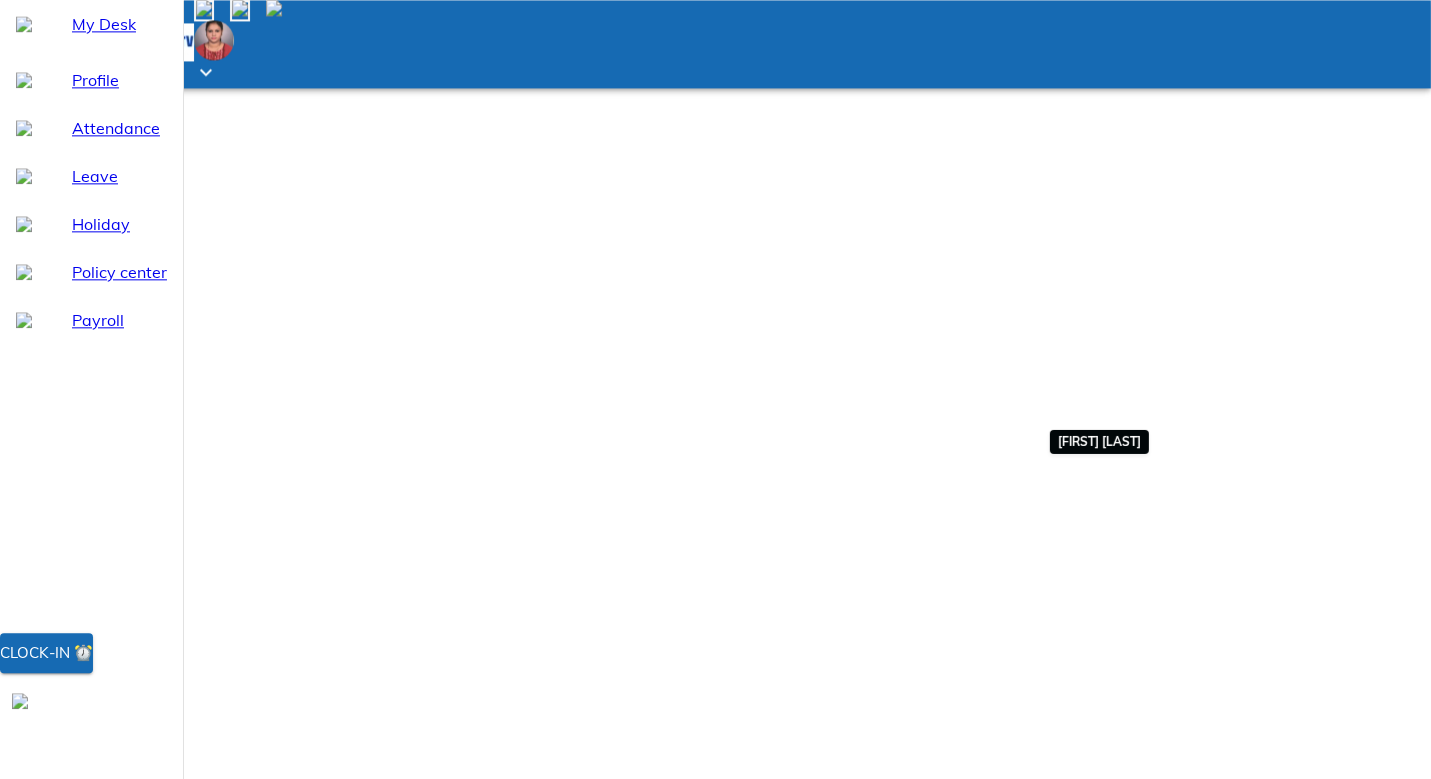 click at bounding box center [715, 1124] 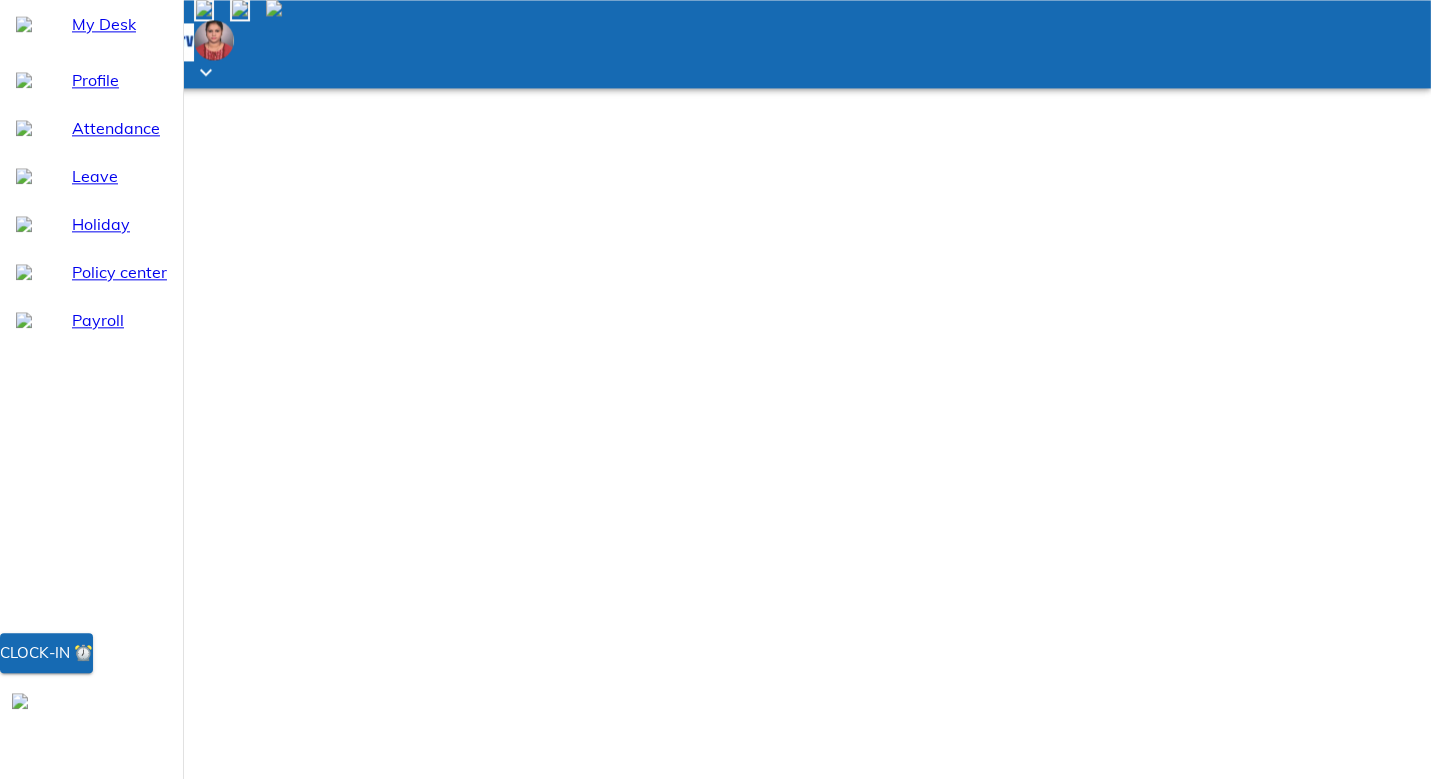 click on "[YEAR]-[MONTH]-[DATE] Jan Feb Mar Apr May Jun Jul" at bounding box center [715, 1394] 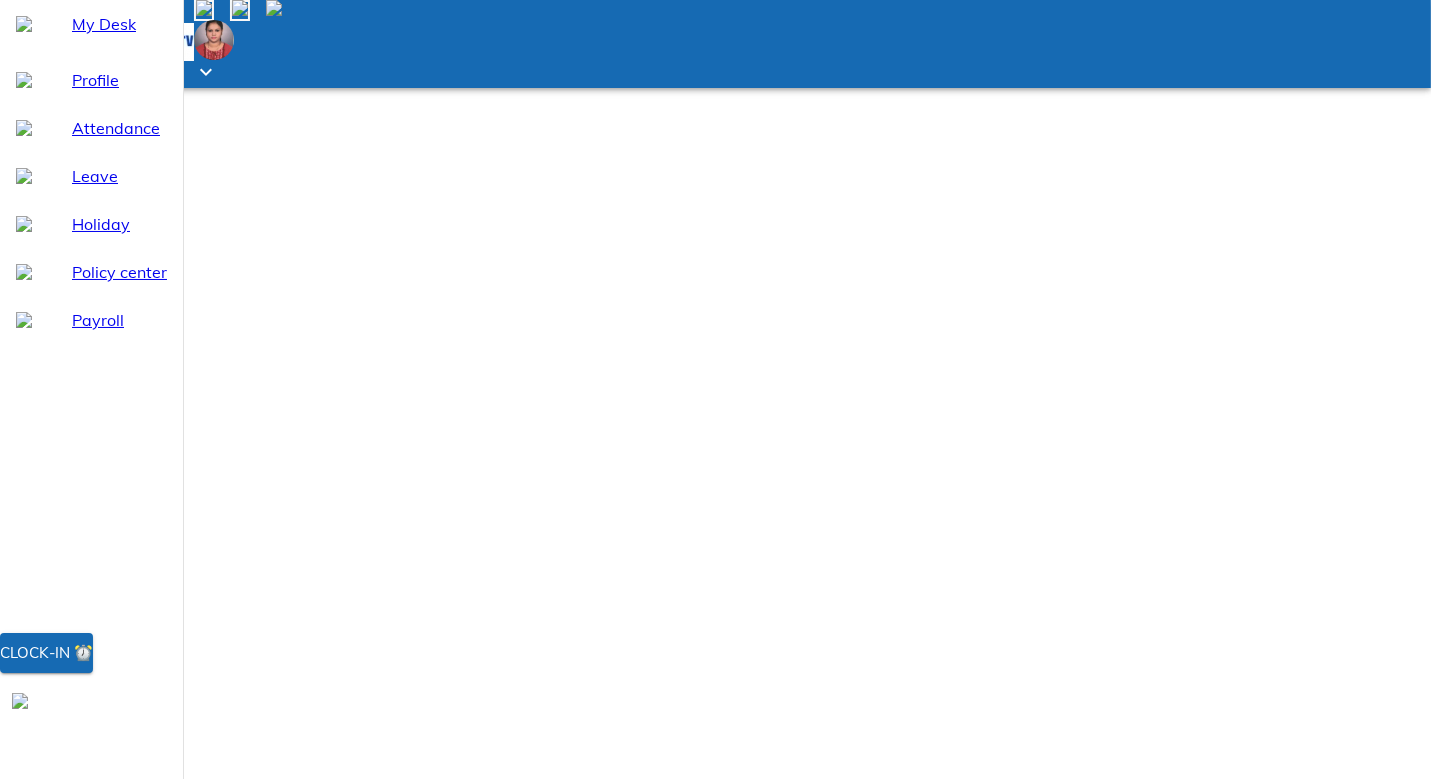 paste on "Dear Ma'am,
This is to inform you that I performed my duty on 22nd 00 0000, but could not clock out on time. Therefore, I request you to kindly approve my presence on the said date.
Thanks and regards,
[FIRST] [LAST]" 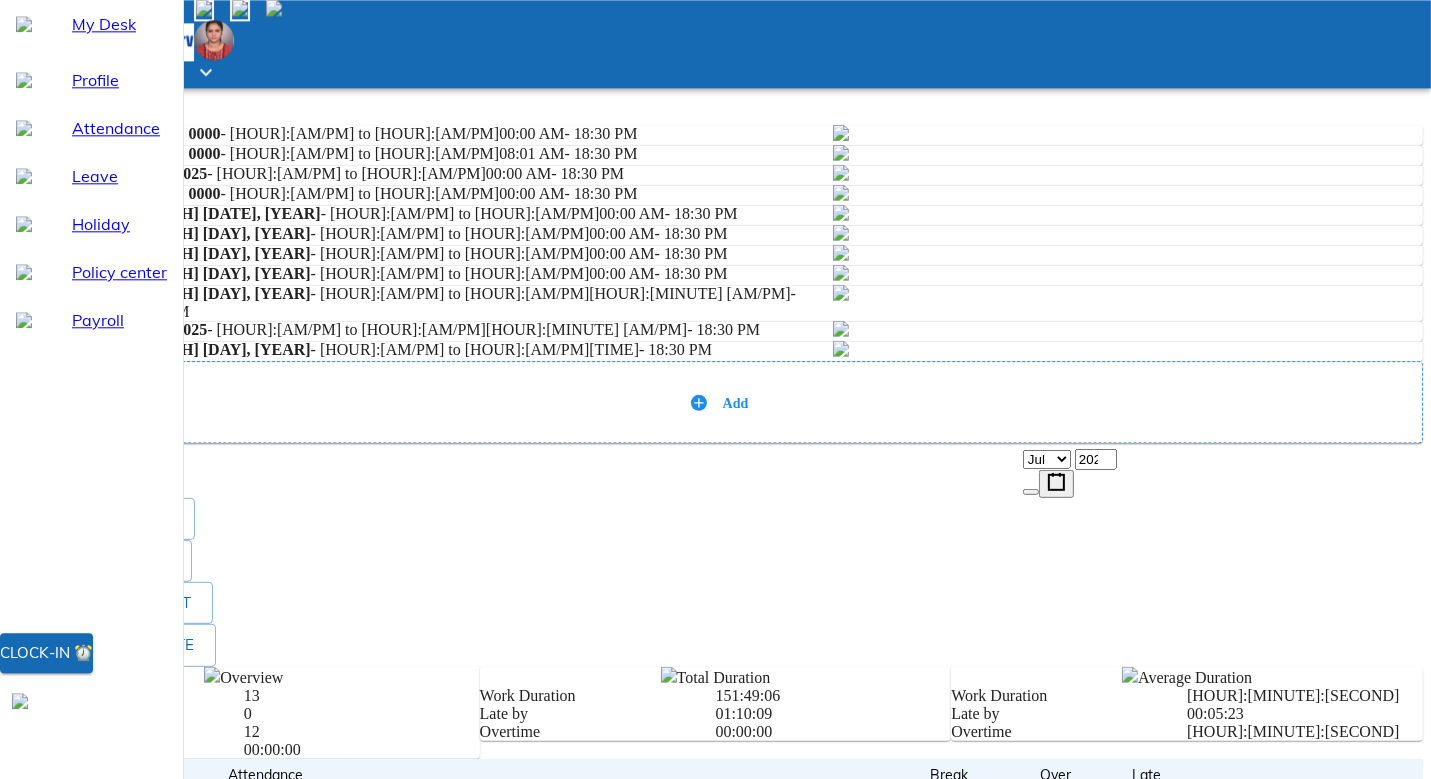 scroll, scrollTop: 1088, scrollLeft: 0, axis: vertical 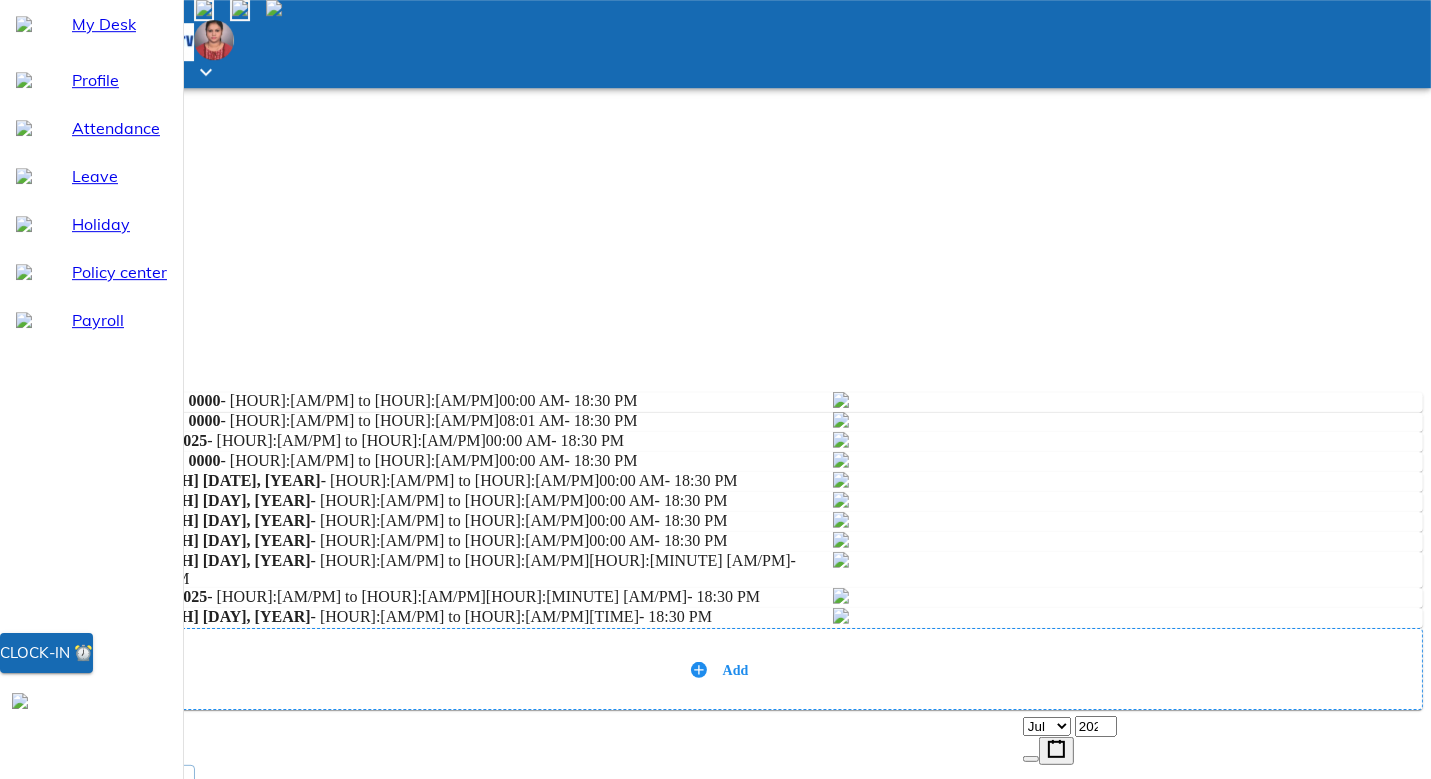 click on "Send request" at bounding box center [76, 728] 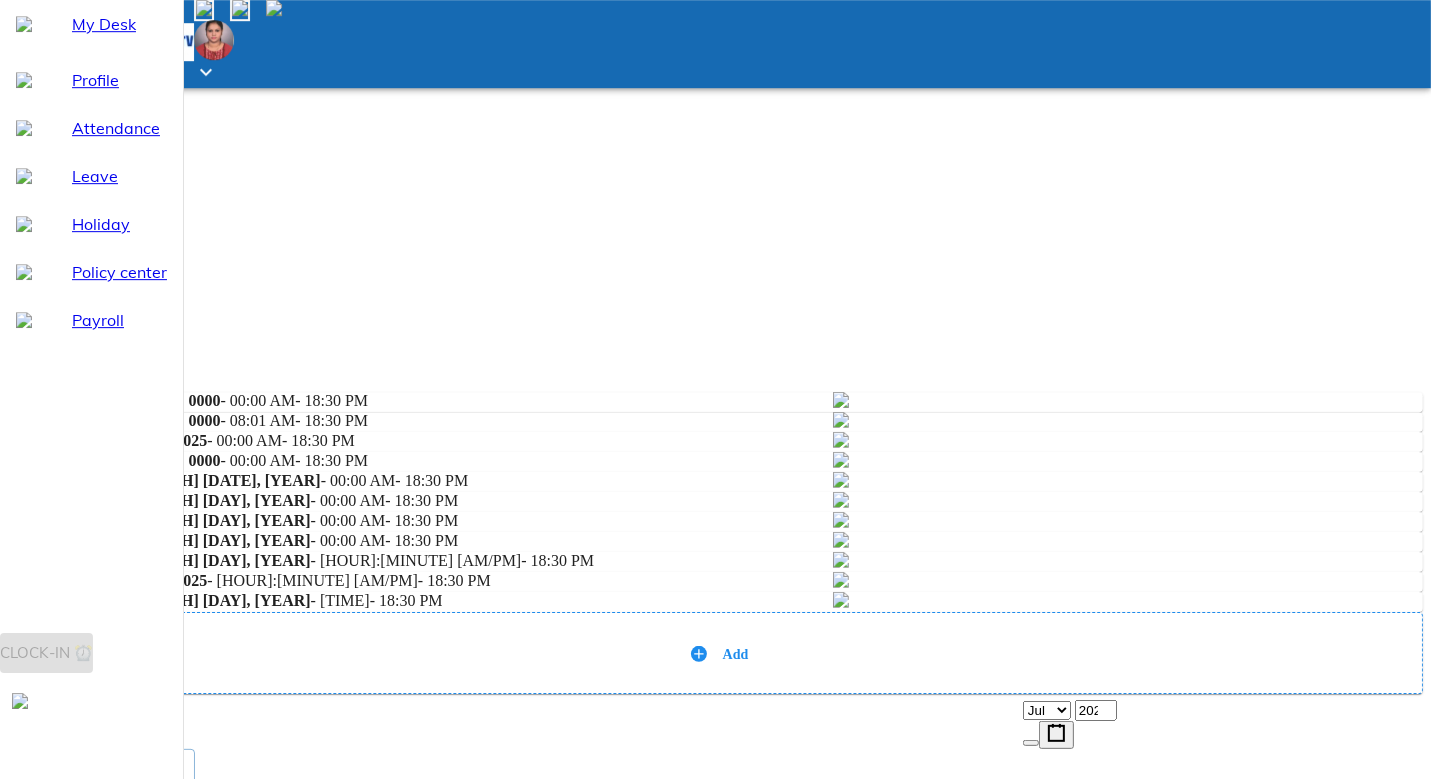 scroll, scrollTop: 0, scrollLeft: 0, axis: both 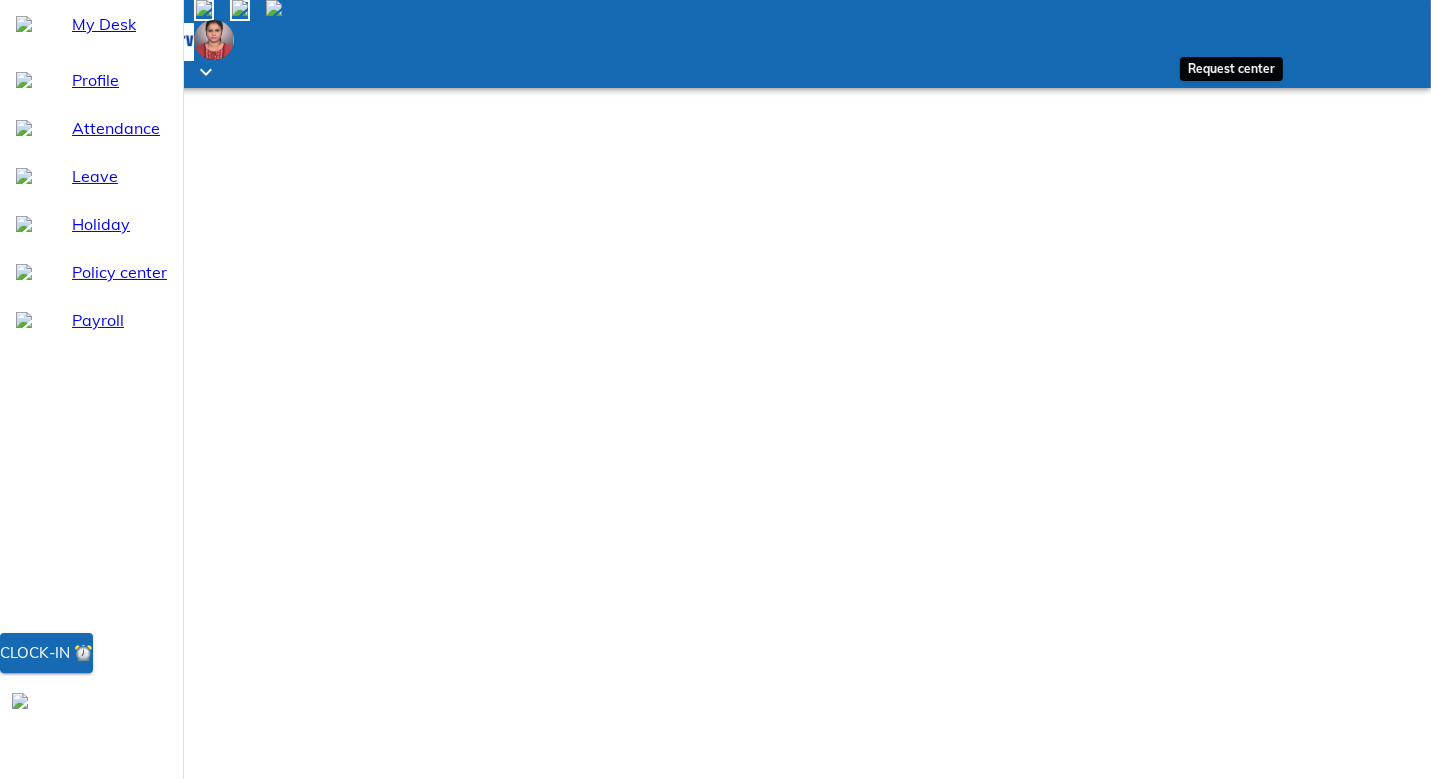 click at bounding box center (240, 10) 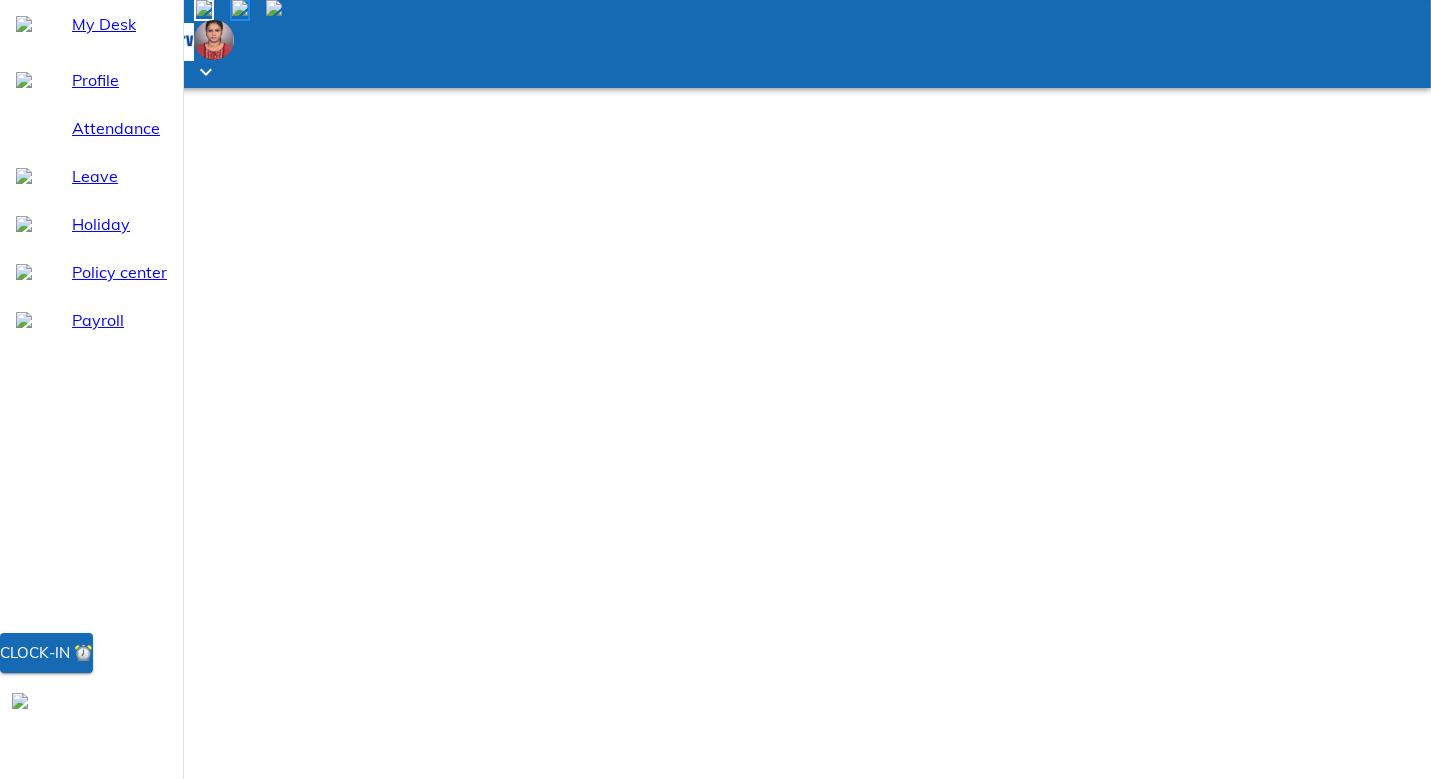 click on "Leaves Request" at bounding box center (155, 1329) 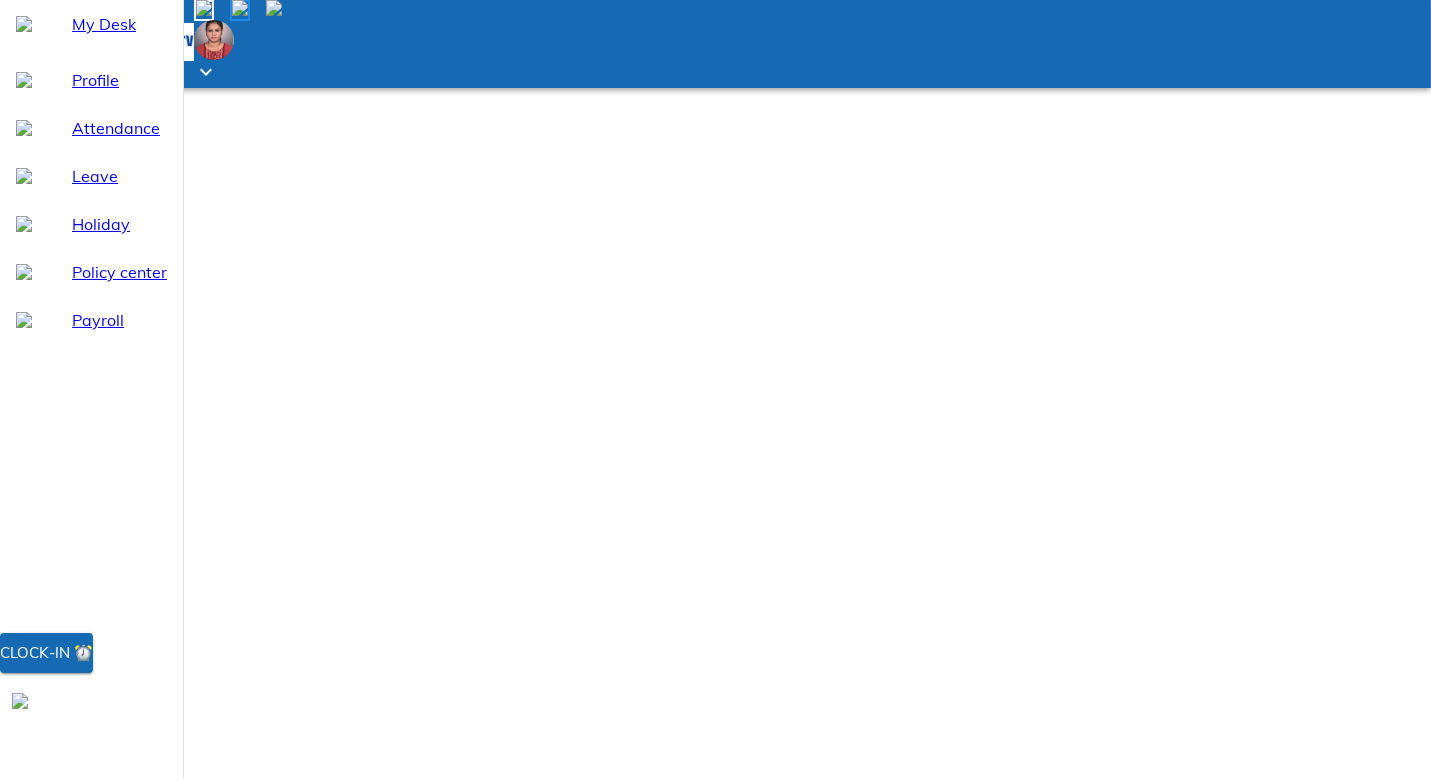 click on "Reason for request:  Dear Ma'am,
I am writing to inform you that I was unable to perform my duty on [DATE] due to health issues. Therefore, I kindly request you to consider it as sick leave.
Thanks and Regards,
[FIRST] [LAST]." at bounding box center (583, 1065) 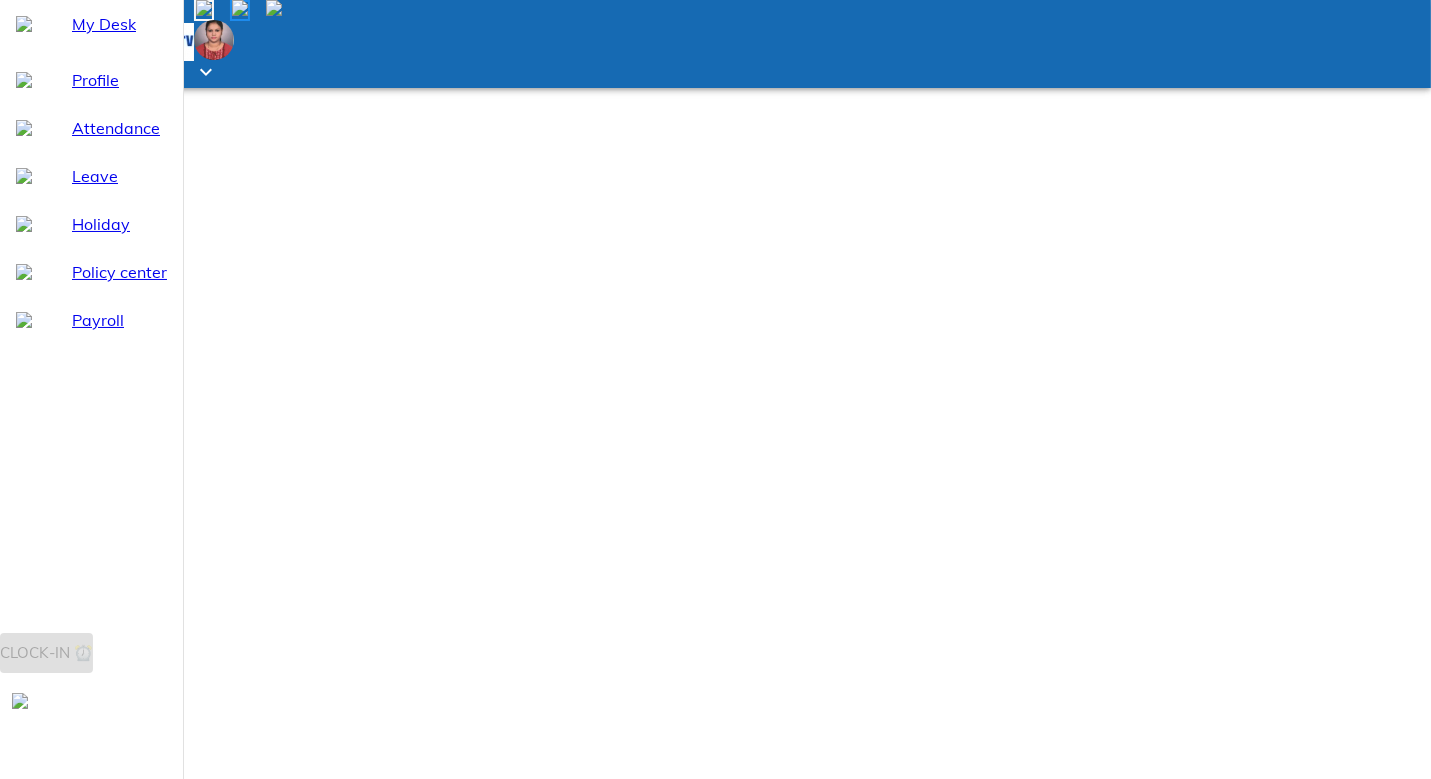 click on "Cancel" at bounding box center [1036, 1247] 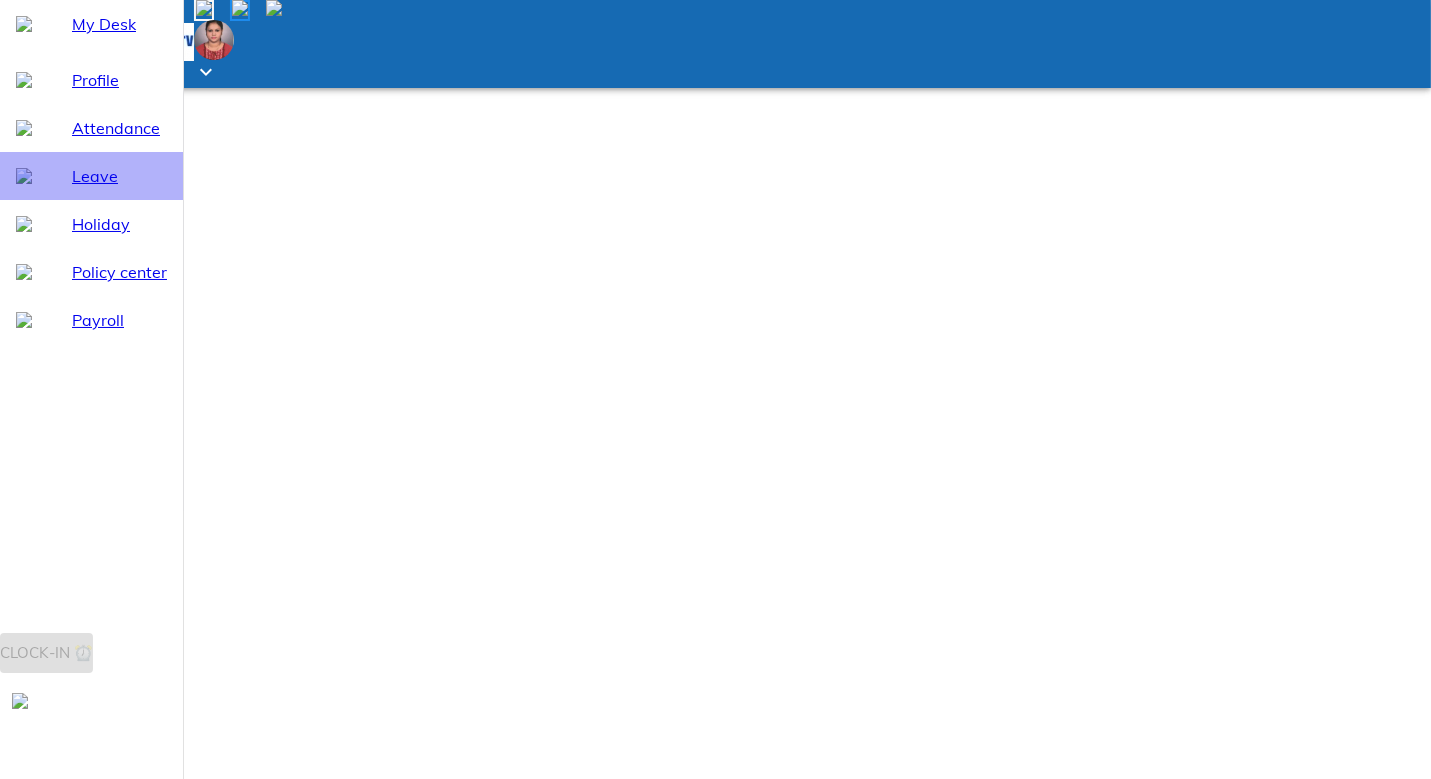 click on "Leave" at bounding box center (119, 176) 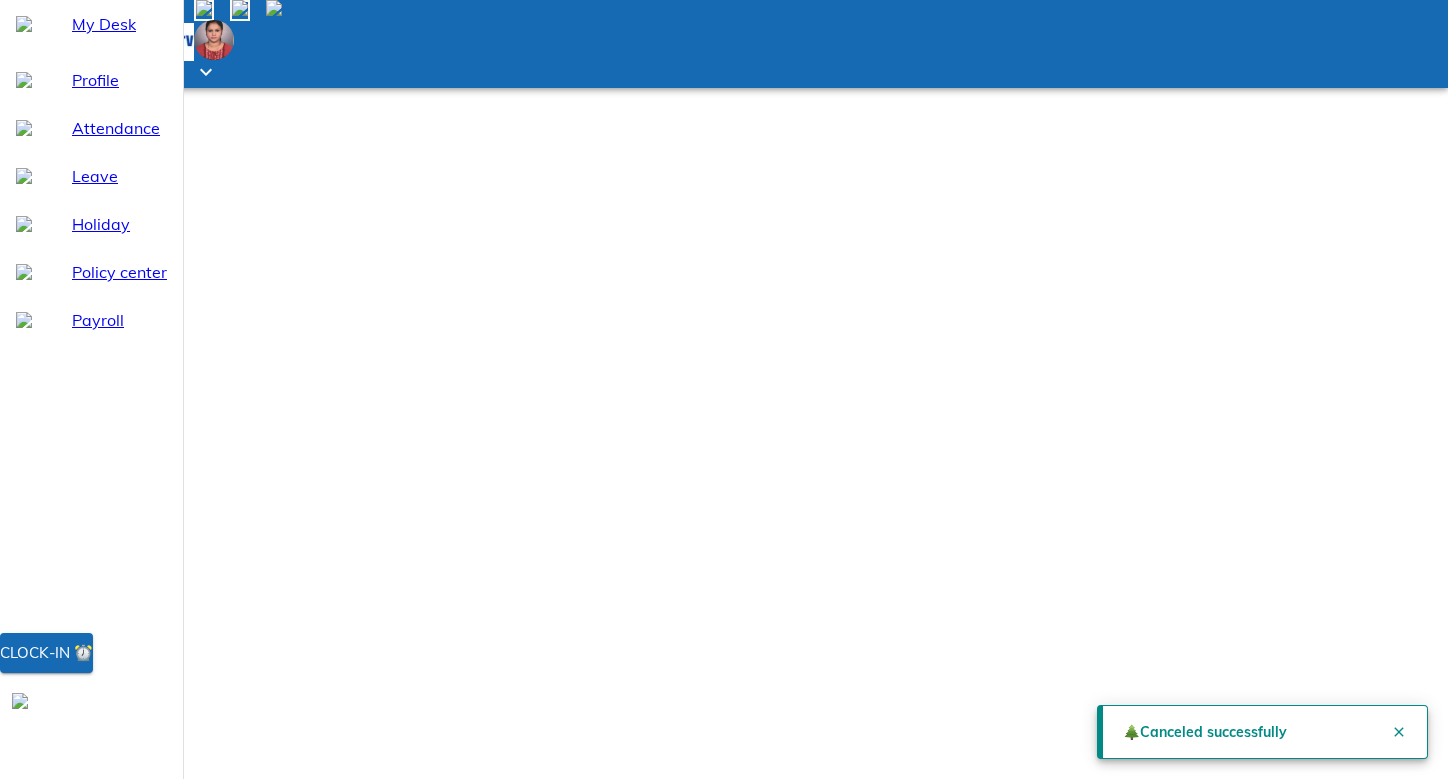 click on "Apply Leave" at bounding box center (69, 1042) 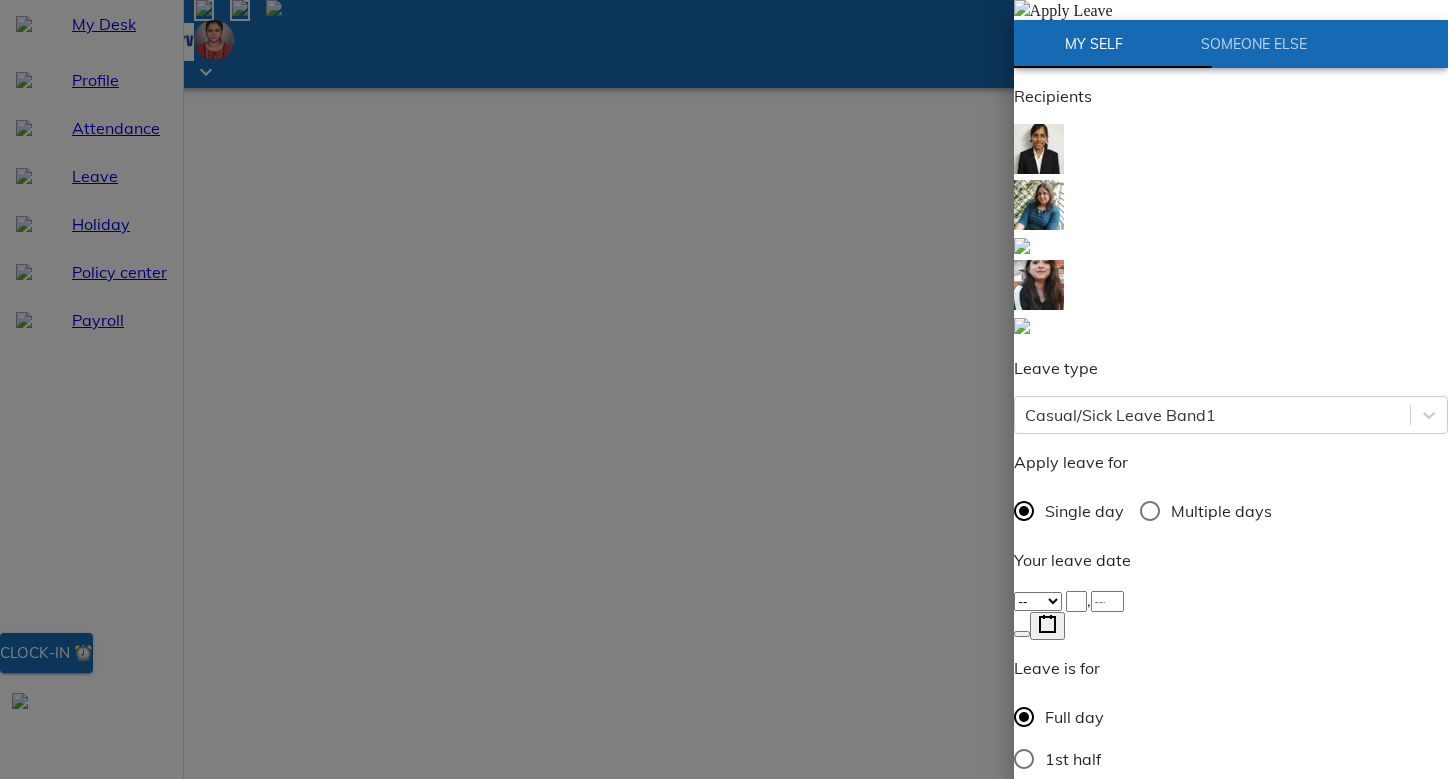 click on "-- Jan Feb Mar Apr May Jun Jul Aug Sep Oct Nov Dec   ," at bounding box center (1231, 600) 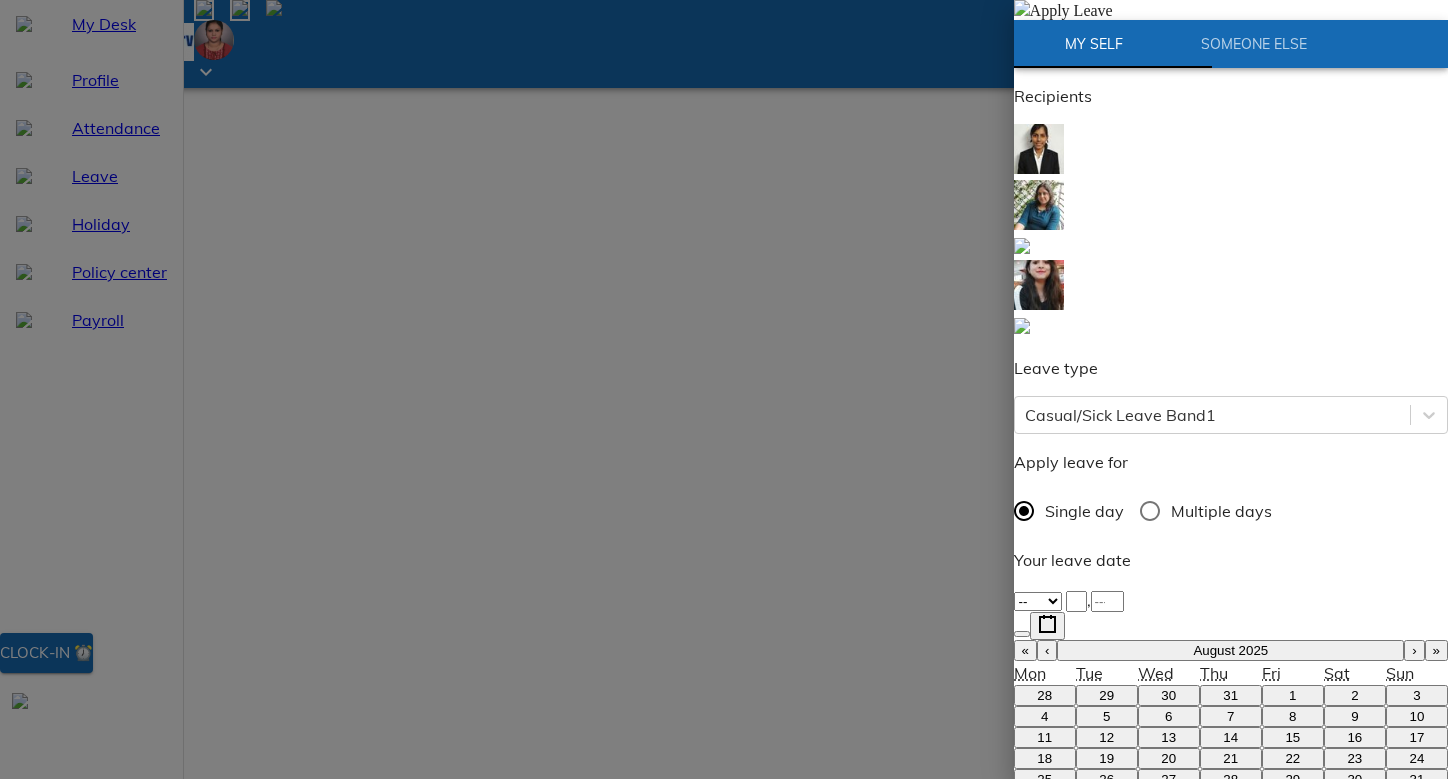 click on "‹" at bounding box center (1047, 650) 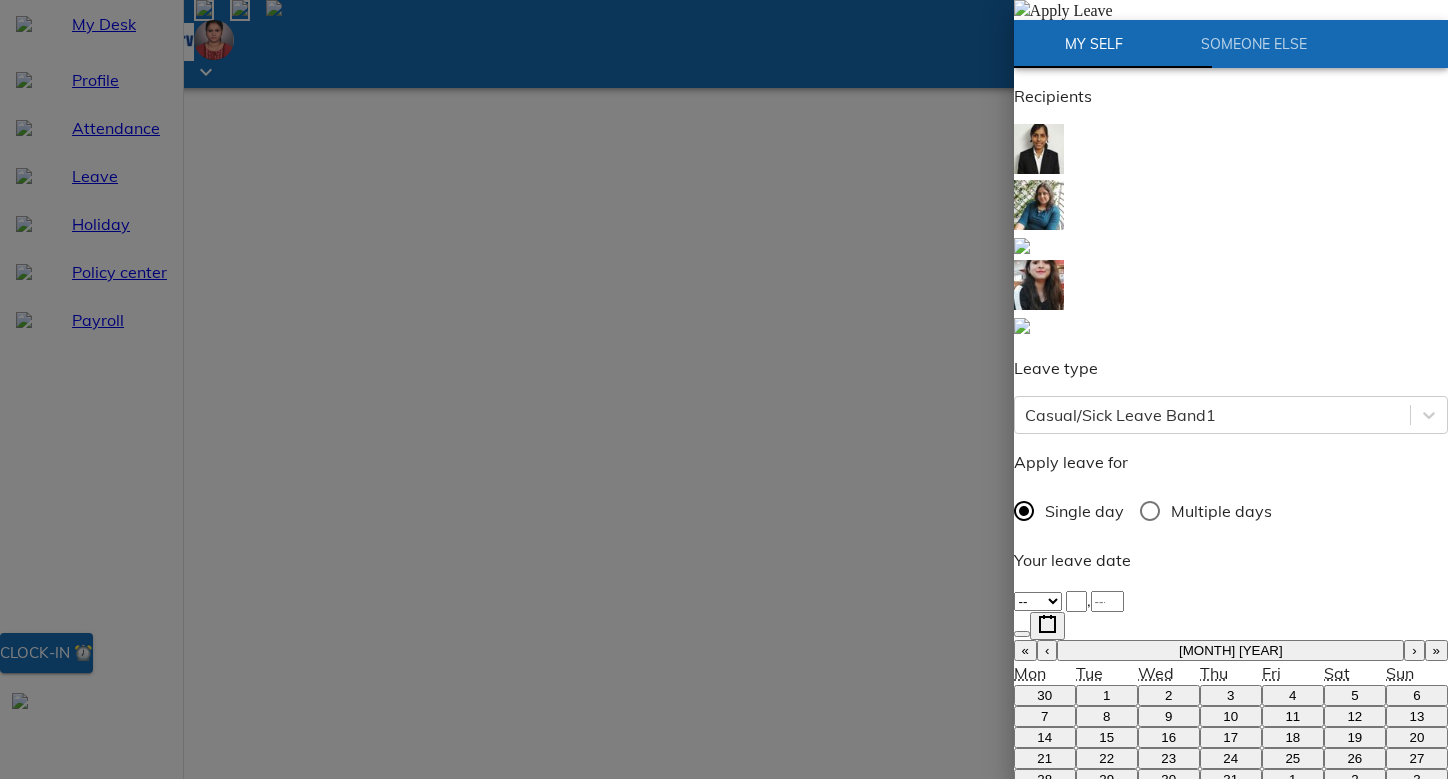 click on "24" at bounding box center (1230, 758) 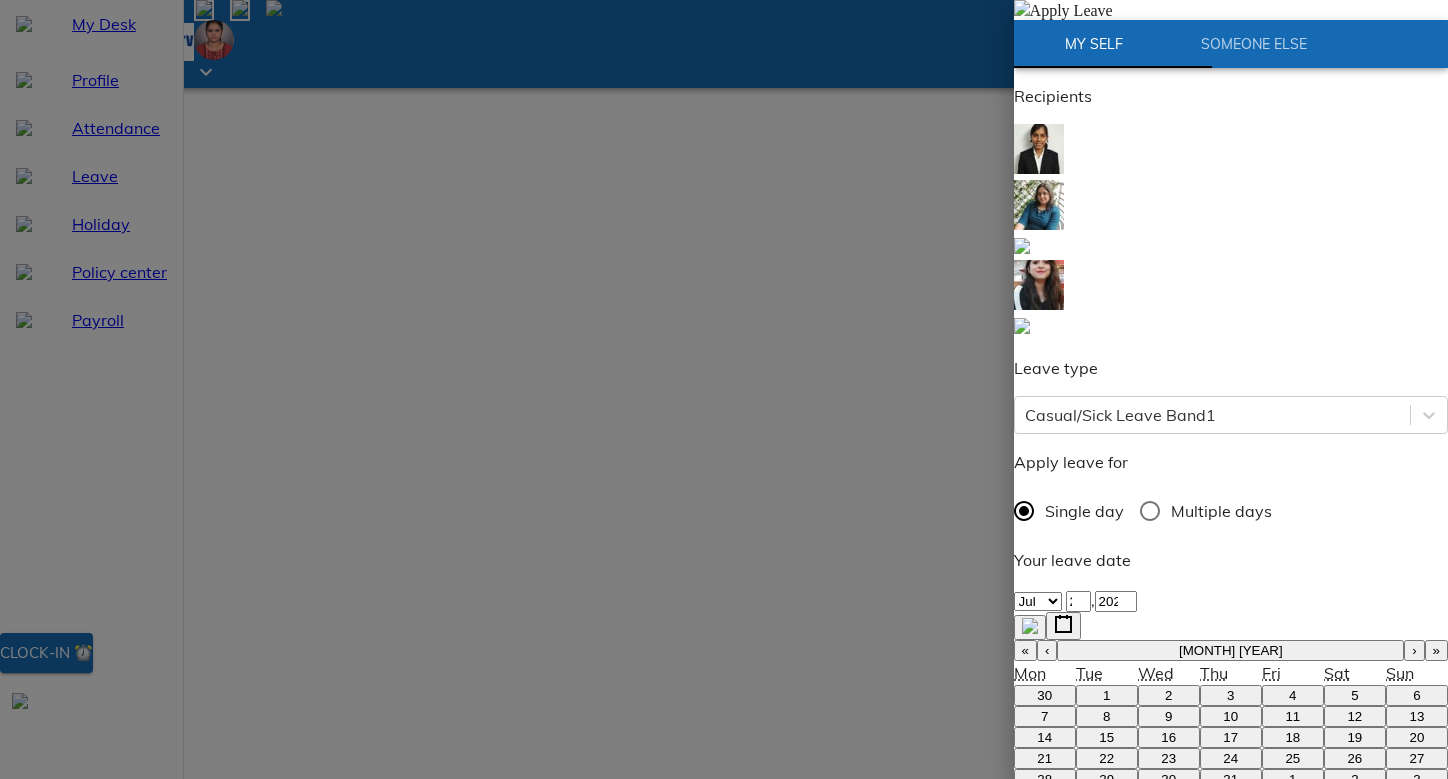 click on "Enter employee name" at bounding box center [1106, 1047] 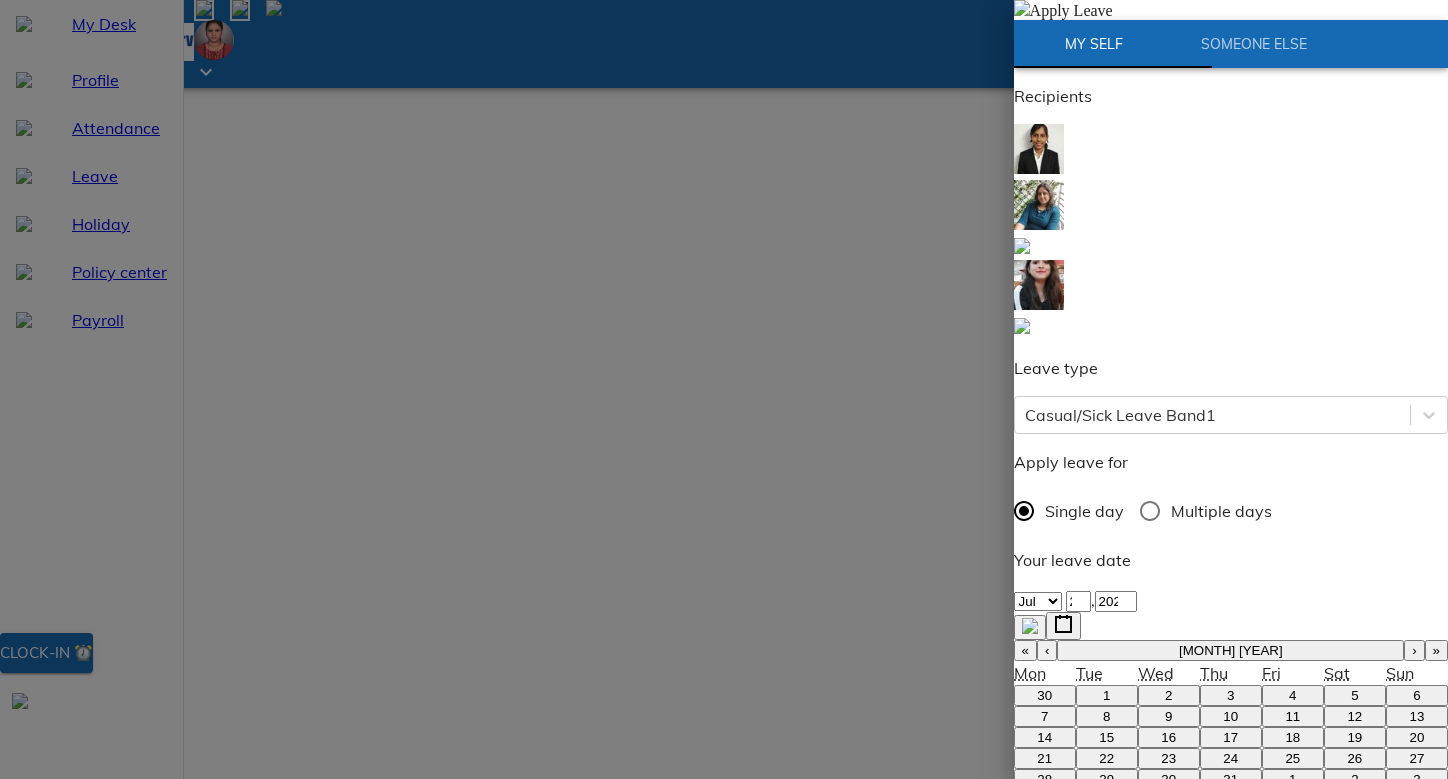 click on "Dear Ma'am,
I am writing to inform you that I was unable to perform my duty on [DATE] due to health issues. Therefore, I kindly request you to consider it as sick leave. Thanks and Regards, [FIRST] [LAST]." at bounding box center (1107, 1182) 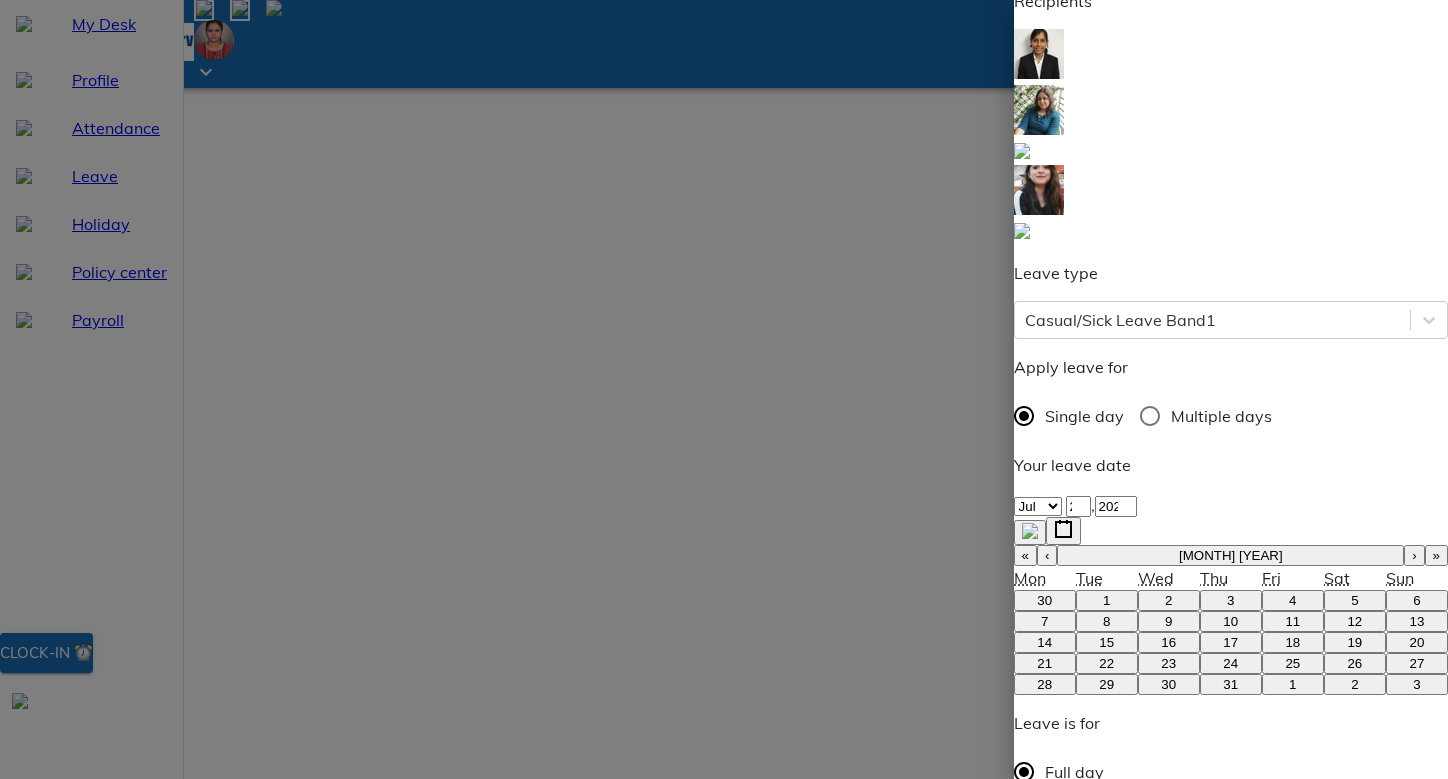 click on "Dear Ma'am,
I am writing to inform you that I was unable to perform my duty on [DATE] due to health issues. Therefore, I kindly request you to consider it as sick leave.
Thanks and Regards,
[FIRST] [LAST]." at bounding box center [1107, 1103] 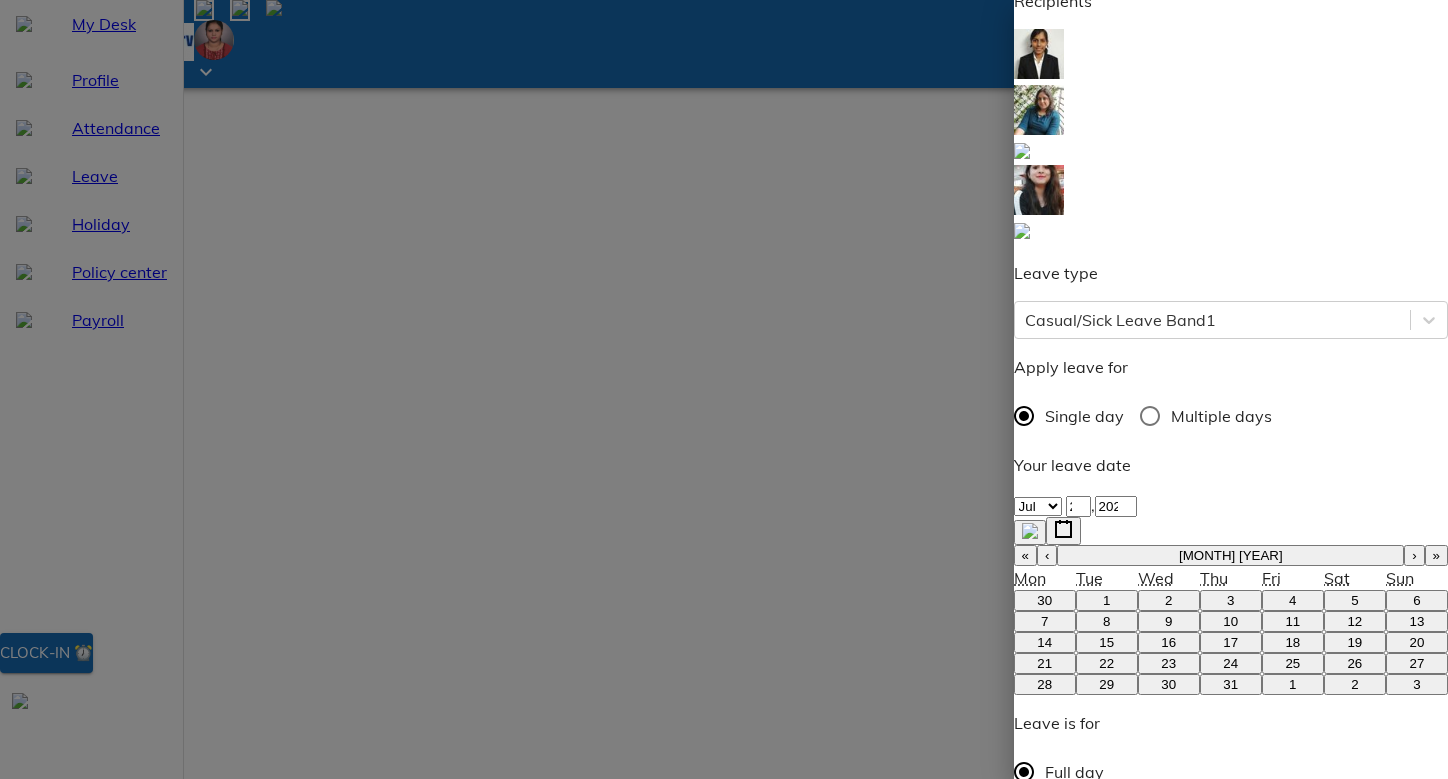 click on "Apply Leave" at bounding box center (1075, 1356) 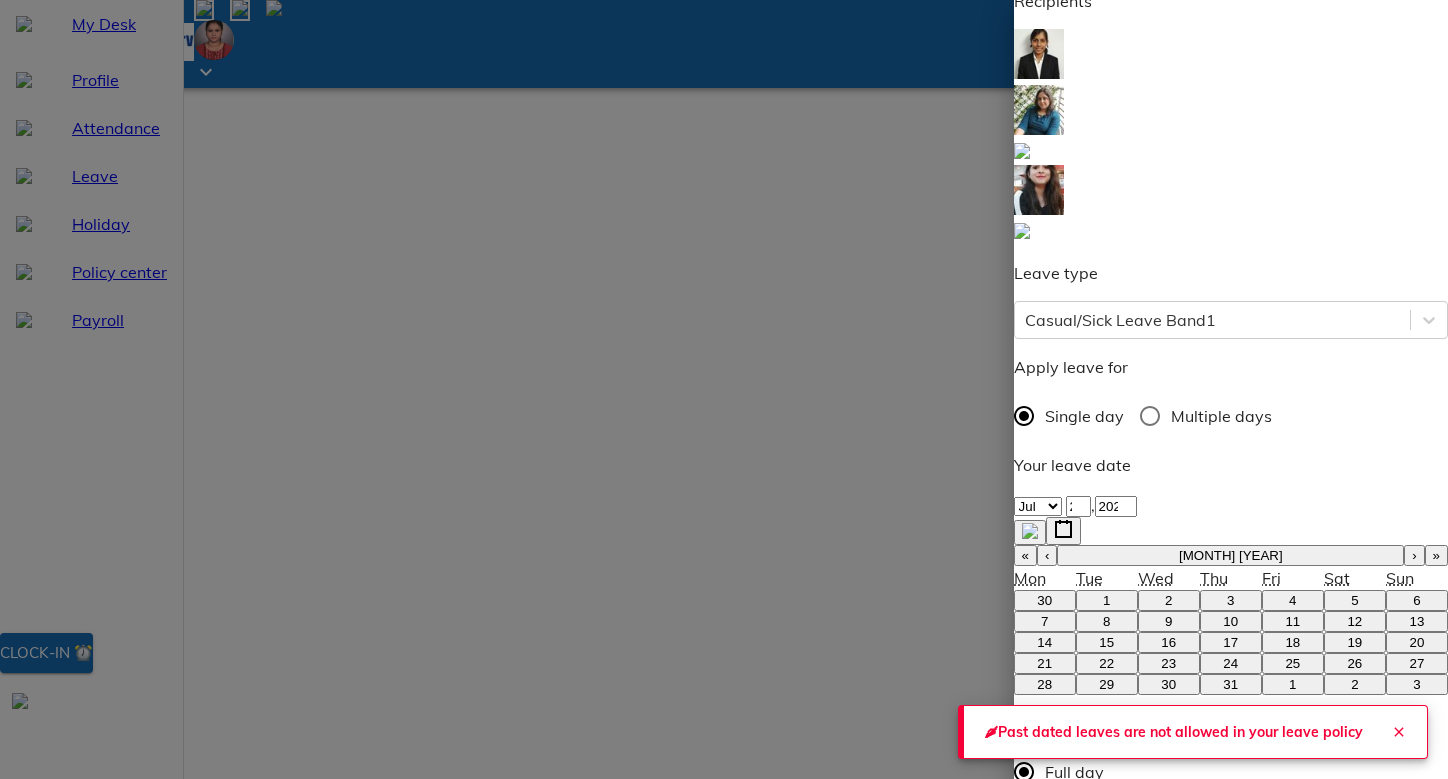 click 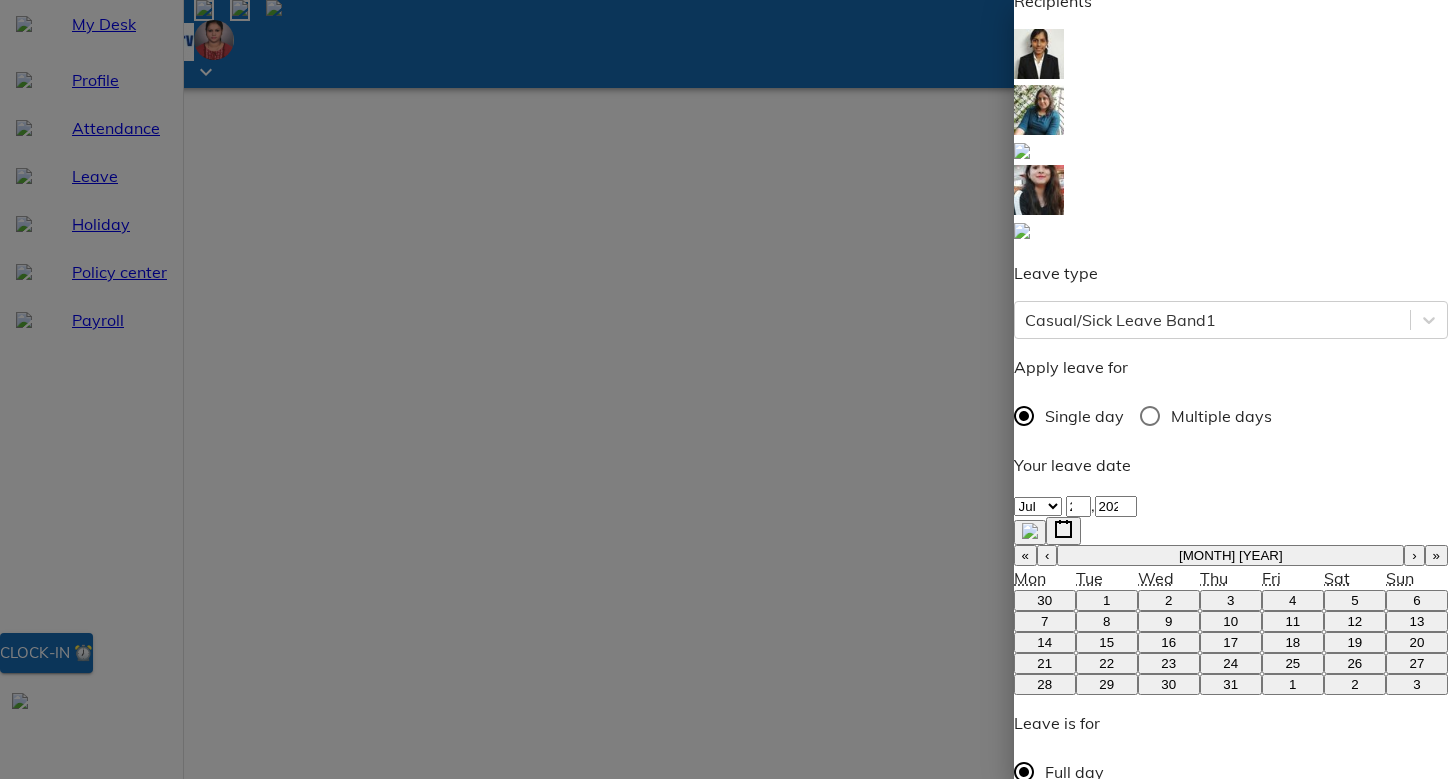 scroll, scrollTop: 0, scrollLeft: 0, axis: both 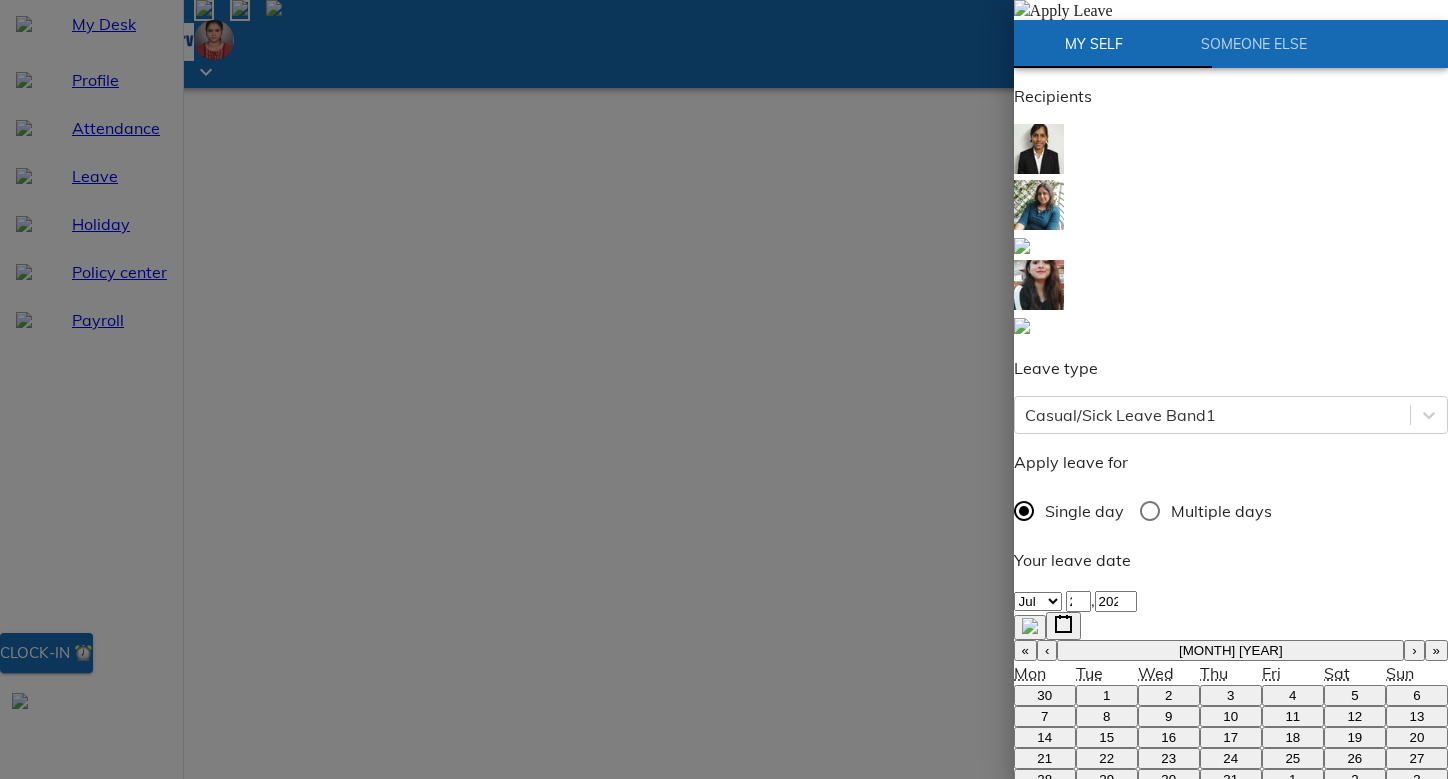 click at bounding box center [1022, 8] 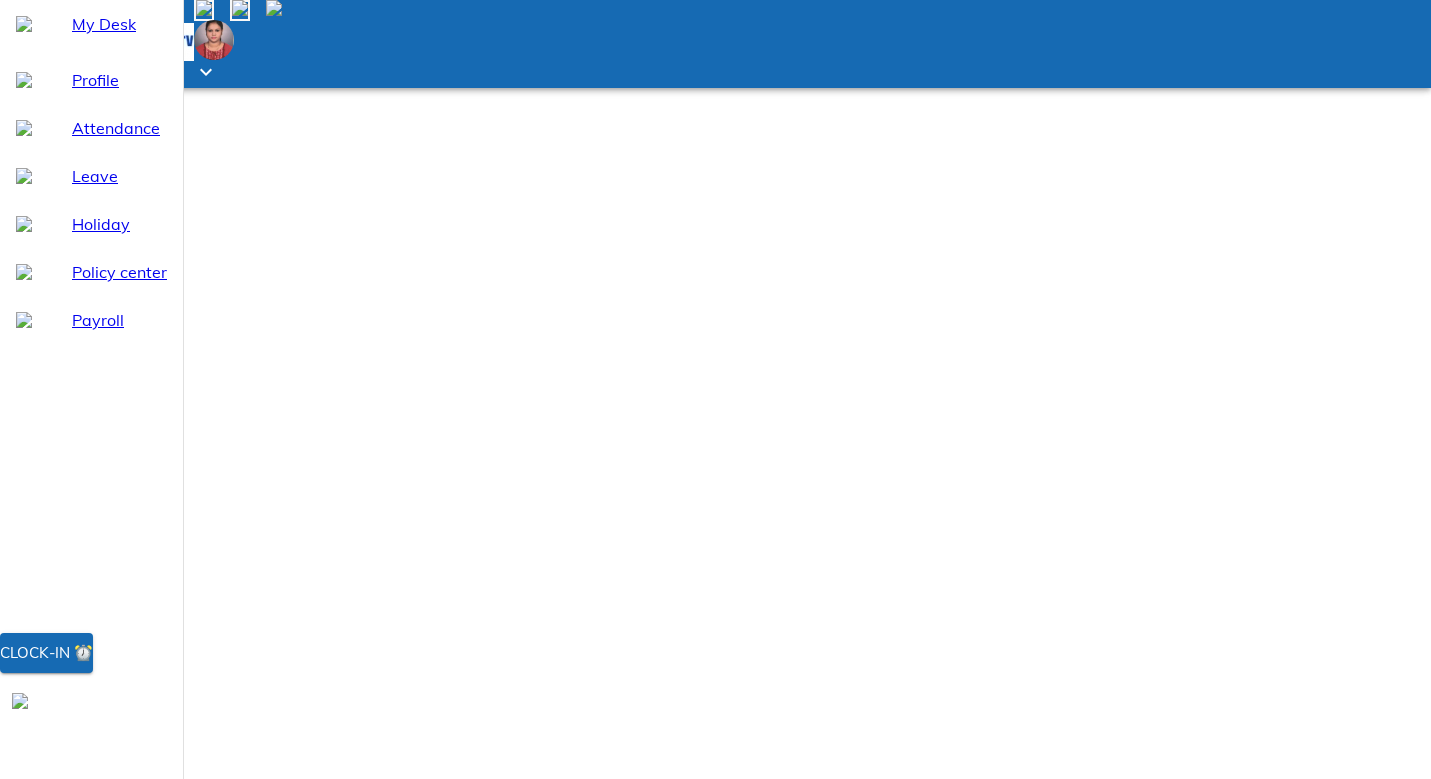 scroll, scrollTop: 0, scrollLeft: 0, axis: both 